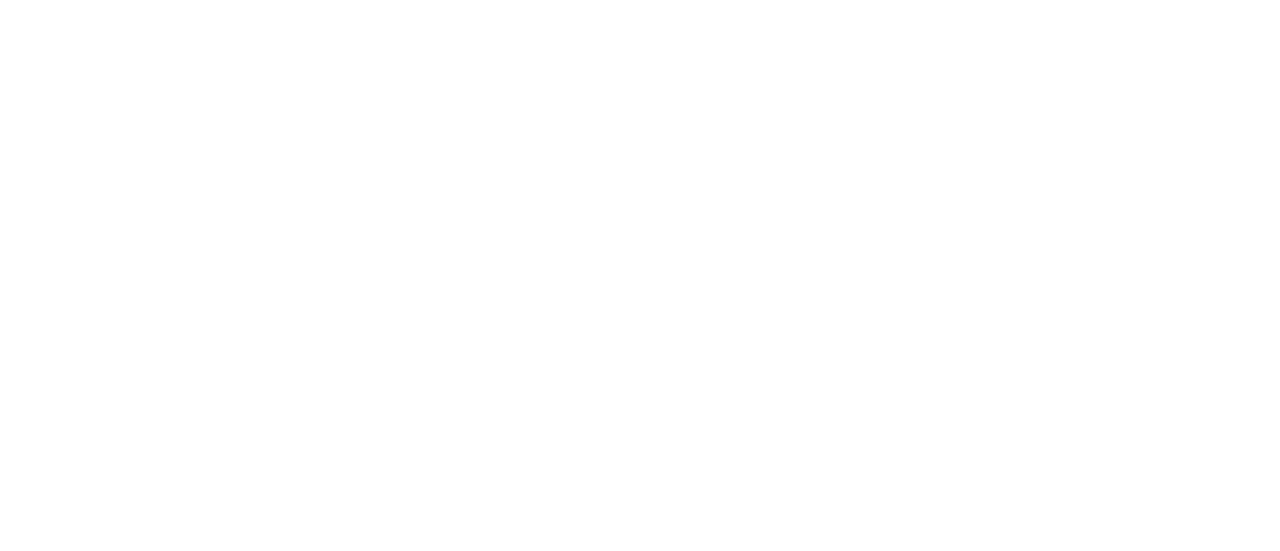 scroll, scrollTop: 0, scrollLeft: 0, axis: both 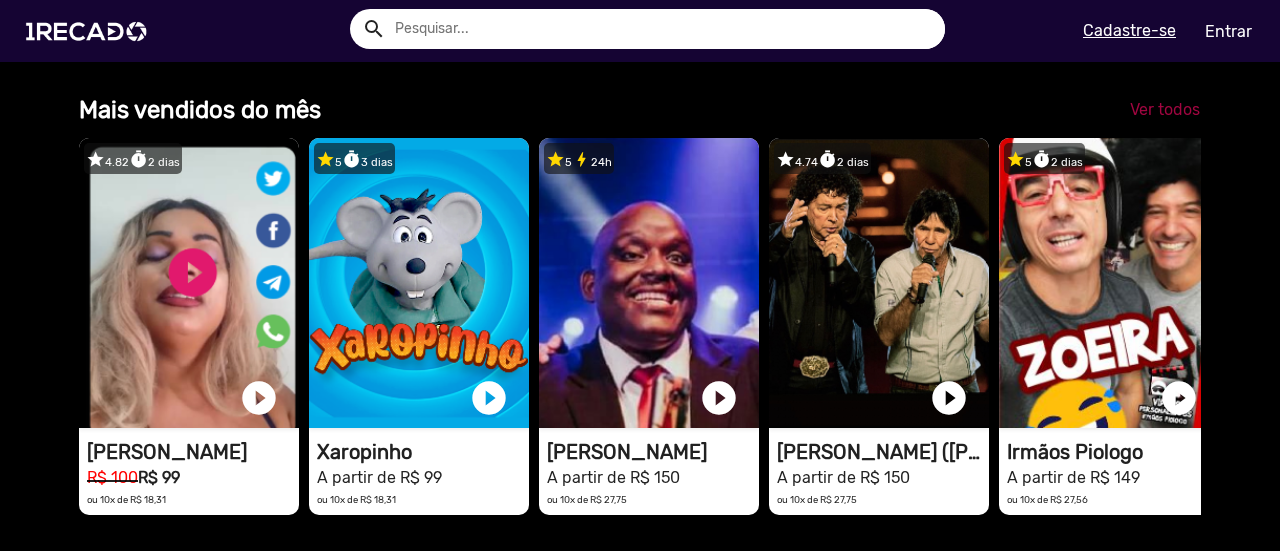 click on "Ver todos" 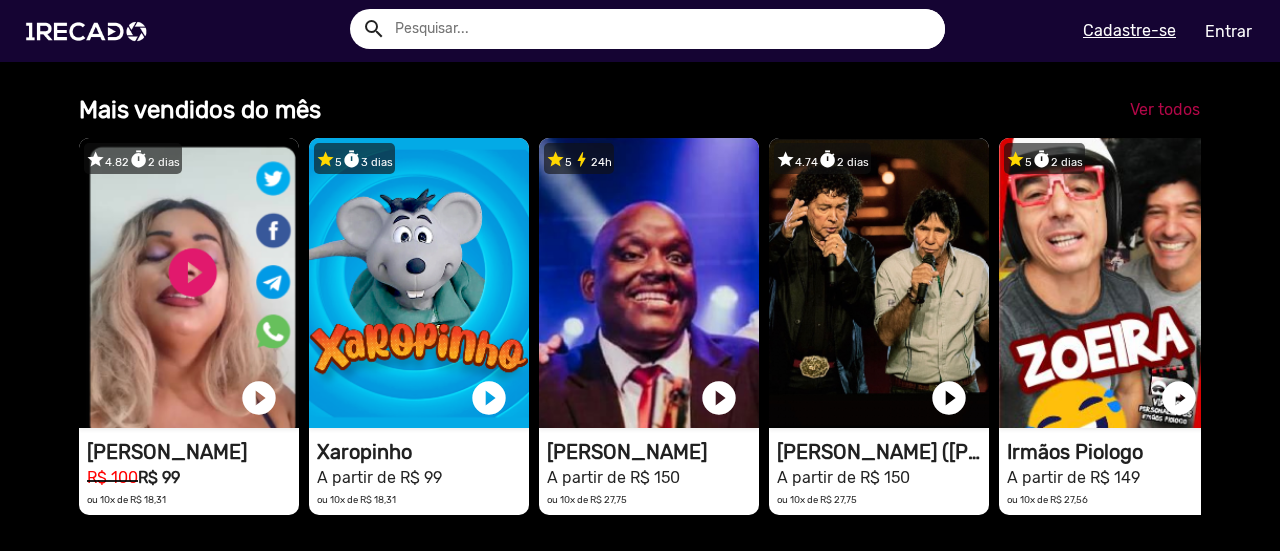 scroll, scrollTop: 0, scrollLeft: 3794, axis: horizontal 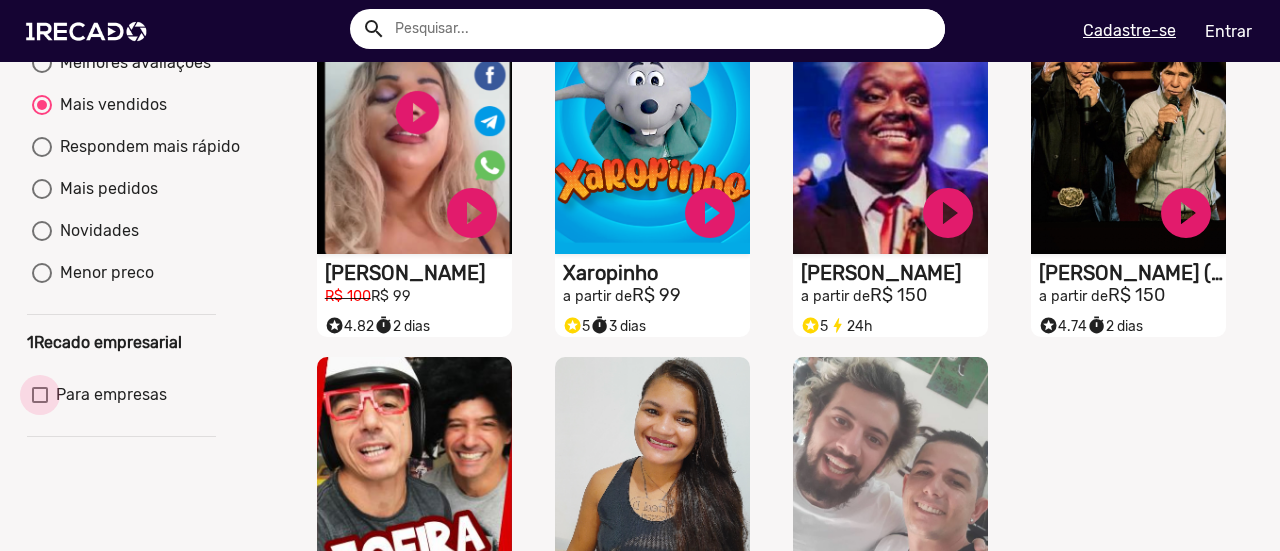 click on "Para empresas" at bounding box center [99, 395] 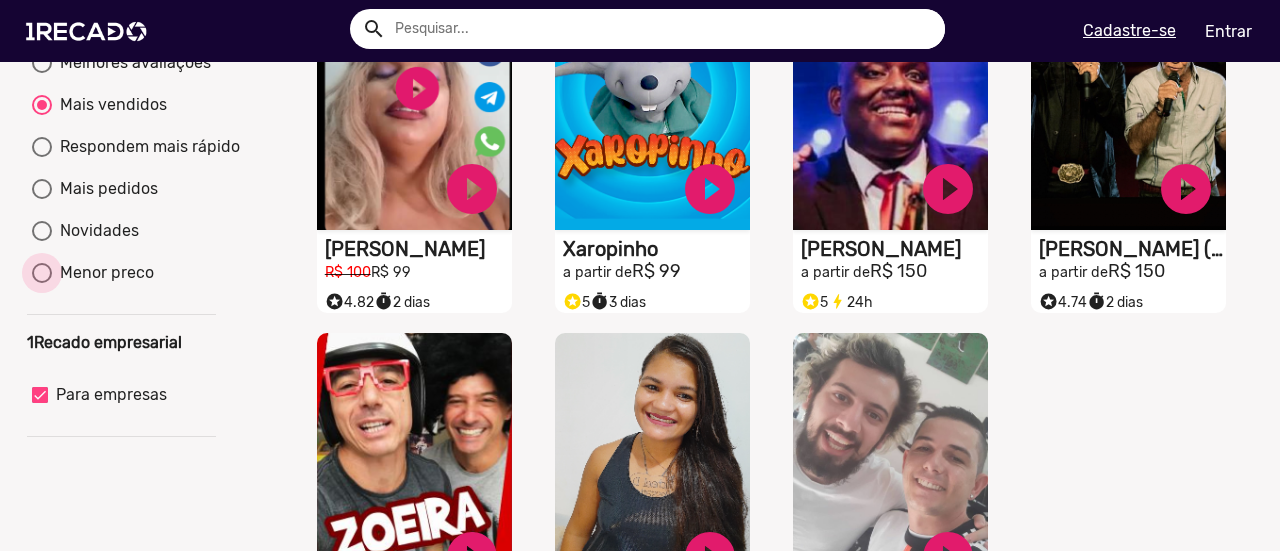 click on "Menor preco" at bounding box center [103, 273] 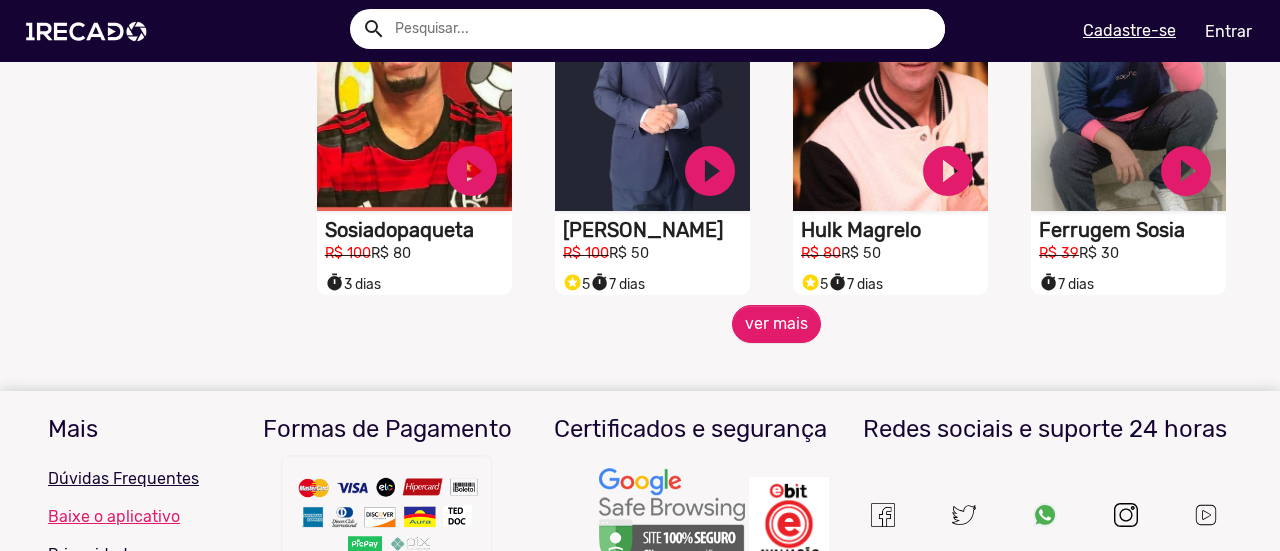 scroll, scrollTop: 1769, scrollLeft: 0, axis: vertical 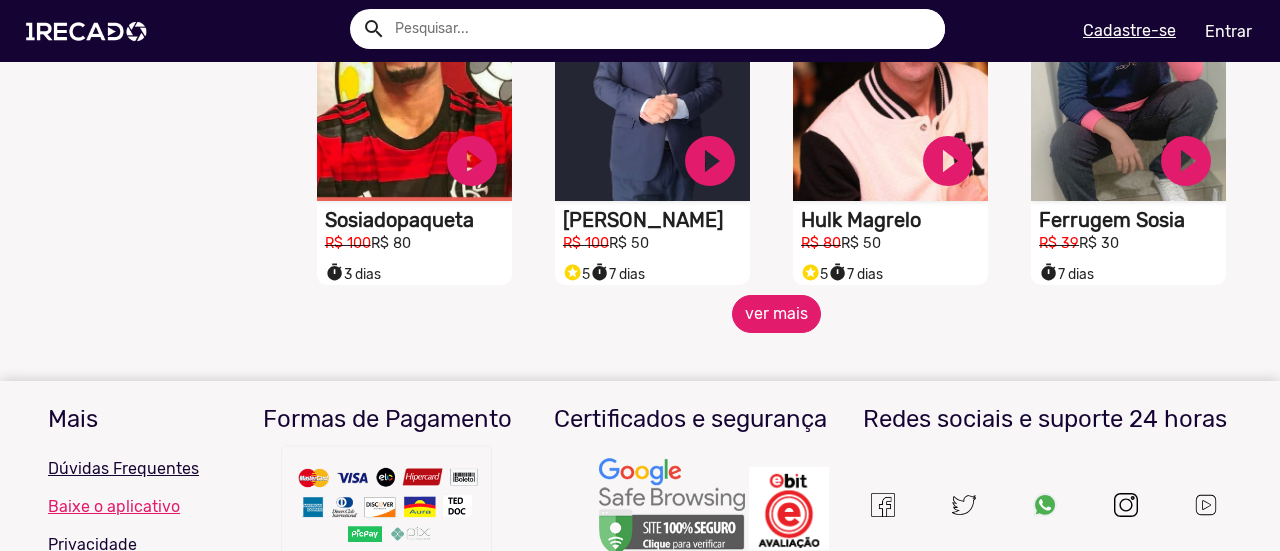 click on "ver mais" 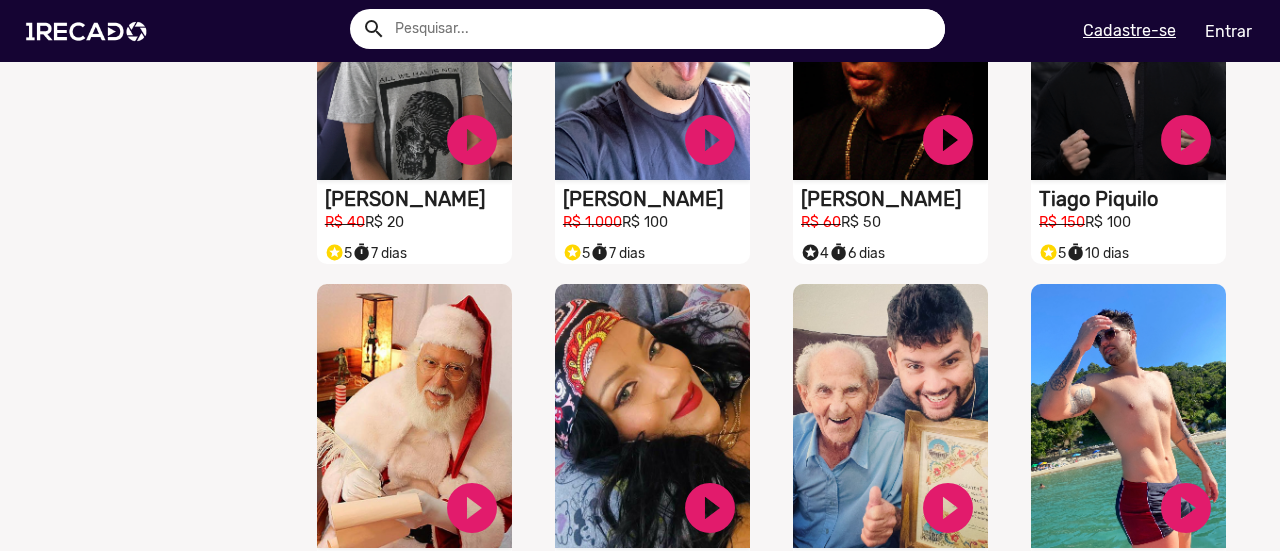 scroll, scrollTop: 0, scrollLeft: 0, axis: both 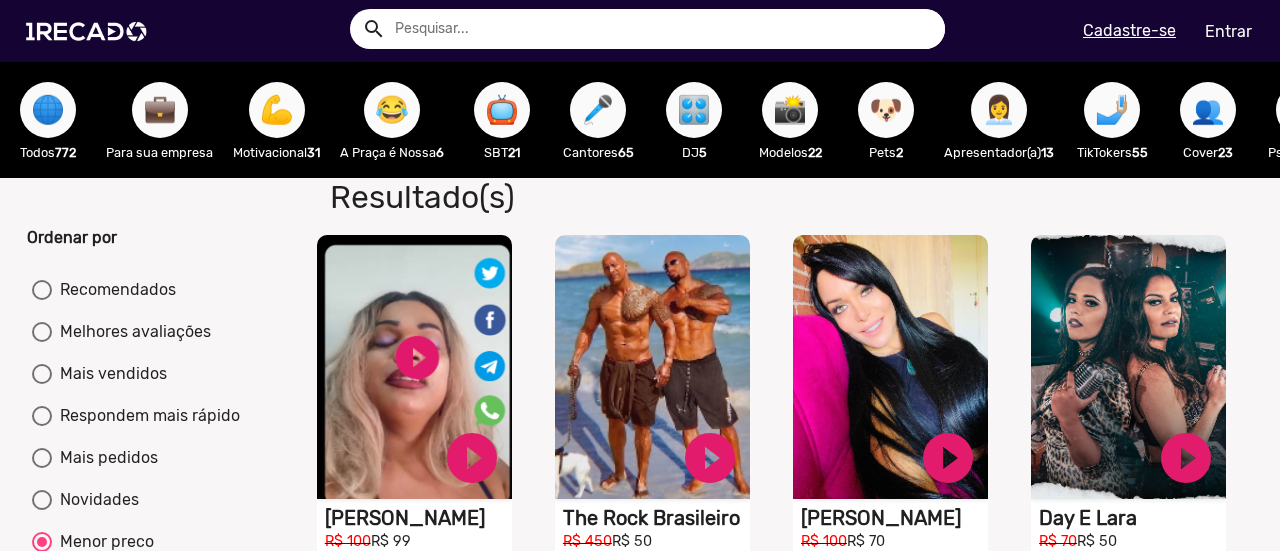 click on "😂" at bounding box center [392, 110] 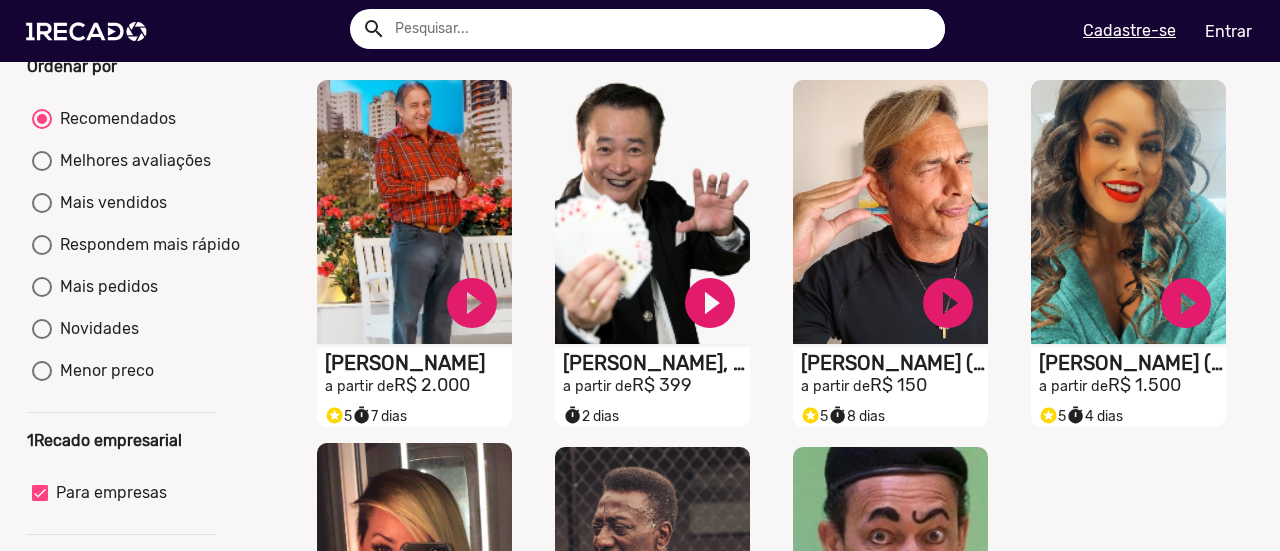 scroll, scrollTop: 0, scrollLeft: 0, axis: both 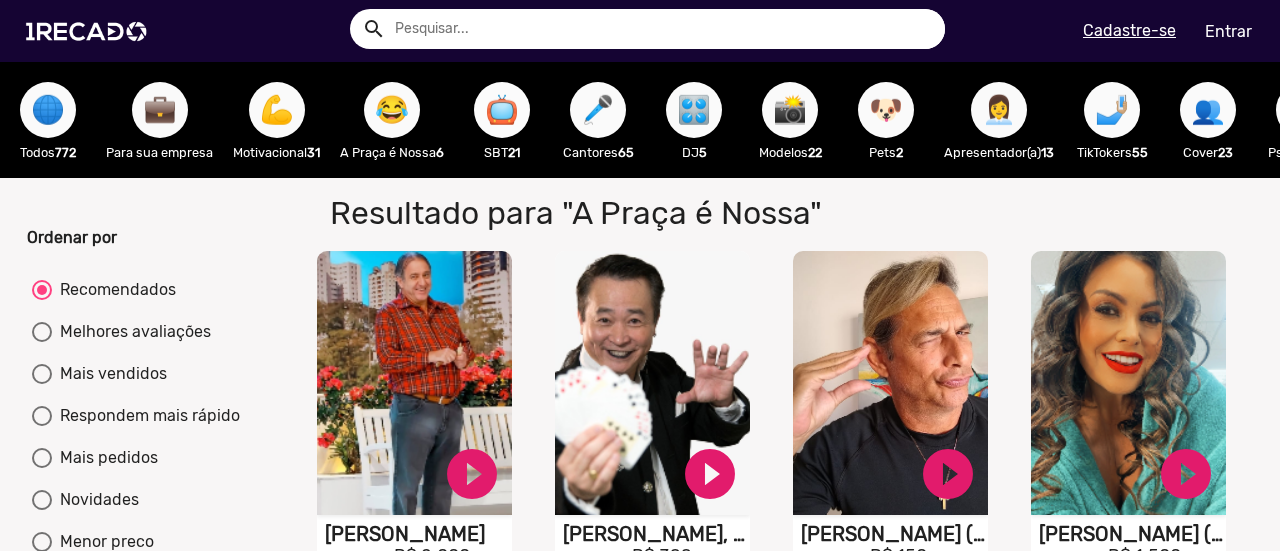 click on "📺" at bounding box center [502, 110] 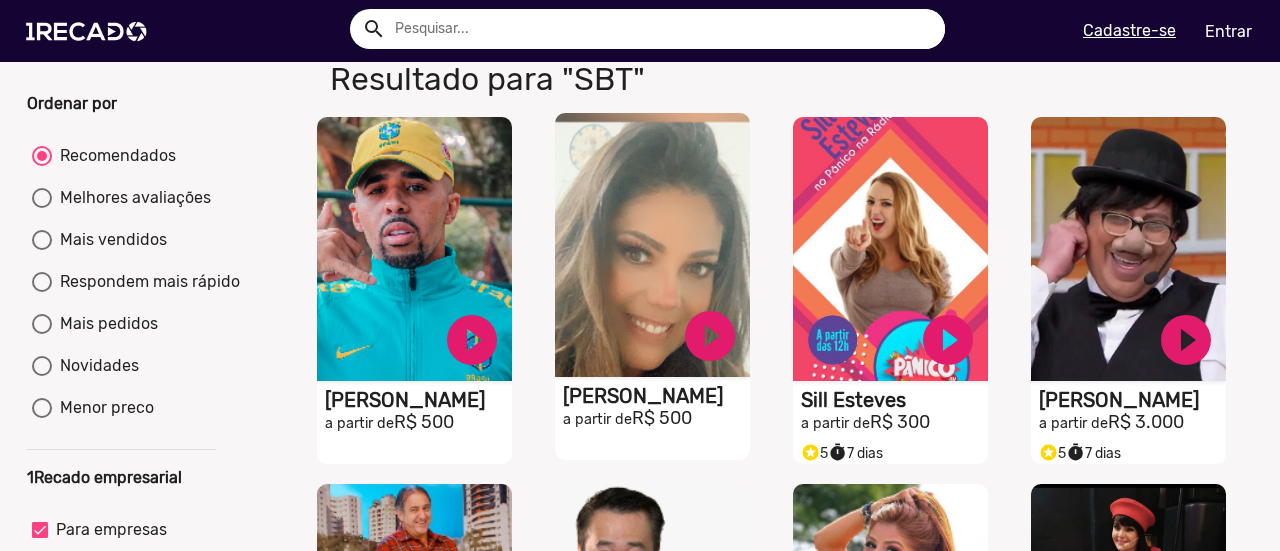 scroll, scrollTop: 0, scrollLeft: 0, axis: both 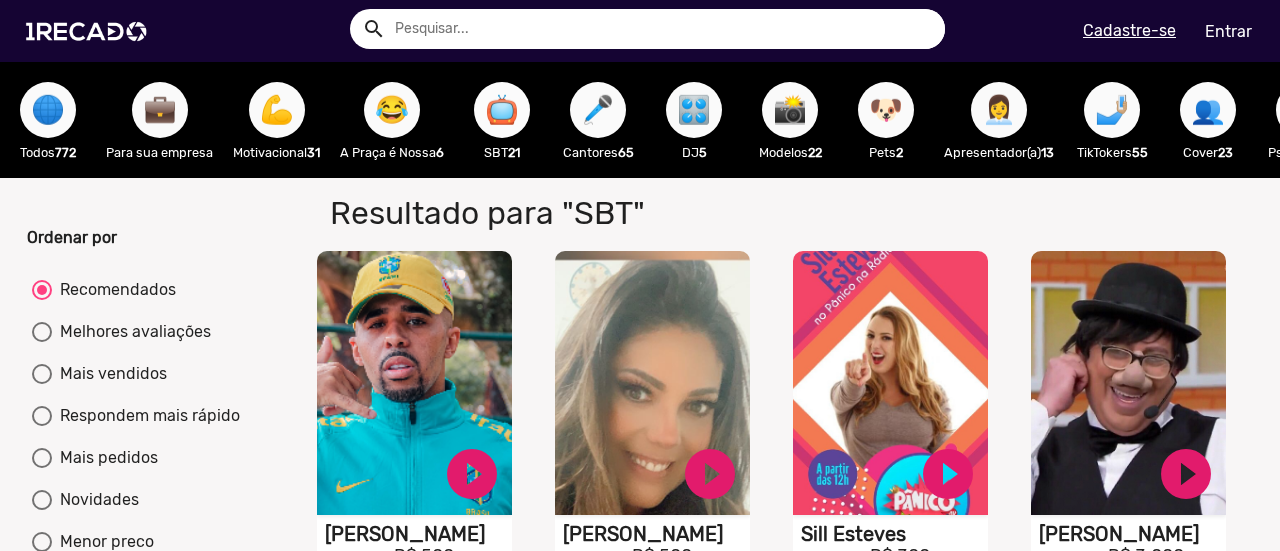 click on "📺" at bounding box center (502, 110) 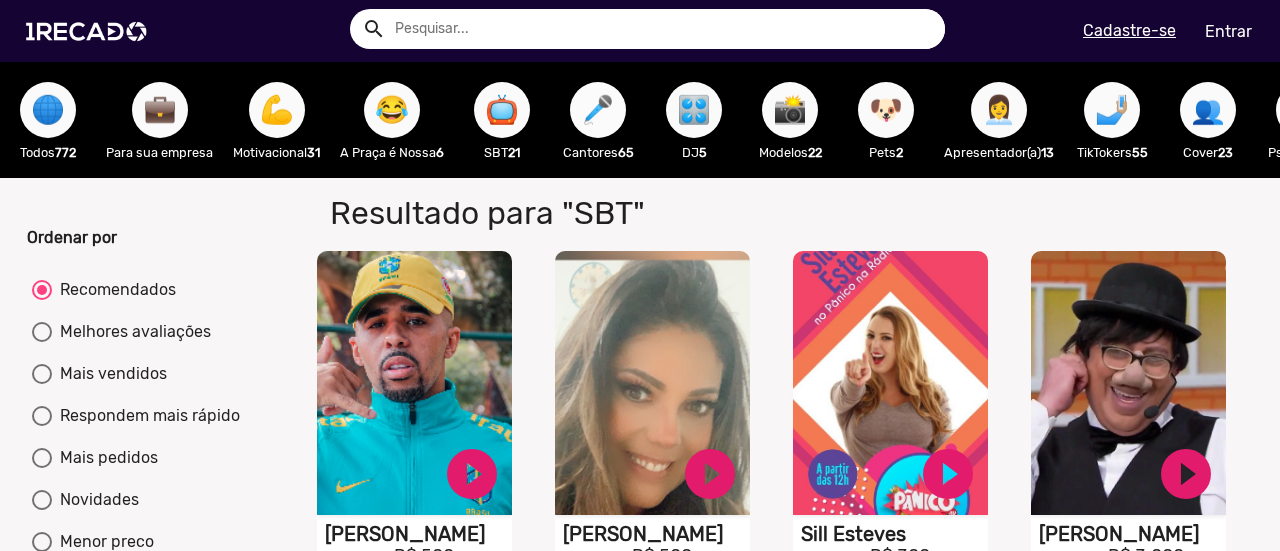 click on "🎤" at bounding box center [598, 110] 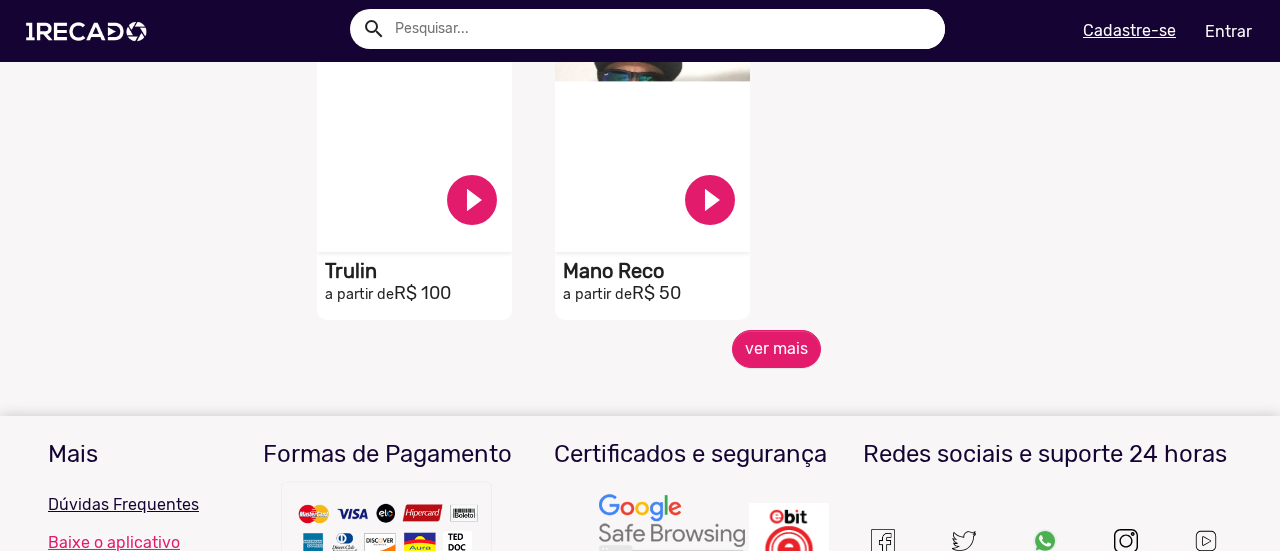 scroll, scrollTop: 981, scrollLeft: 0, axis: vertical 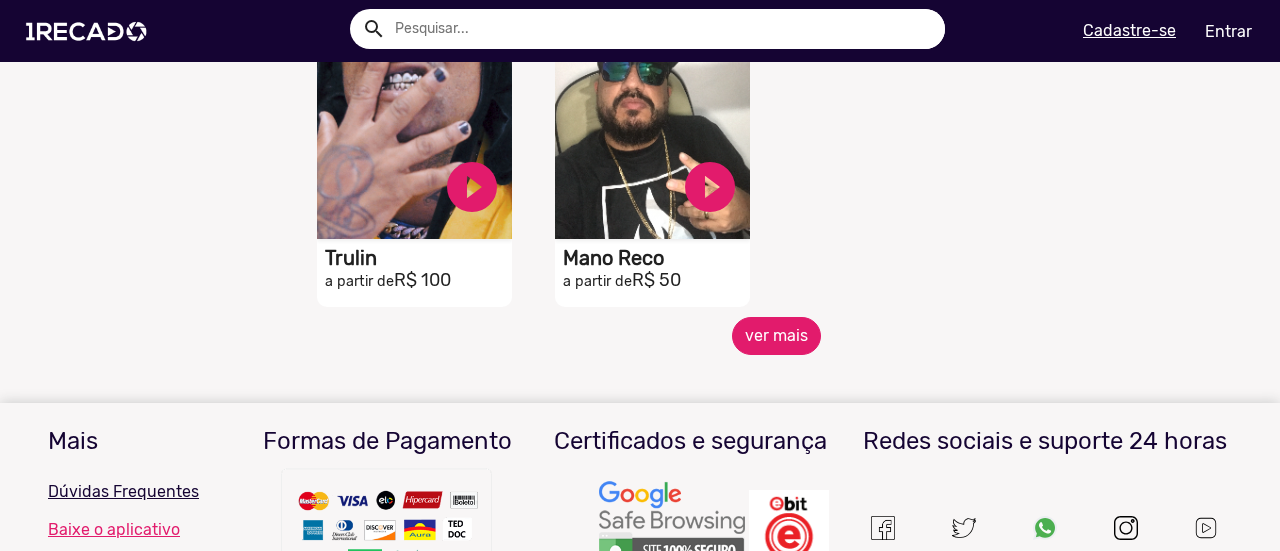 click on "ver mais" 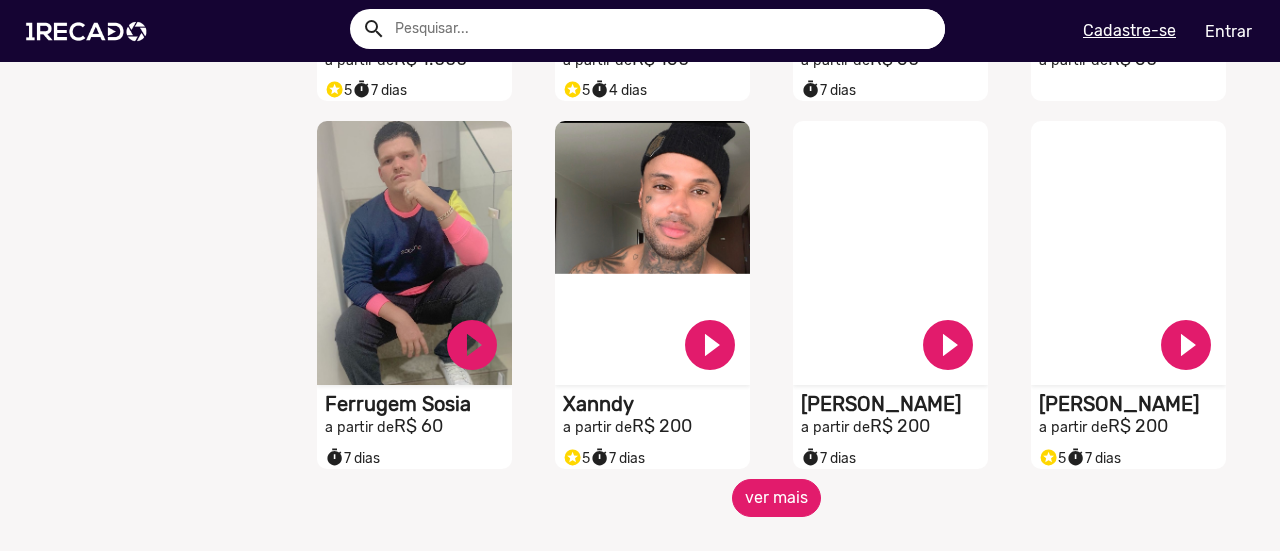 scroll, scrollTop: 1607, scrollLeft: 0, axis: vertical 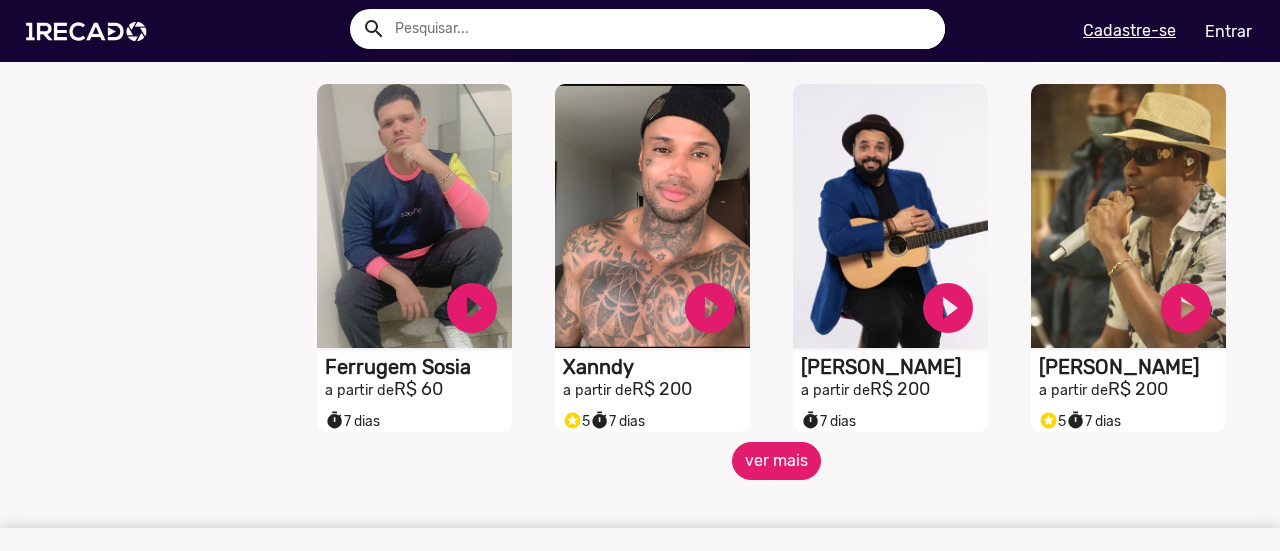 click on "ver mais" 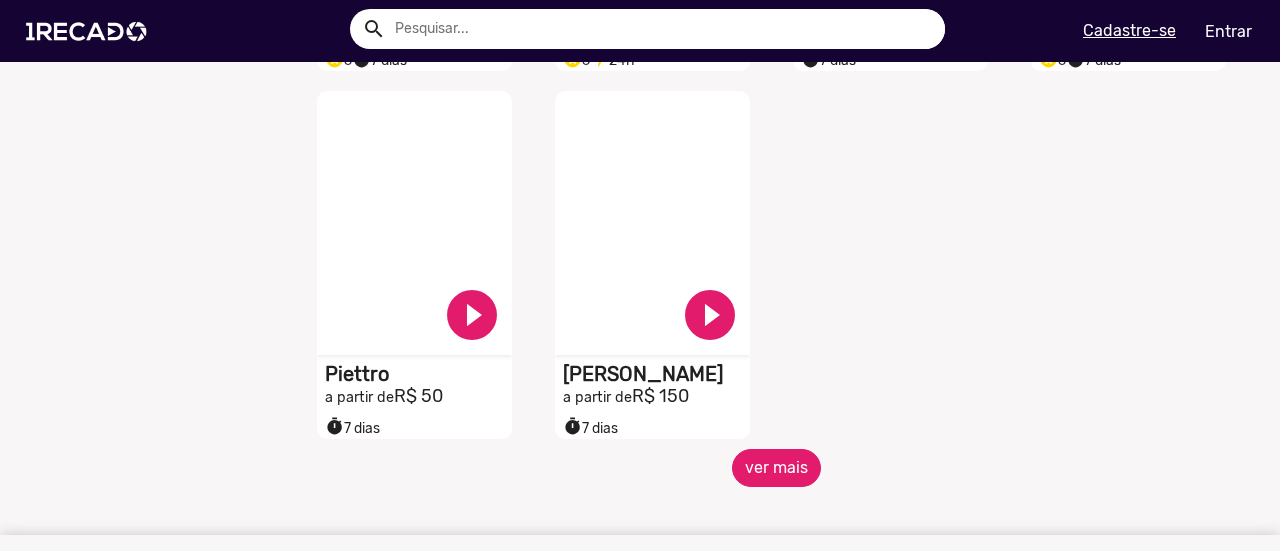 scroll, scrollTop: 2705, scrollLeft: 0, axis: vertical 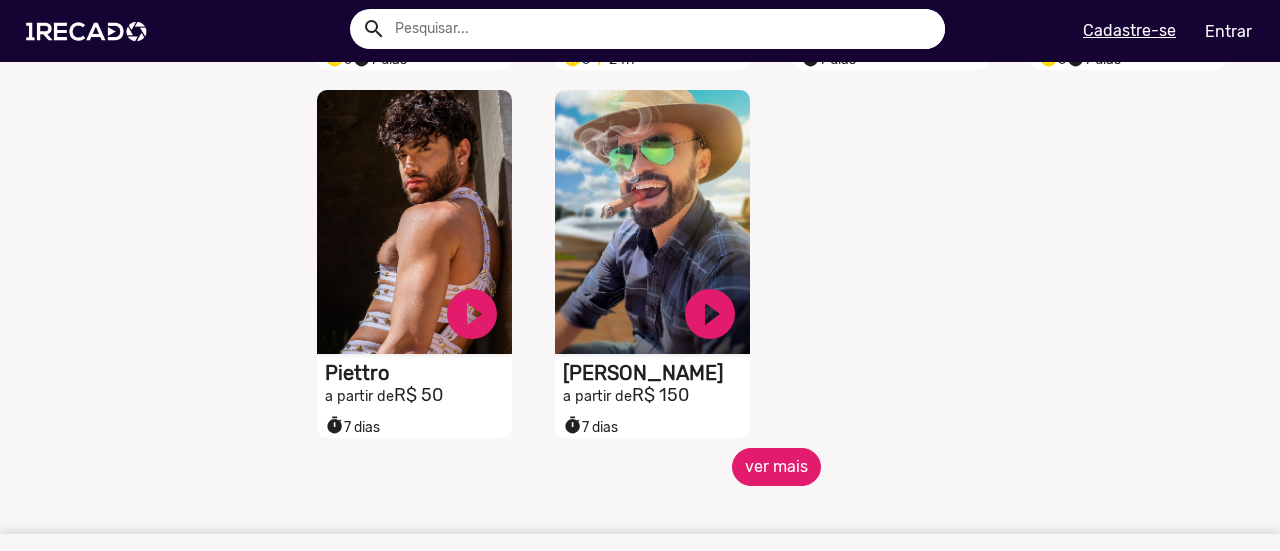 click on "ver mais" 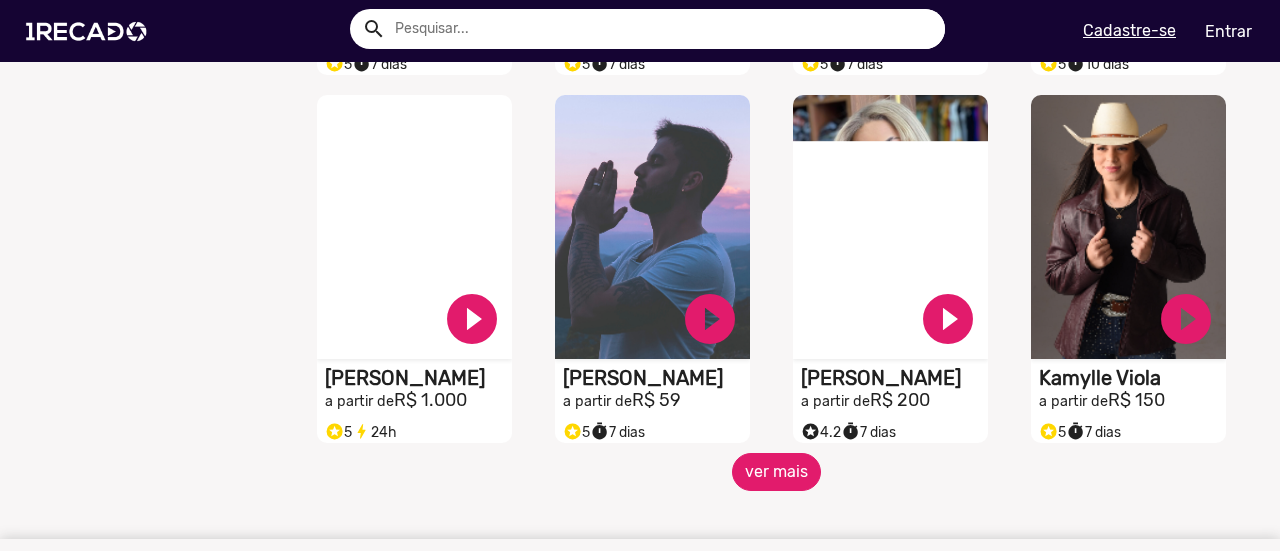 scroll, scrollTop: 3443, scrollLeft: 0, axis: vertical 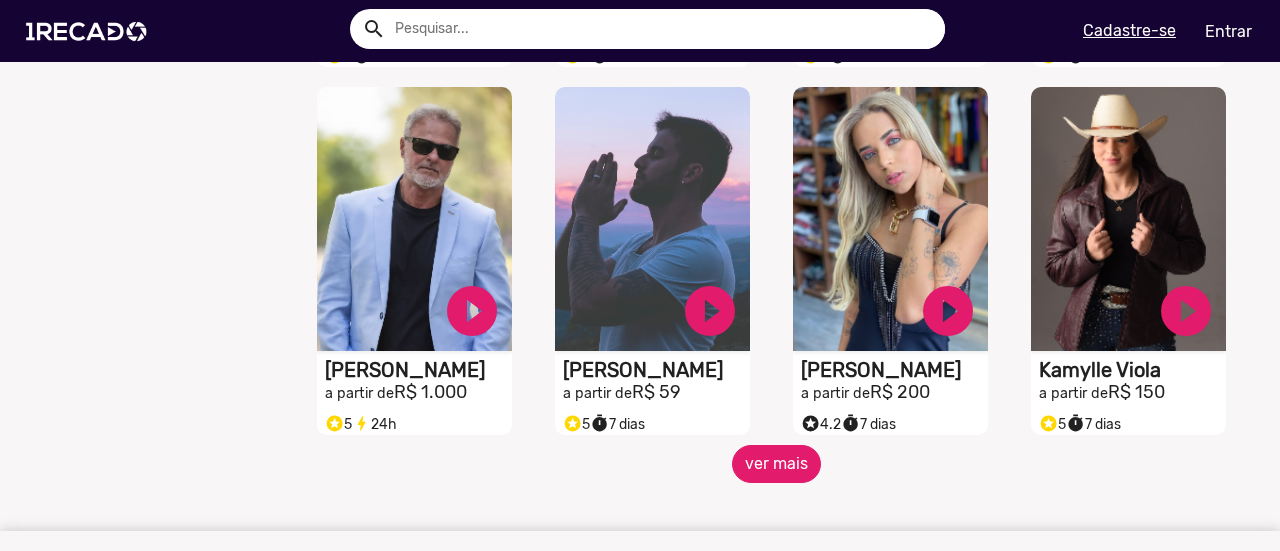 click on "ver mais" 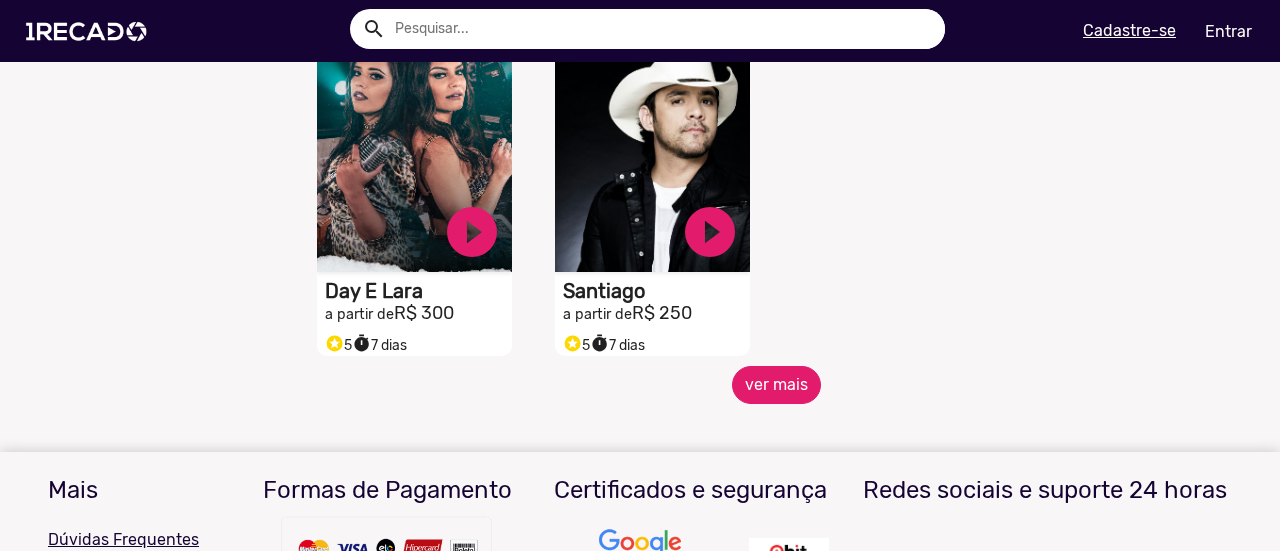 scroll, scrollTop: 4636, scrollLeft: 0, axis: vertical 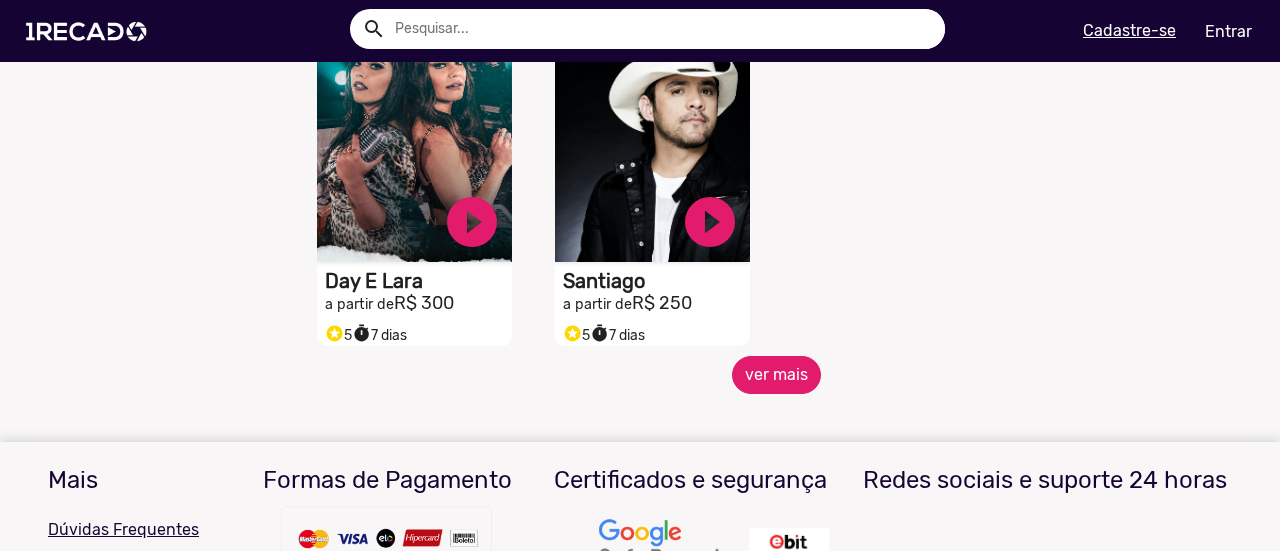 click on "ver mais" 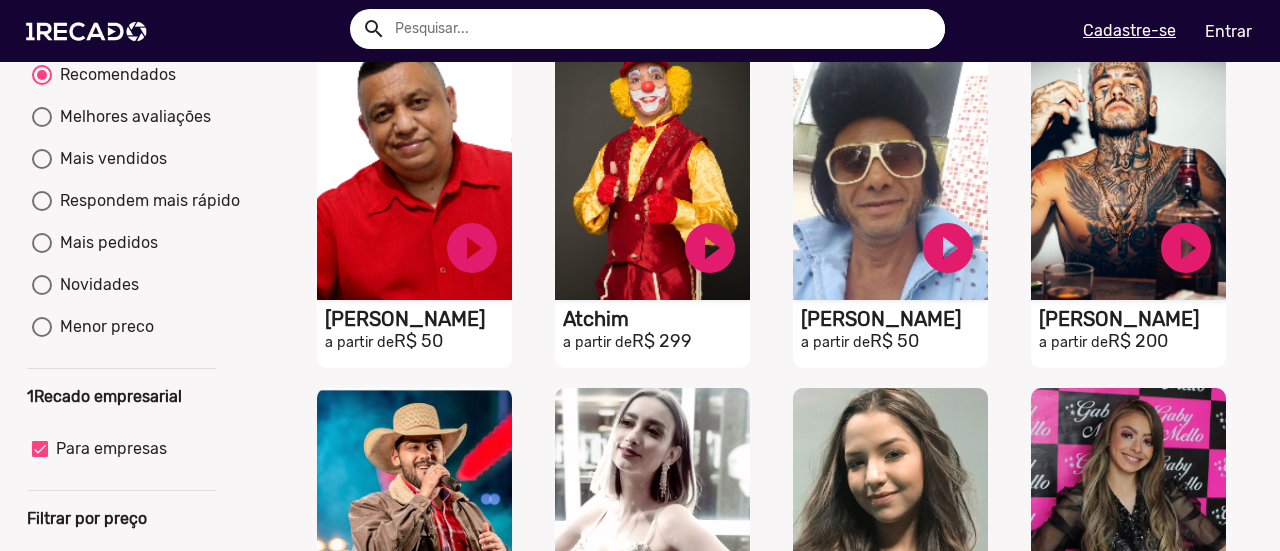 scroll, scrollTop: 0, scrollLeft: 0, axis: both 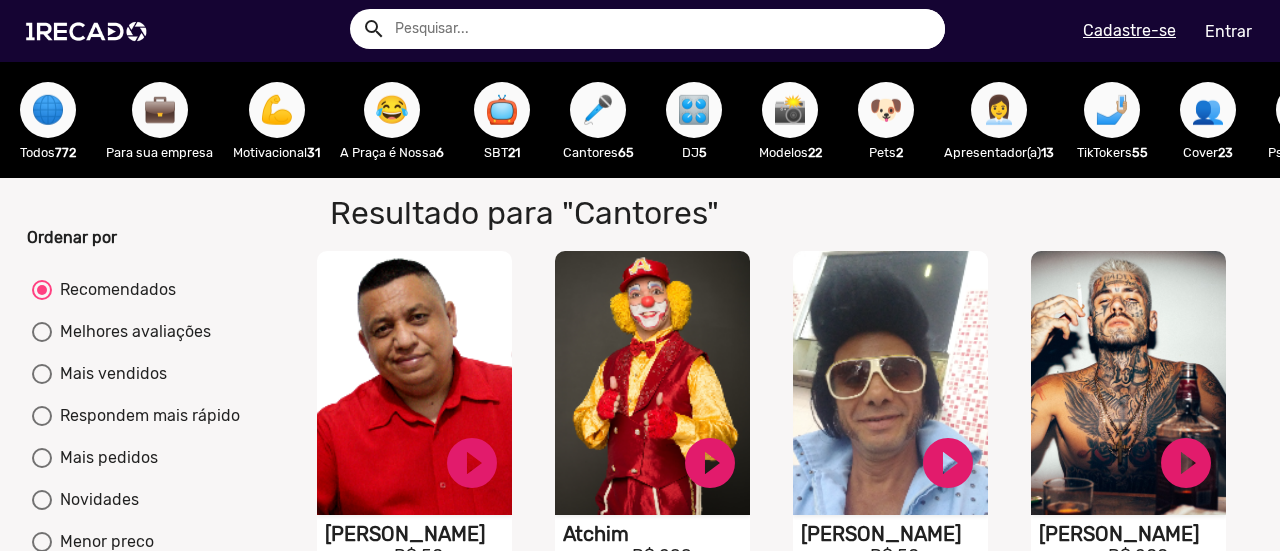click on "📸" at bounding box center (790, 110) 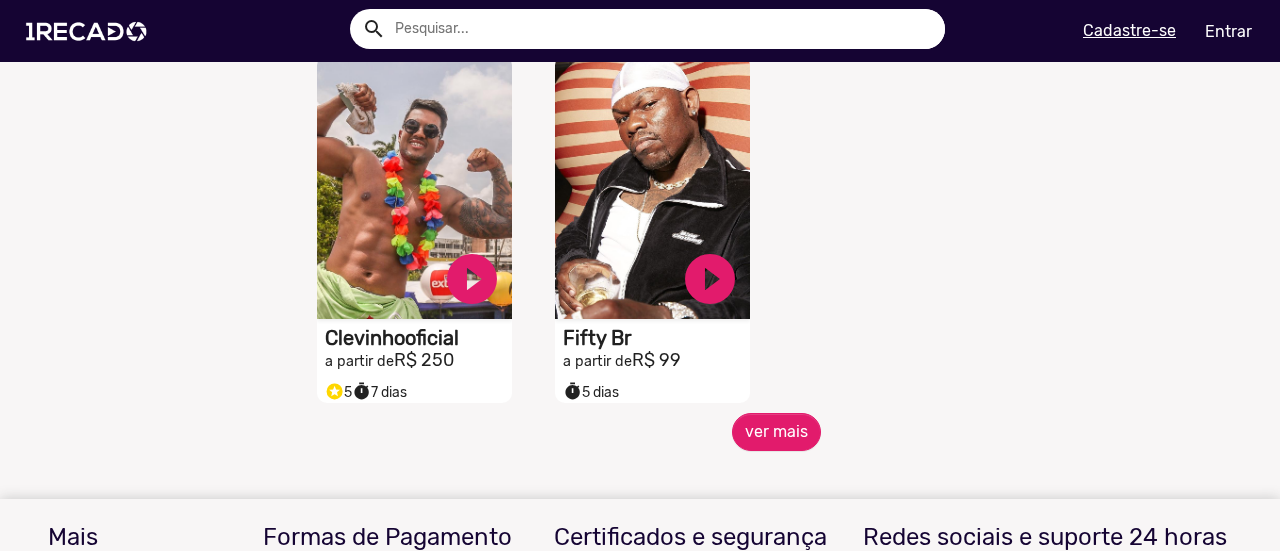 scroll, scrollTop: 936, scrollLeft: 0, axis: vertical 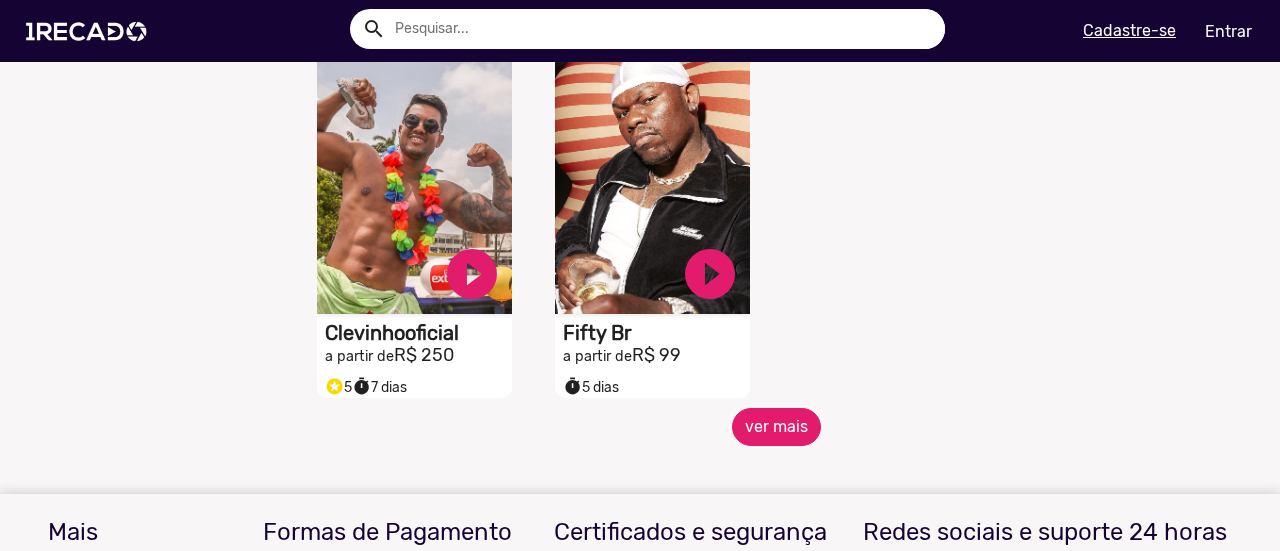 click on "ver mais" 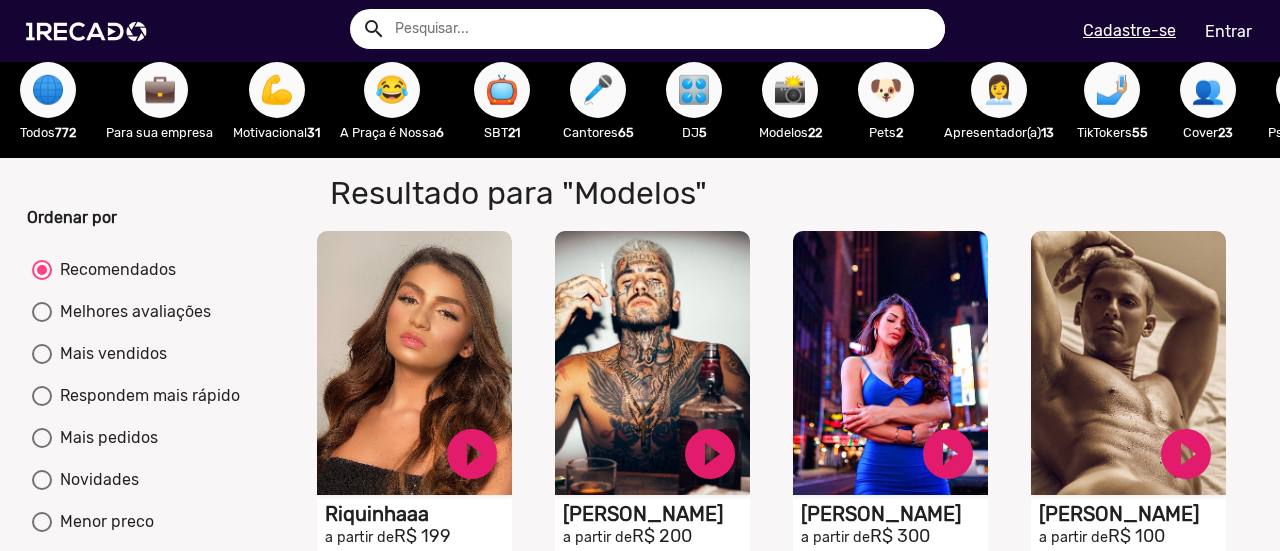 scroll, scrollTop: 0, scrollLeft: 0, axis: both 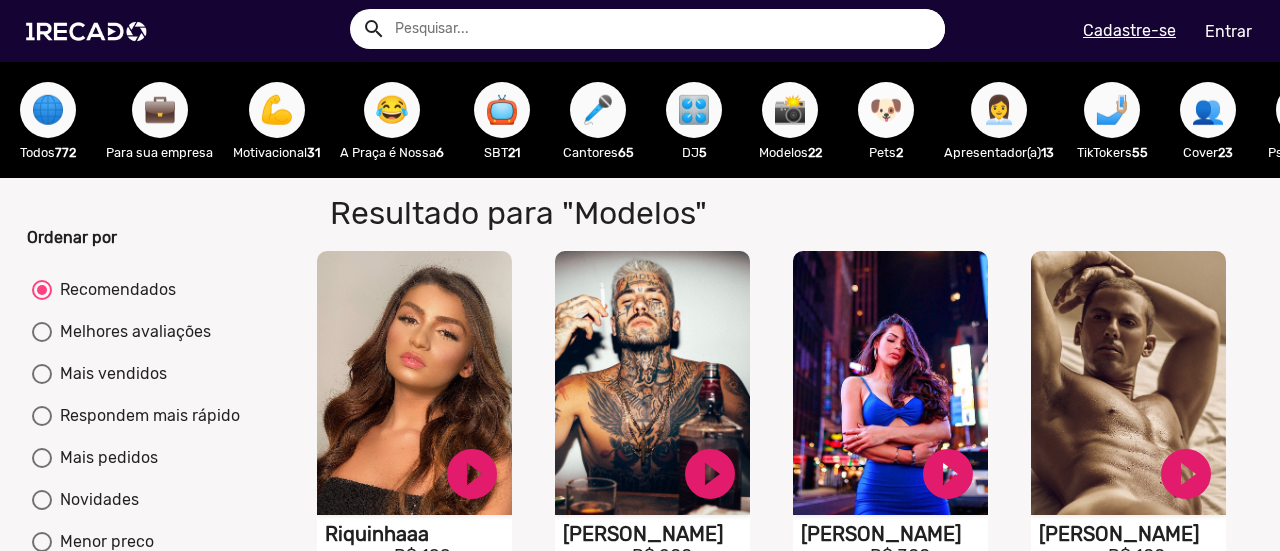 click on "🐶" at bounding box center [886, 110] 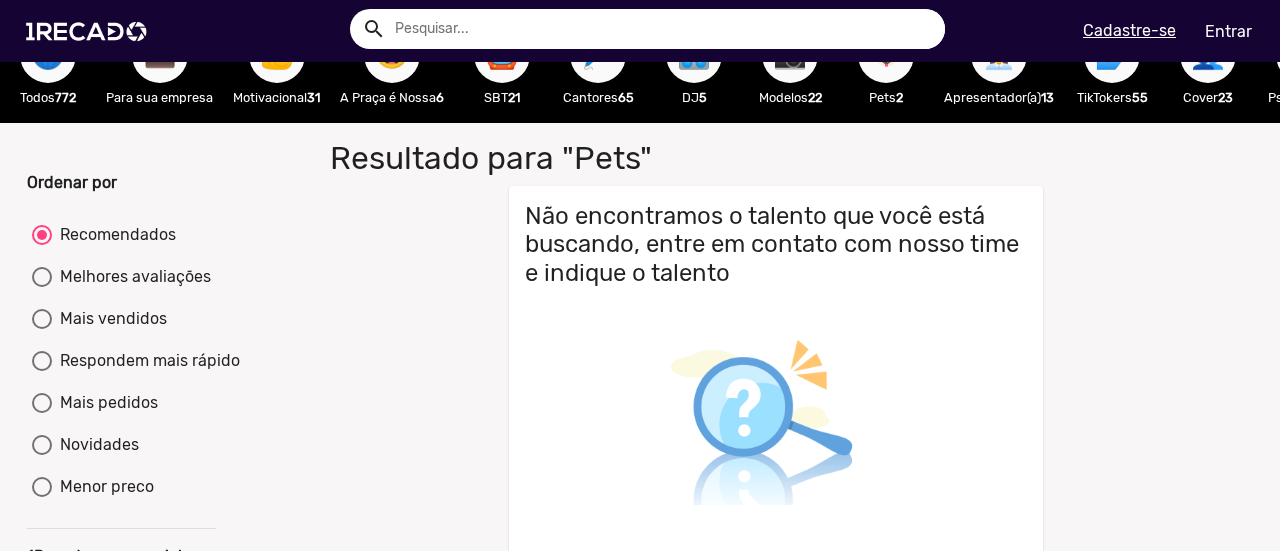 scroll, scrollTop: 0, scrollLeft: 0, axis: both 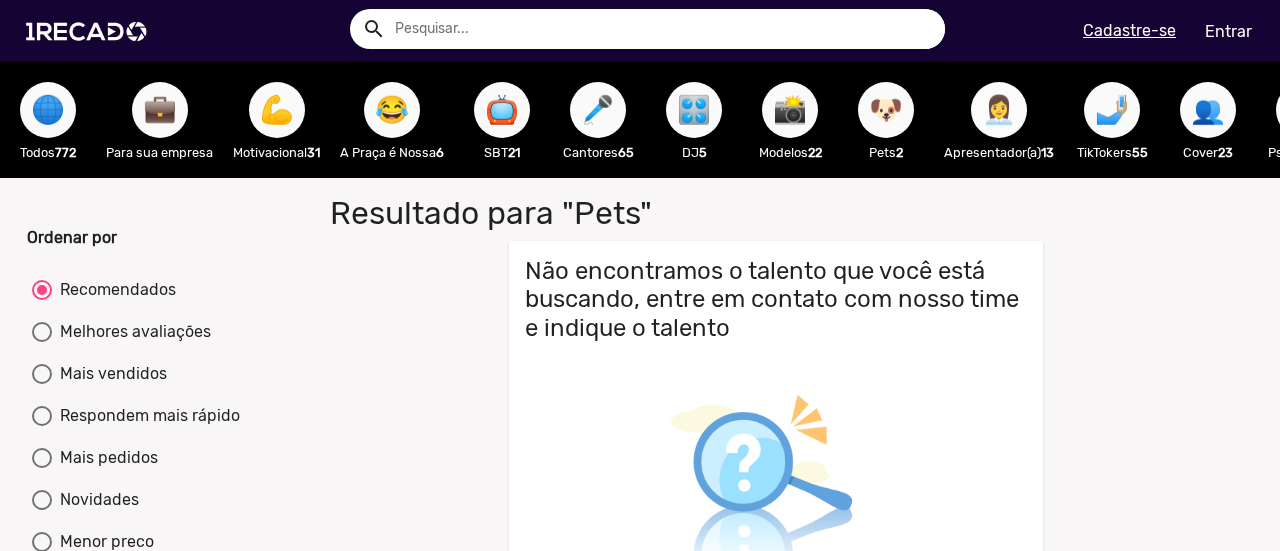 click on "👩‍💼" at bounding box center (999, 110) 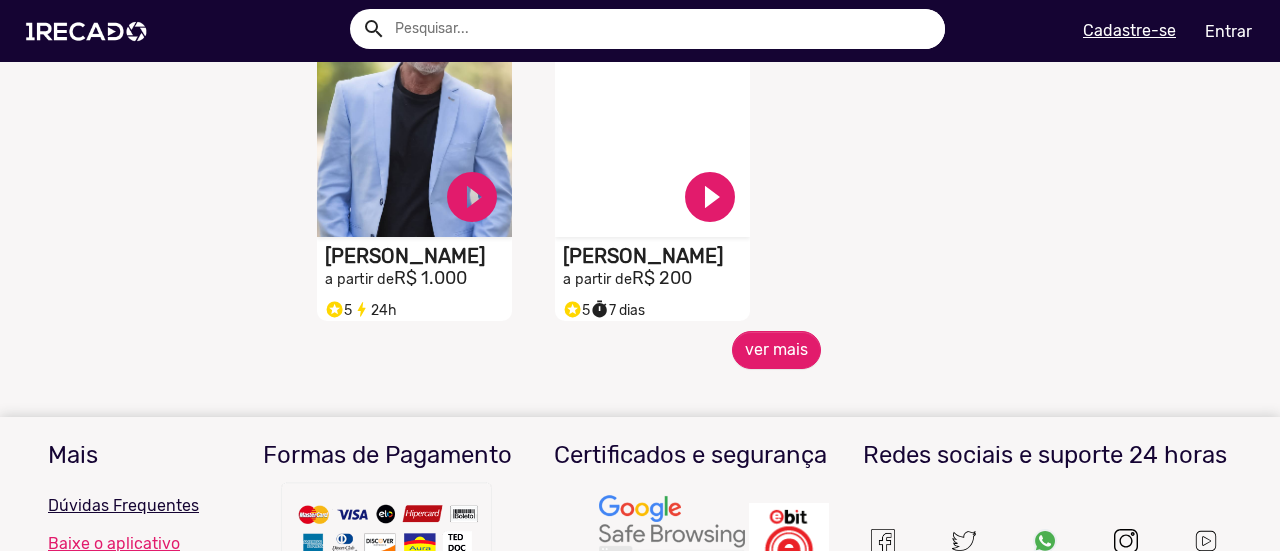 scroll, scrollTop: 999, scrollLeft: 0, axis: vertical 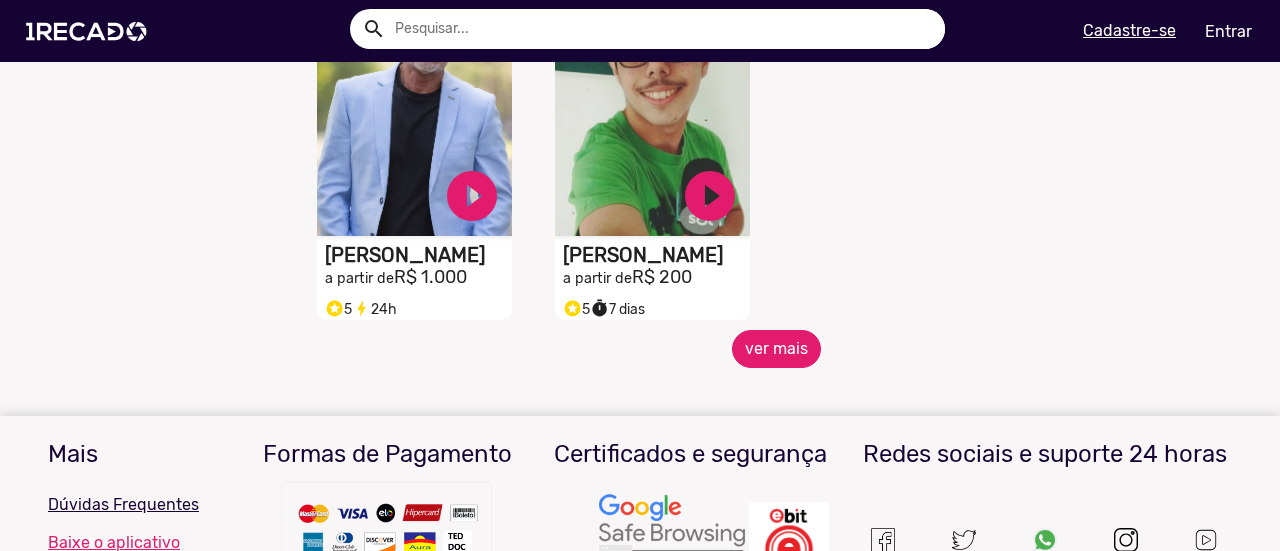 click on "ver mais" 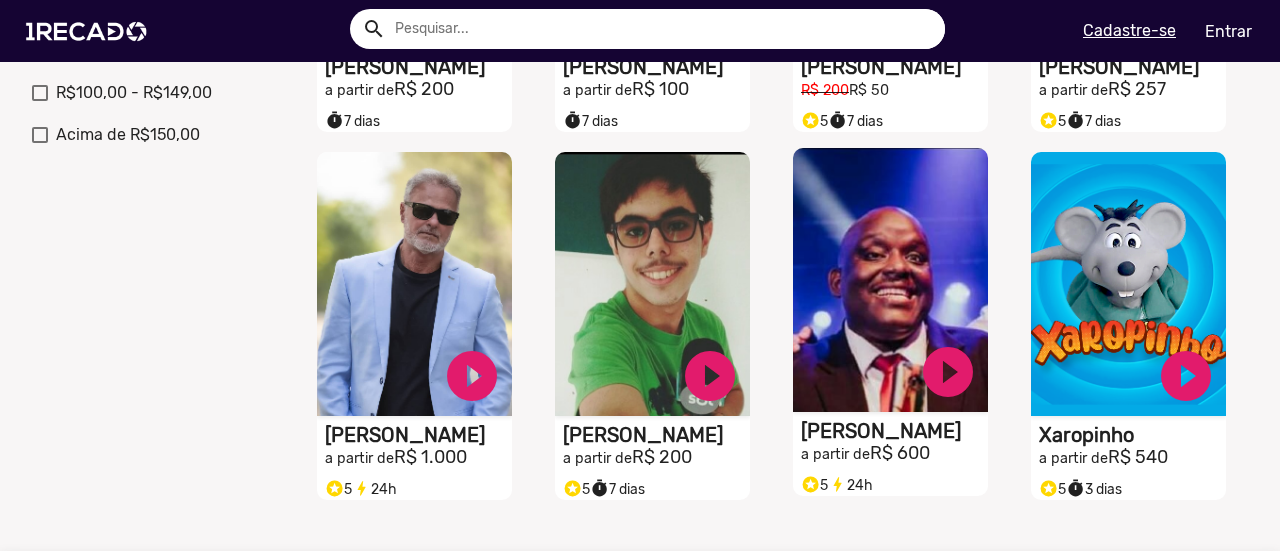 scroll, scrollTop: 0, scrollLeft: 0, axis: both 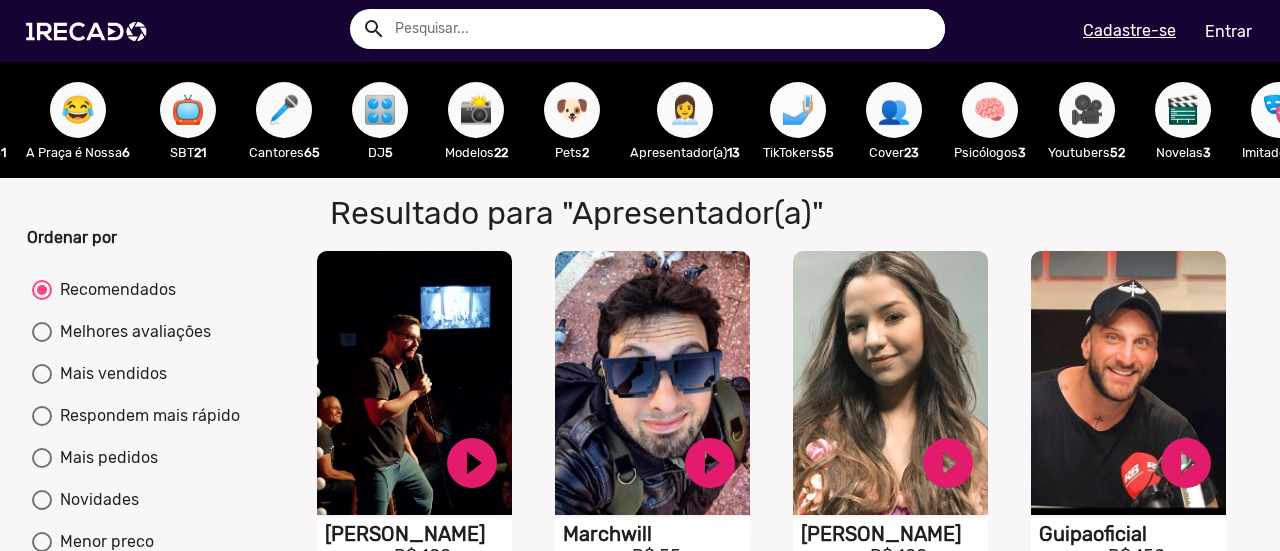 click on "🤳🏼" at bounding box center (798, 110) 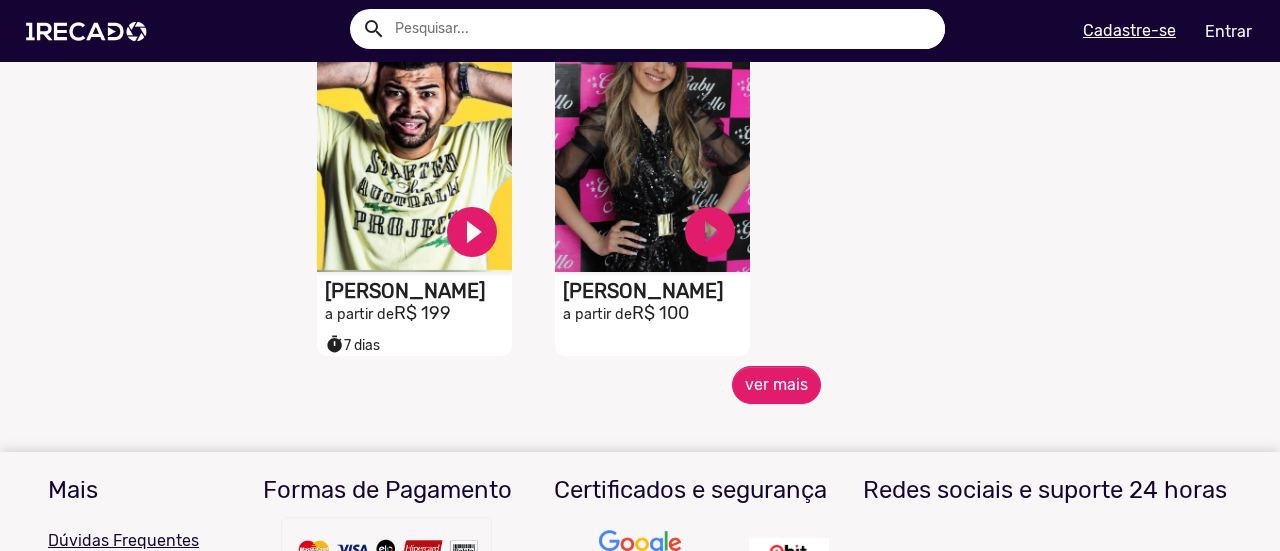 scroll, scrollTop: 964, scrollLeft: 0, axis: vertical 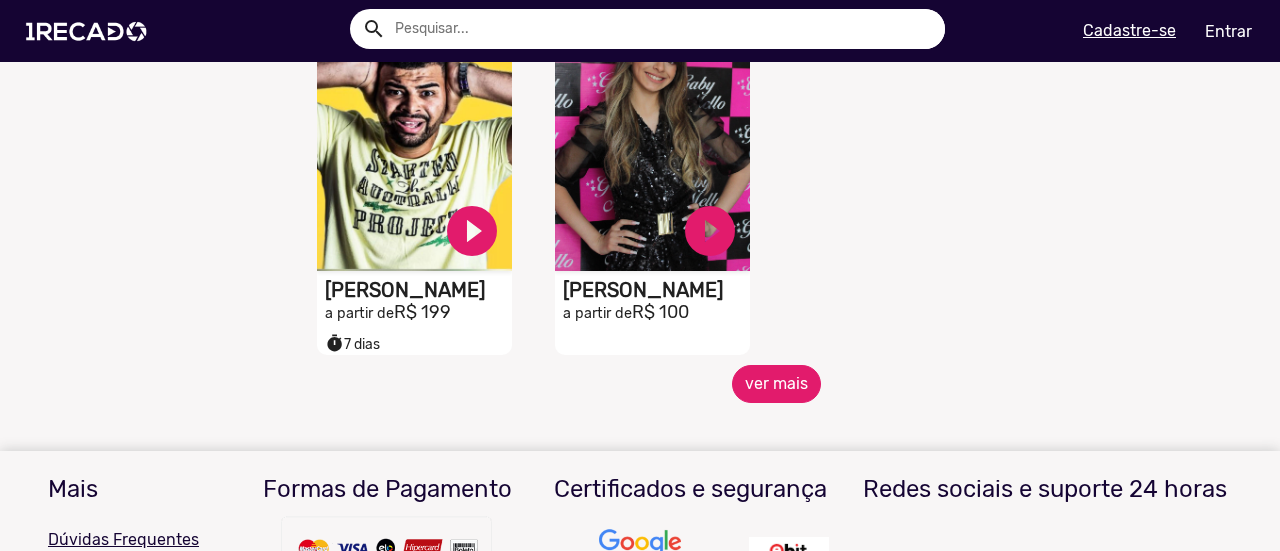 click on "ver mais" 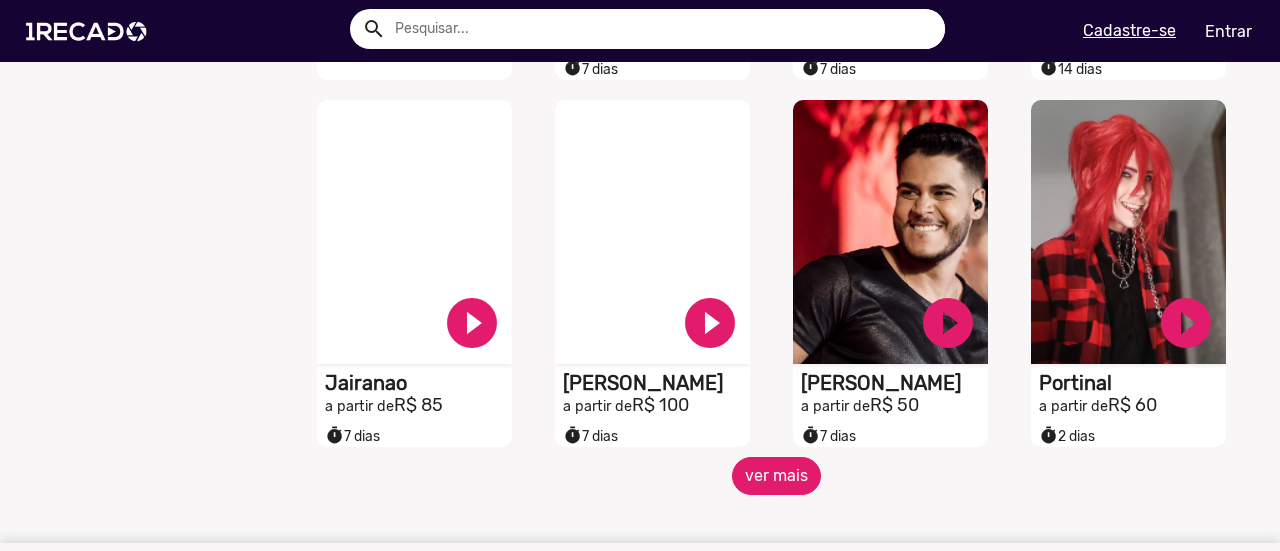 scroll, scrollTop: 1616, scrollLeft: 0, axis: vertical 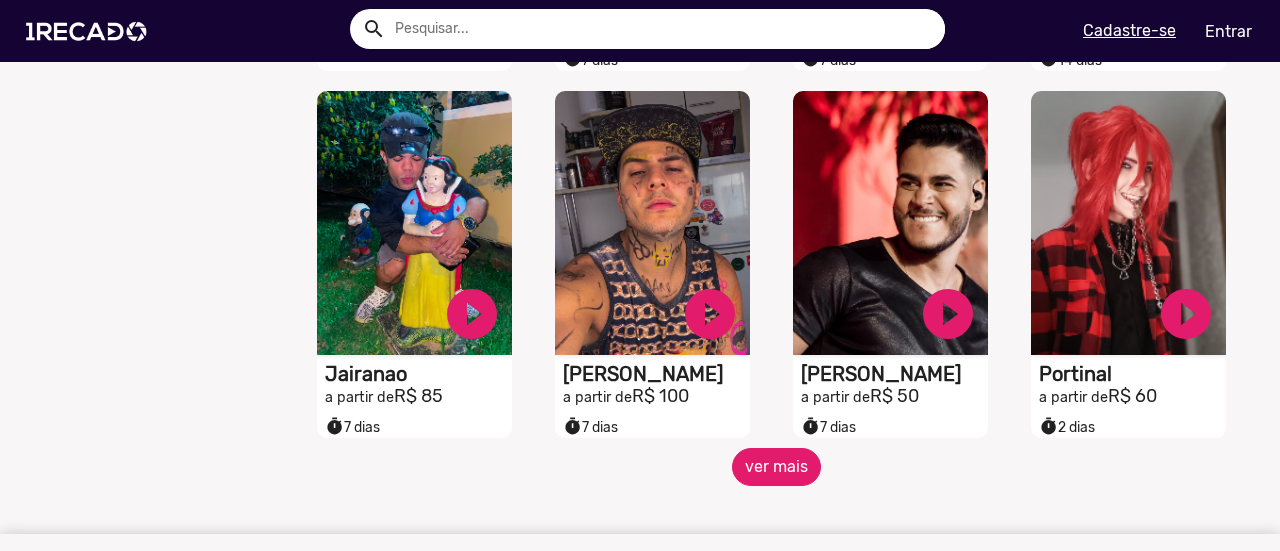 click on "ver mais" 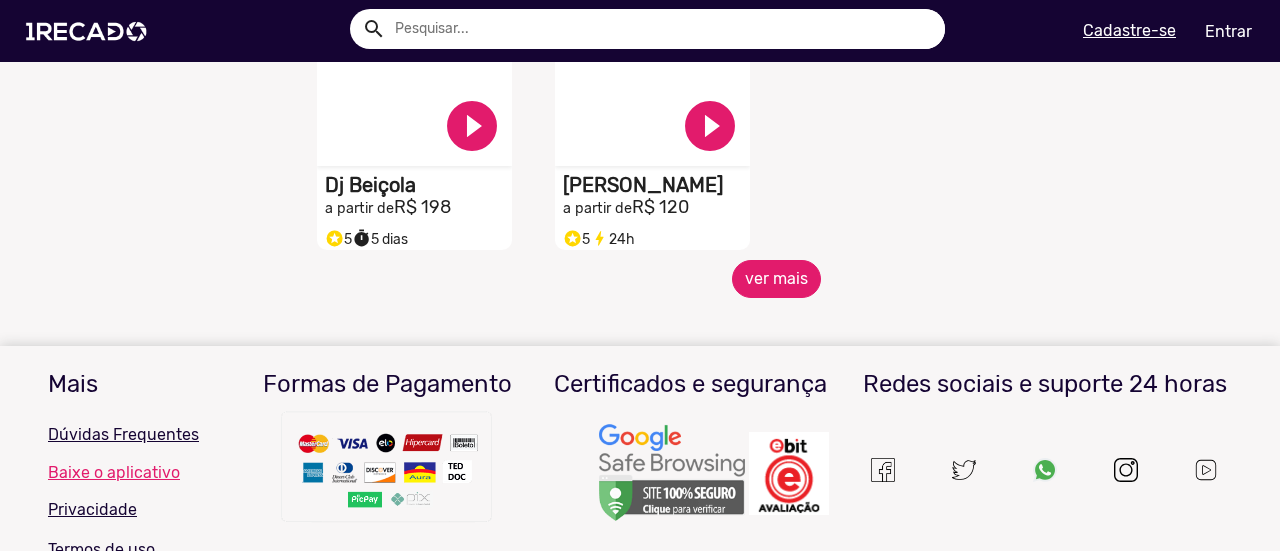 scroll, scrollTop: 2878, scrollLeft: 0, axis: vertical 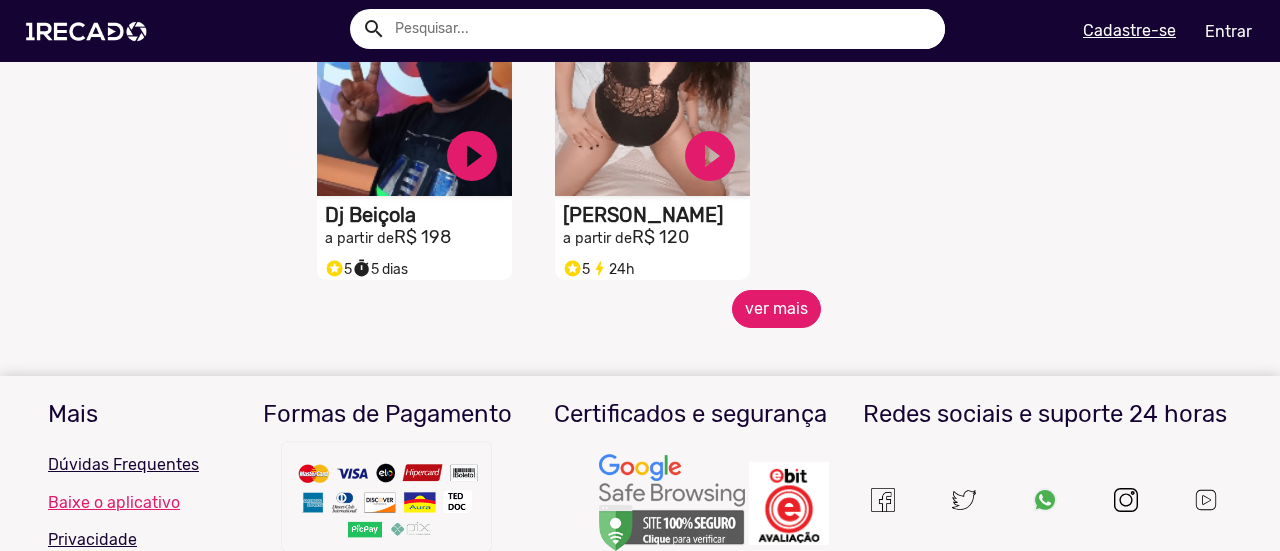 click on "ver mais" 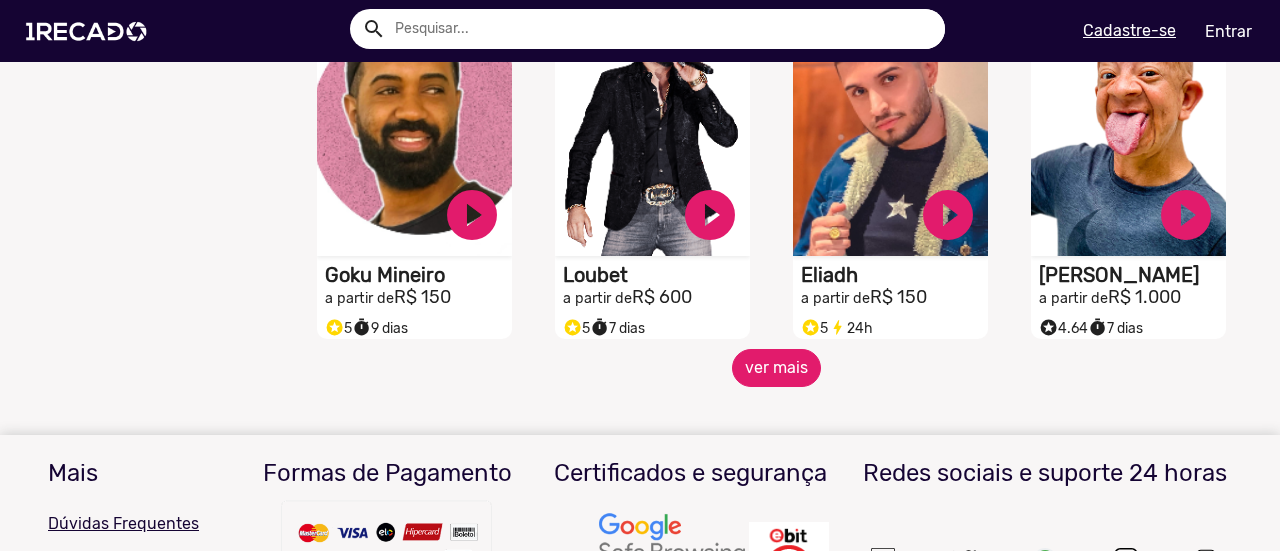scroll, scrollTop: 3554, scrollLeft: 0, axis: vertical 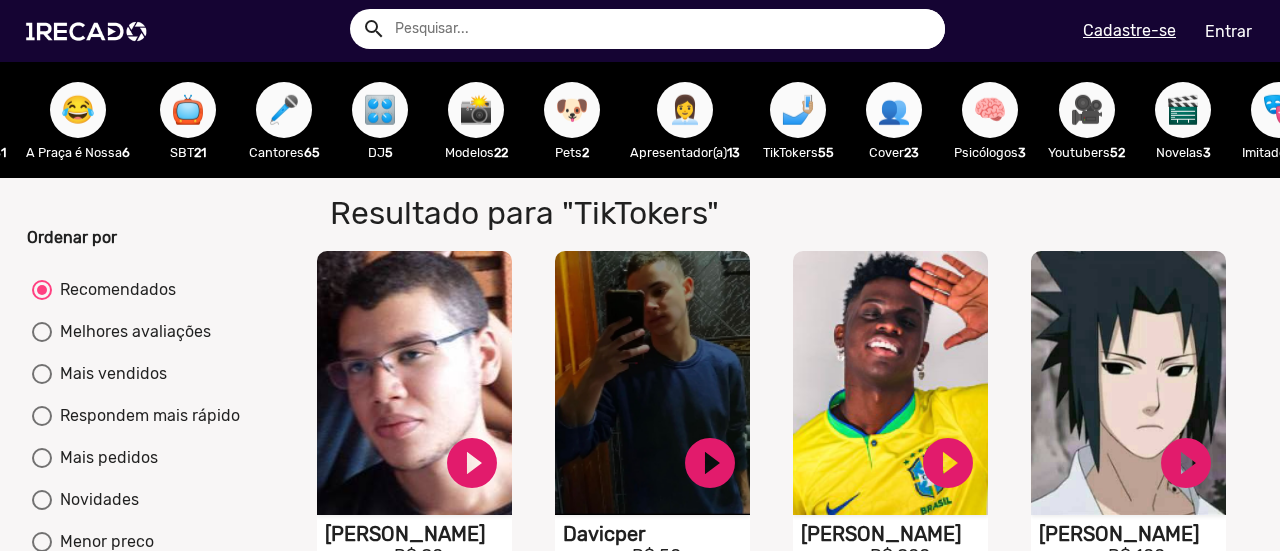 click on "👥" at bounding box center [894, 110] 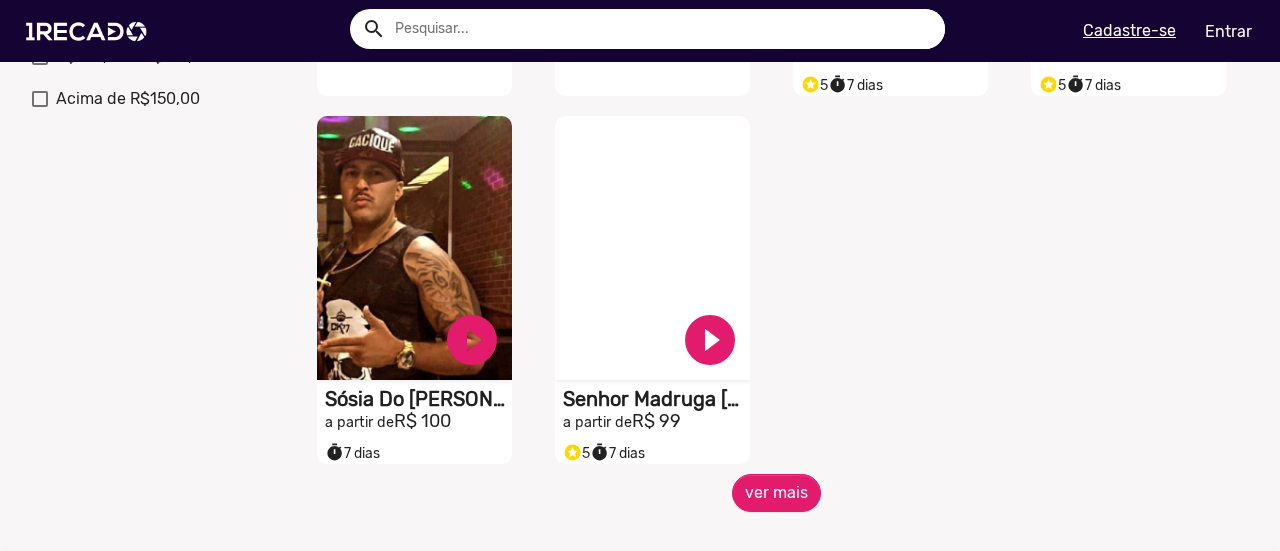 scroll, scrollTop: 856, scrollLeft: 0, axis: vertical 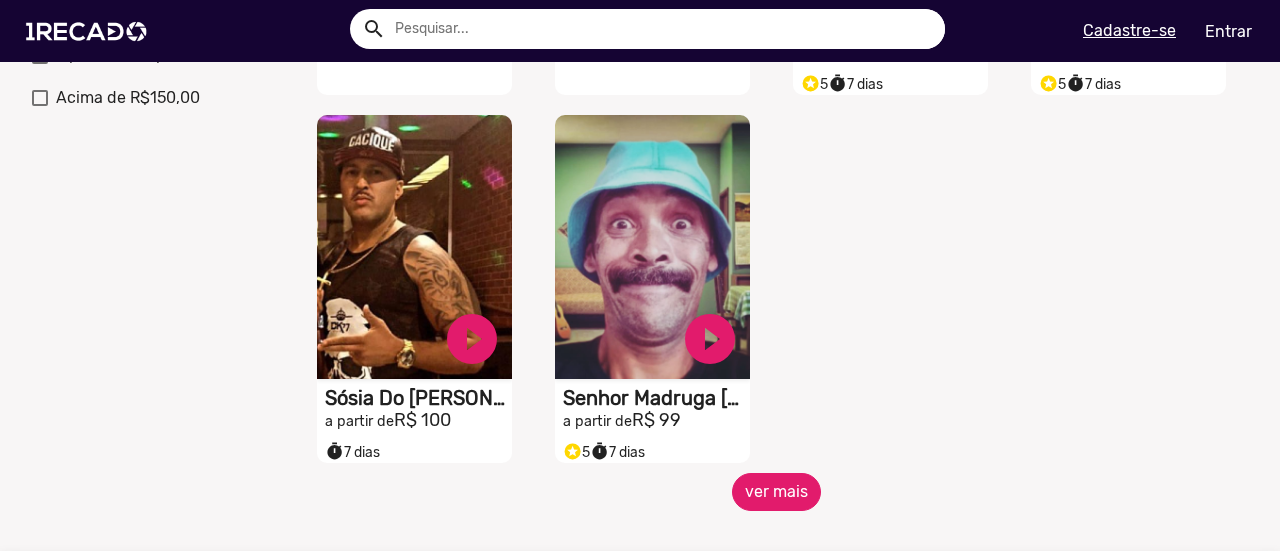 click on "ver mais" 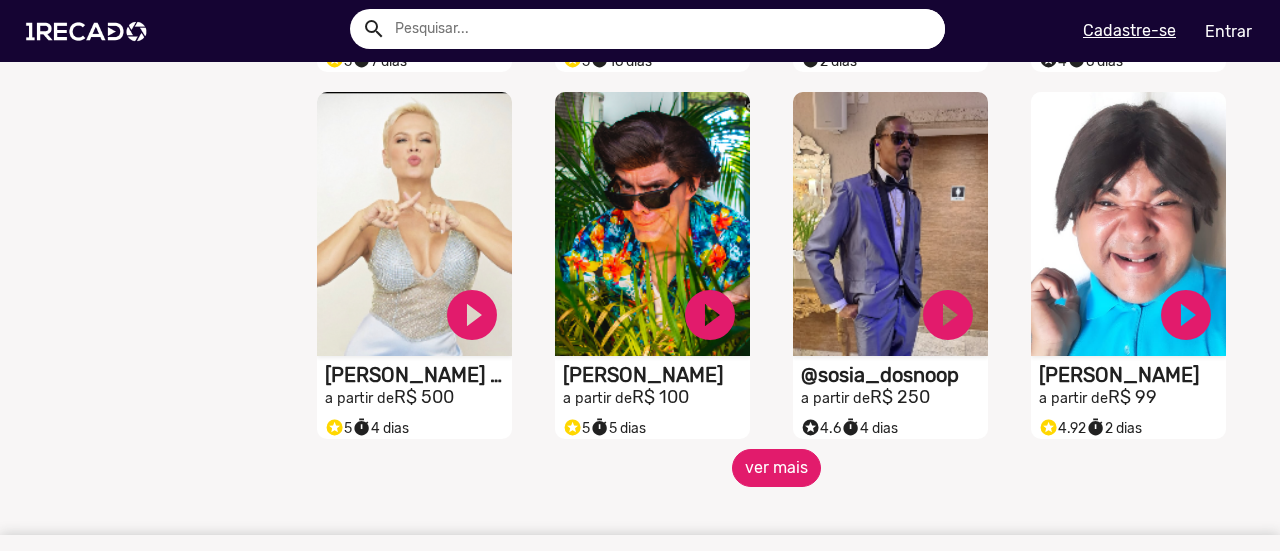 scroll, scrollTop: 1627, scrollLeft: 0, axis: vertical 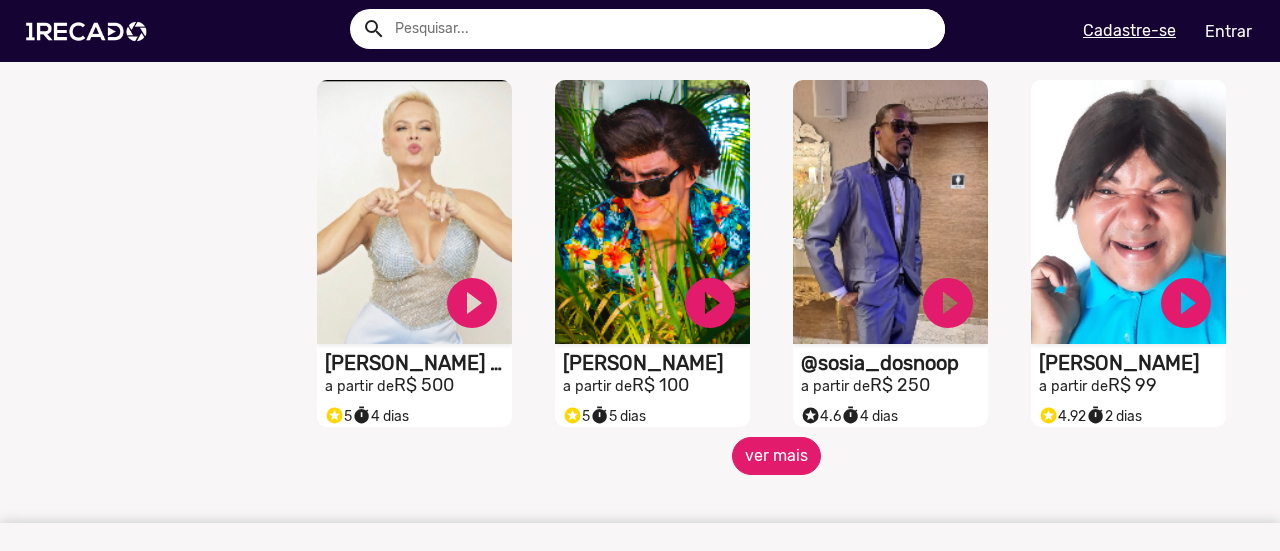 click on "ver mais" 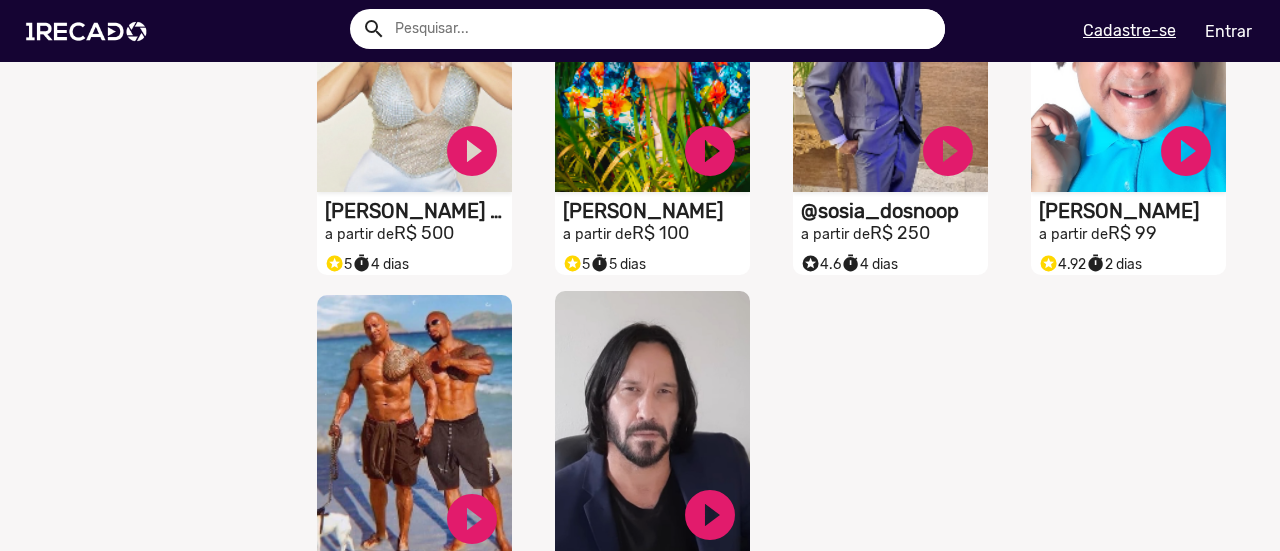 scroll, scrollTop: 1778, scrollLeft: 0, axis: vertical 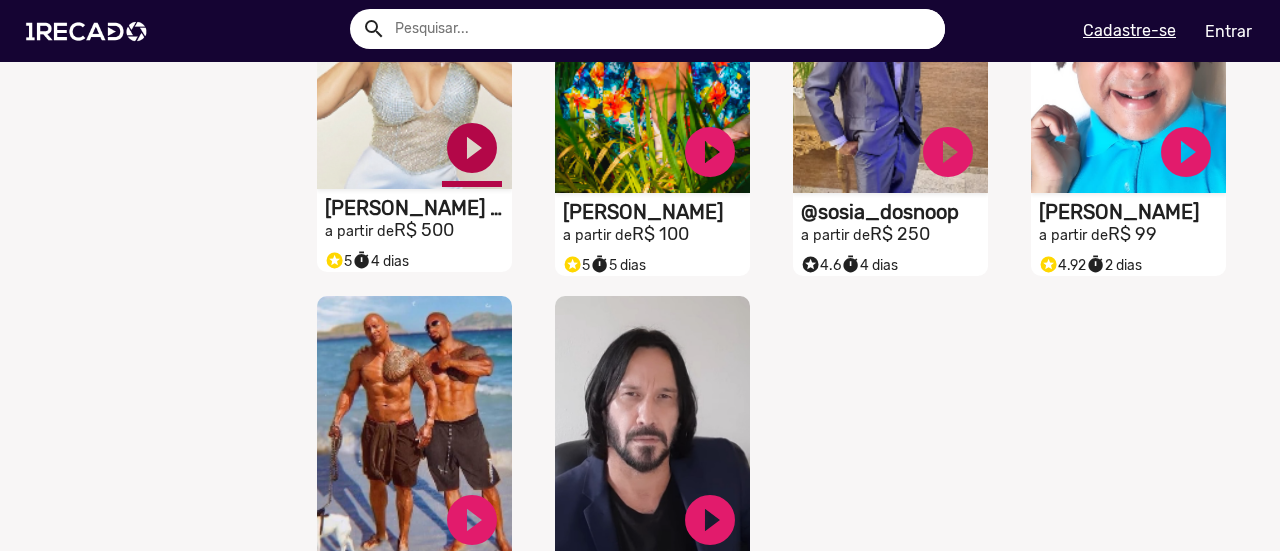click on "play_circle_filled" at bounding box center (472, -1315) 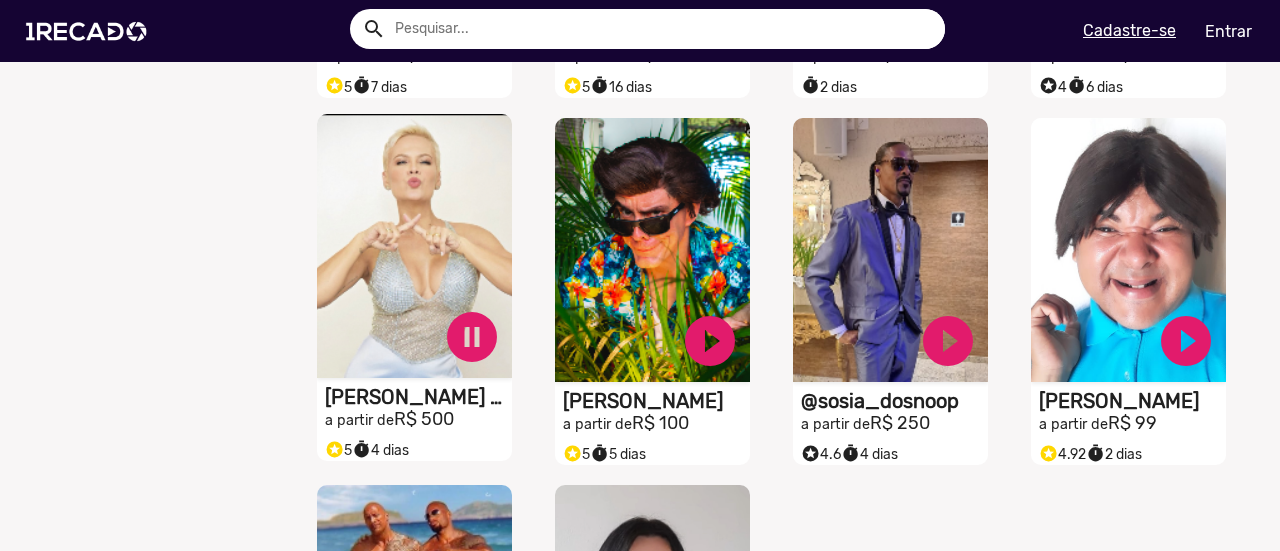 scroll, scrollTop: 1588, scrollLeft: 0, axis: vertical 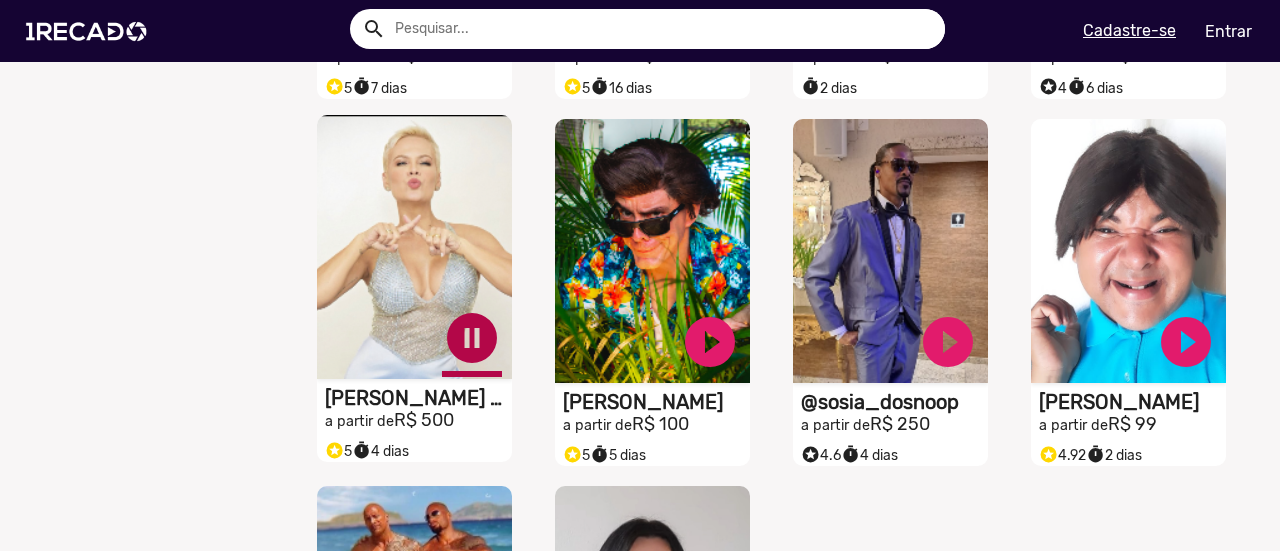 click on "pause_circle" at bounding box center [472, -1125] 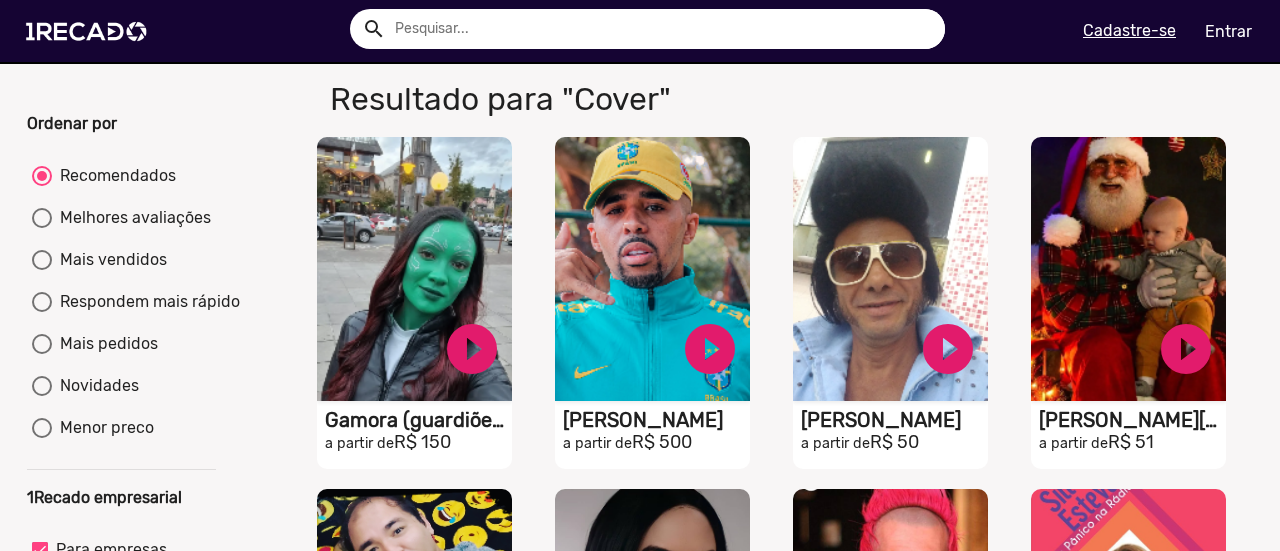 scroll, scrollTop: 0, scrollLeft: 0, axis: both 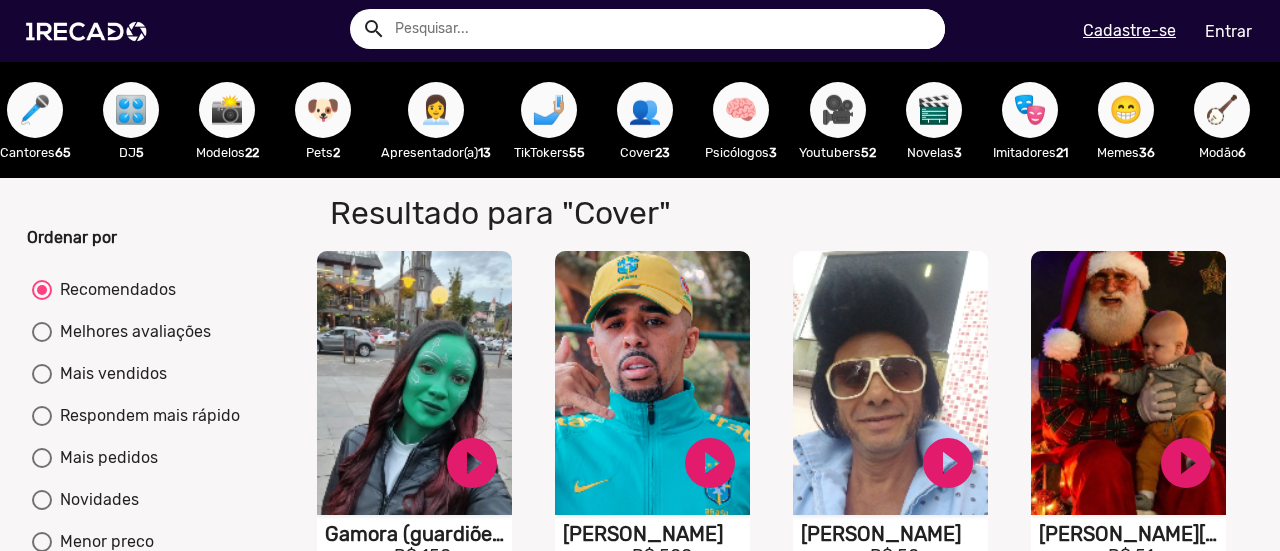click on "🧠" at bounding box center [741, 110] 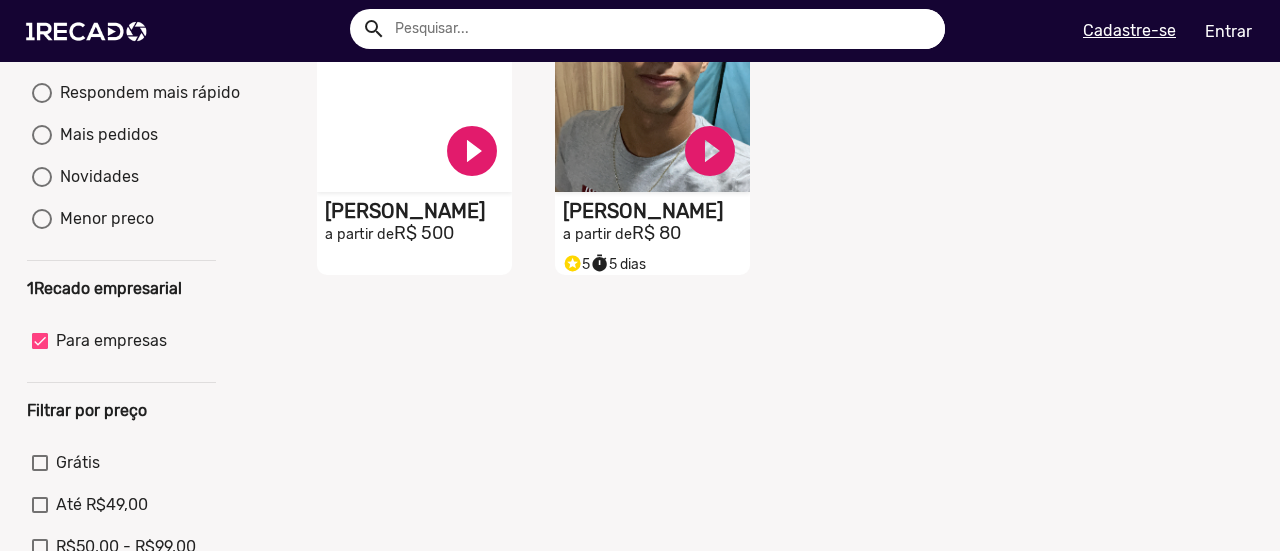 scroll, scrollTop: 0, scrollLeft: 0, axis: both 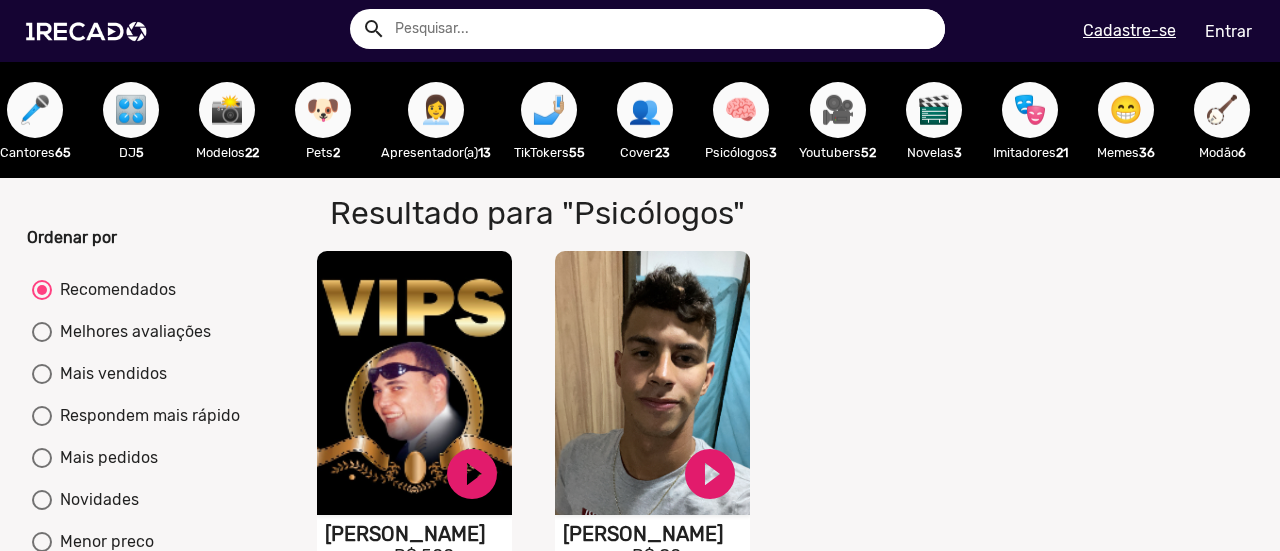 click on "🎥" at bounding box center (838, 110) 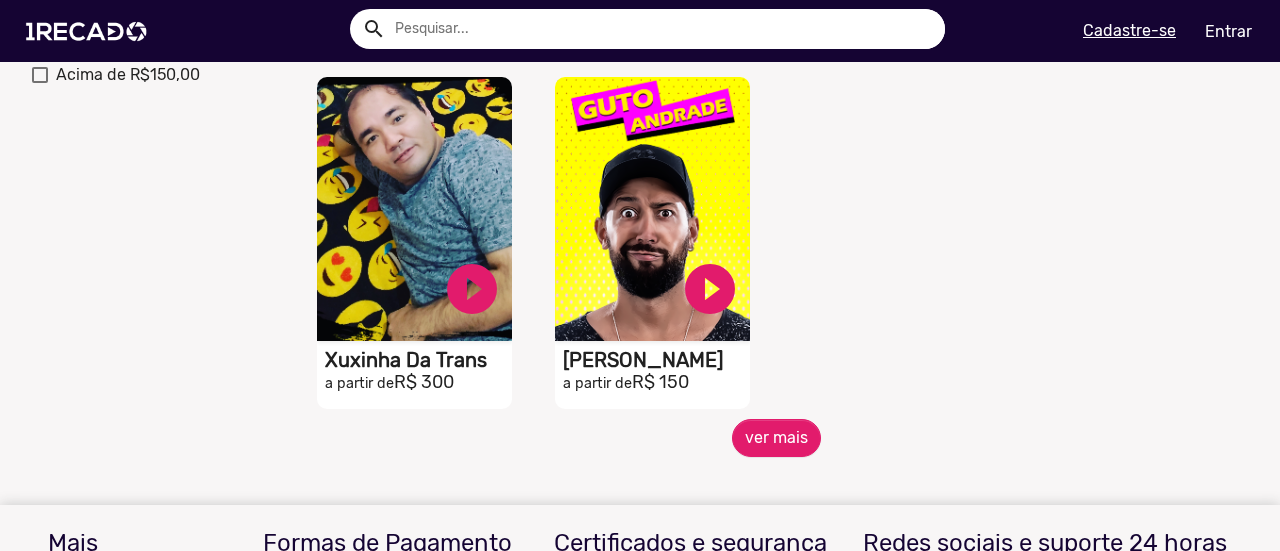 scroll, scrollTop: 890, scrollLeft: 0, axis: vertical 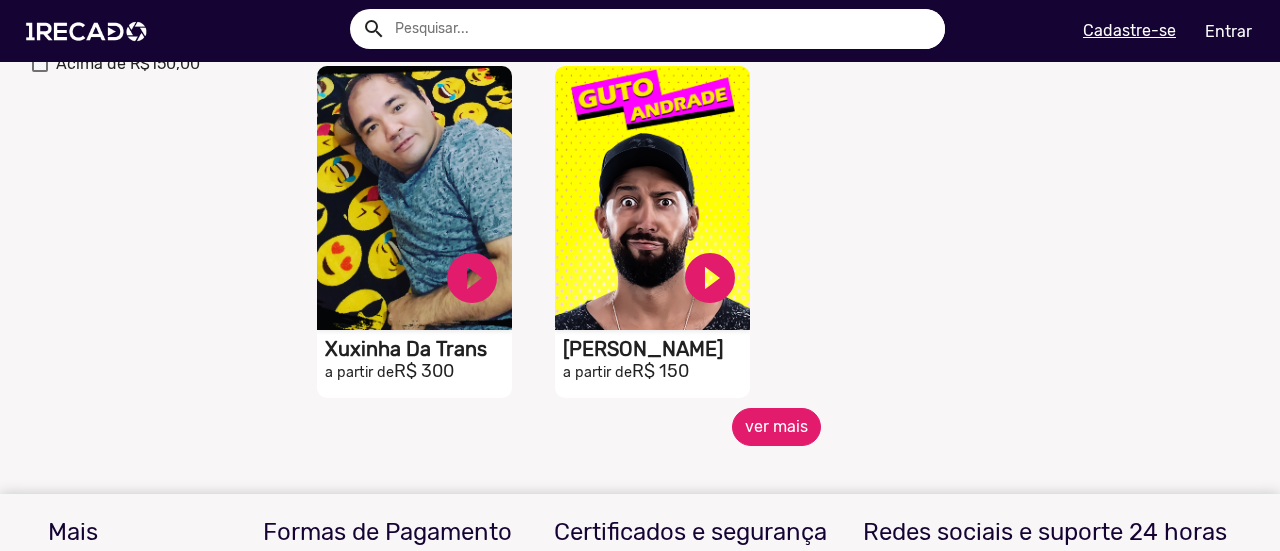 click on "ver mais" 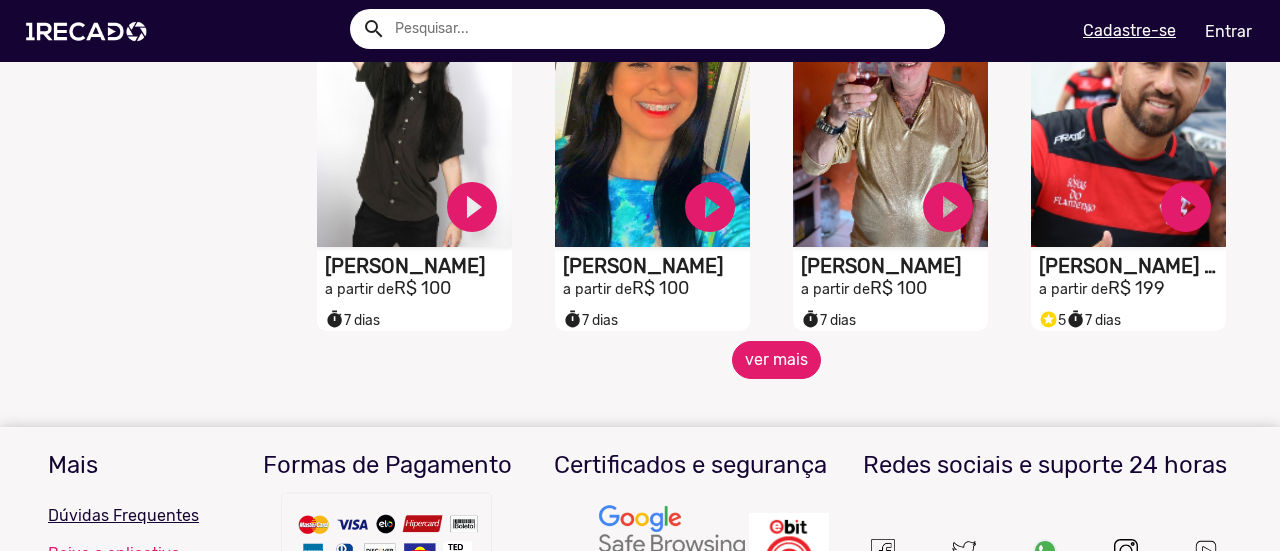 scroll, scrollTop: 1694, scrollLeft: 0, axis: vertical 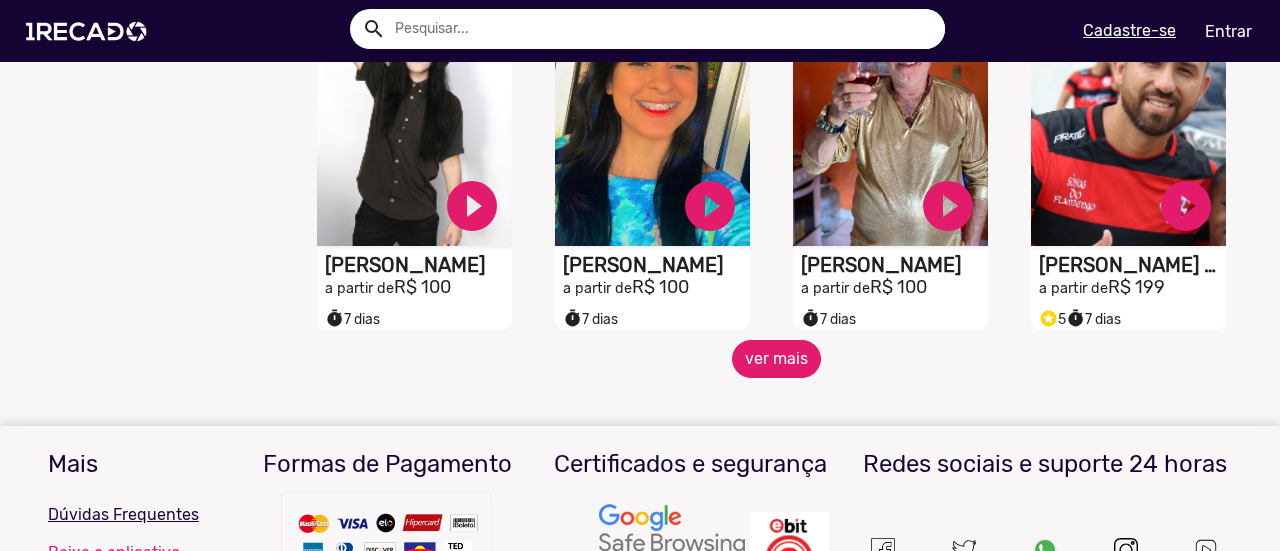 click on "ver mais" 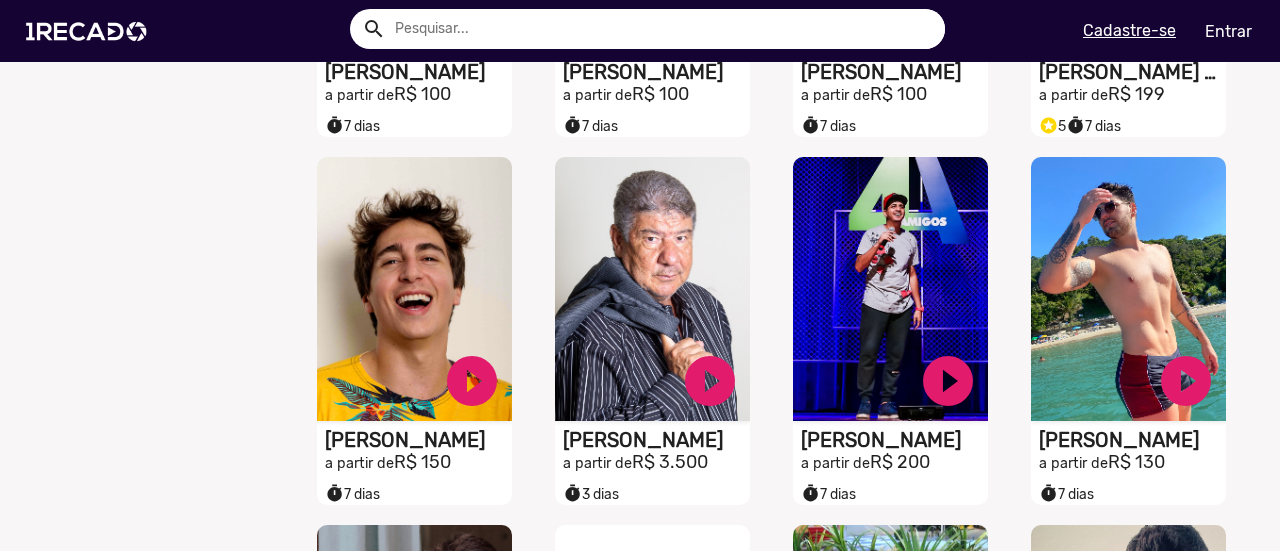 scroll, scrollTop: 1889, scrollLeft: 0, axis: vertical 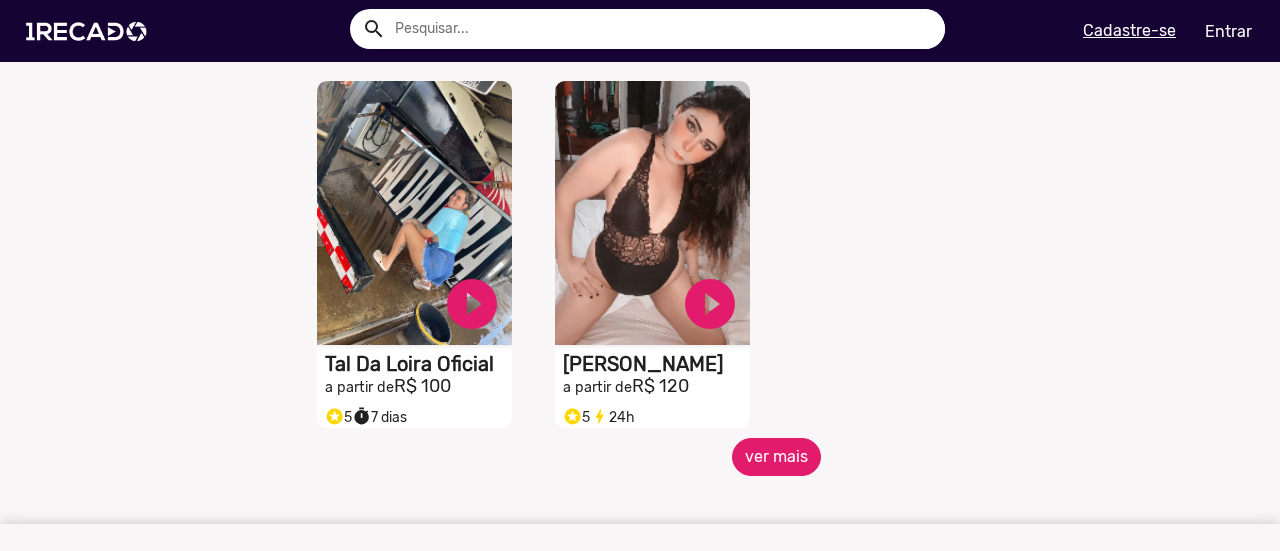 click on "ver mais" 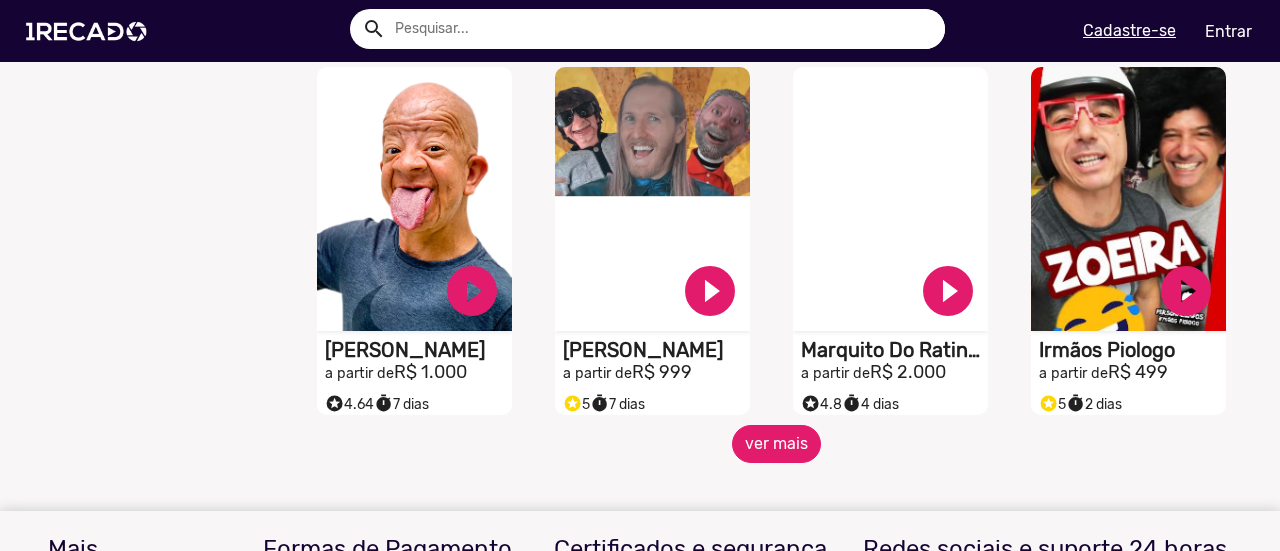 scroll, scrollTop: 3453, scrollLeft: 0, axis: vertical 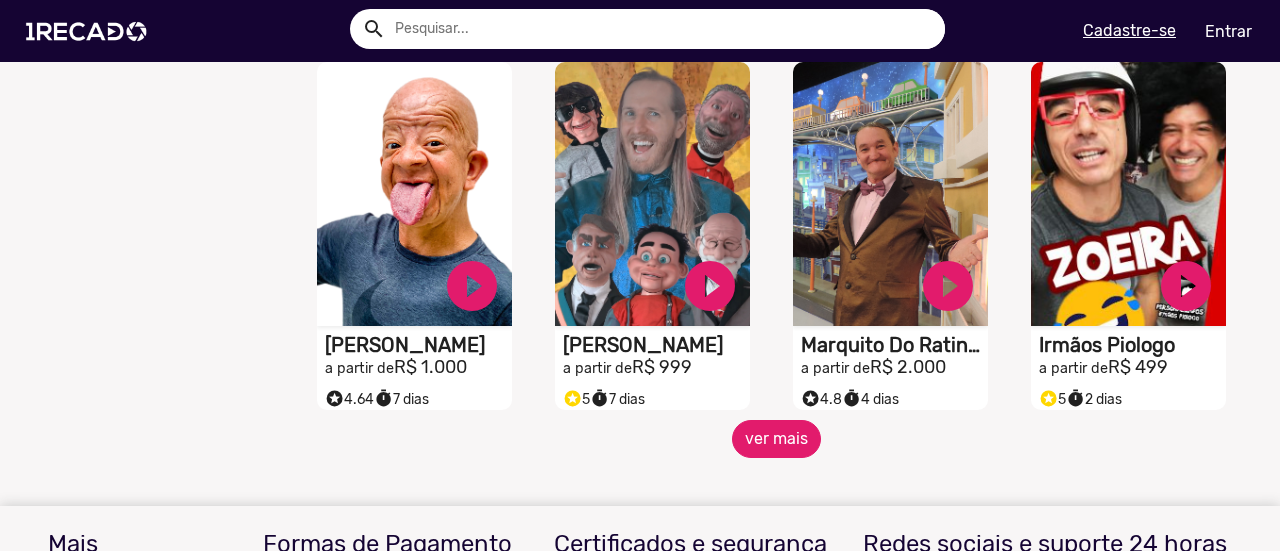 click on "ver mais" 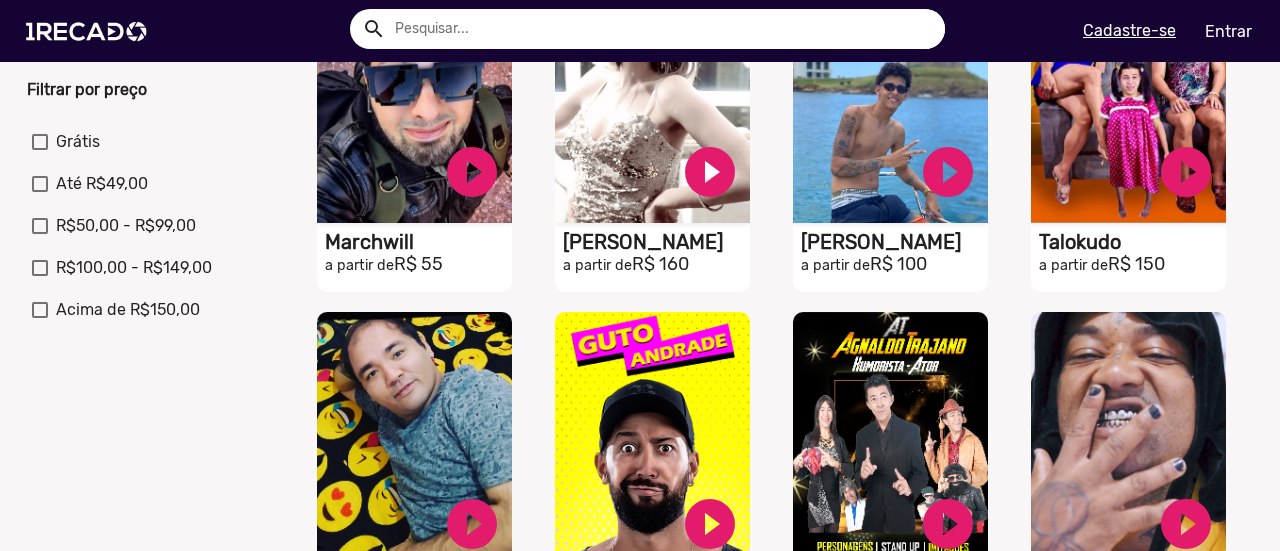 scroll, scrollTop: 0, scrollLeft: 0, axis: both 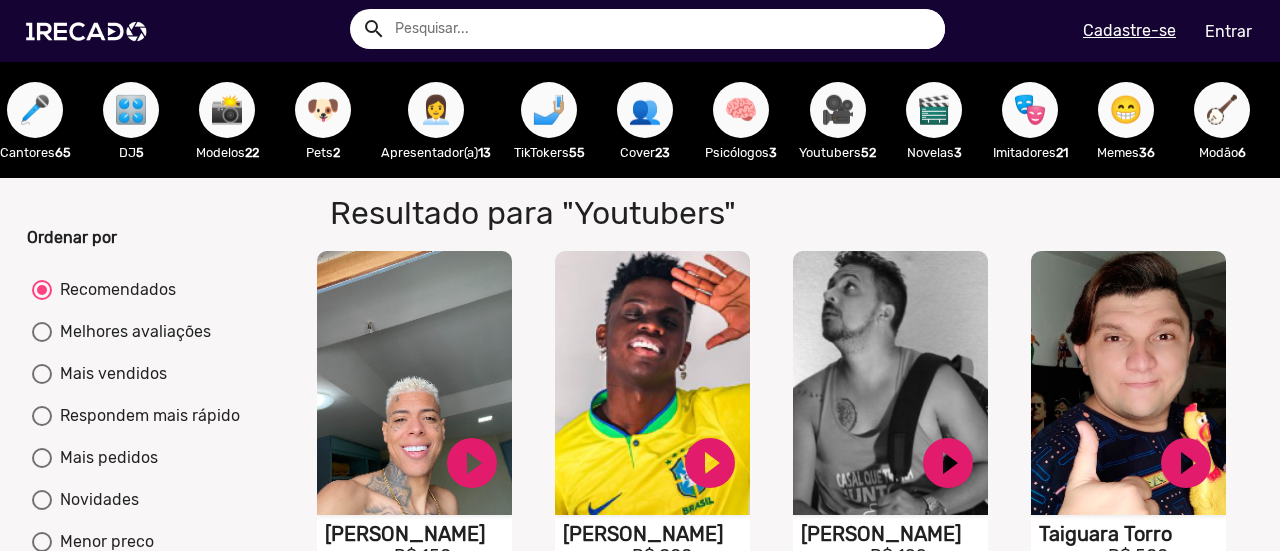click on "🎬" at bounding box center [934, 110] 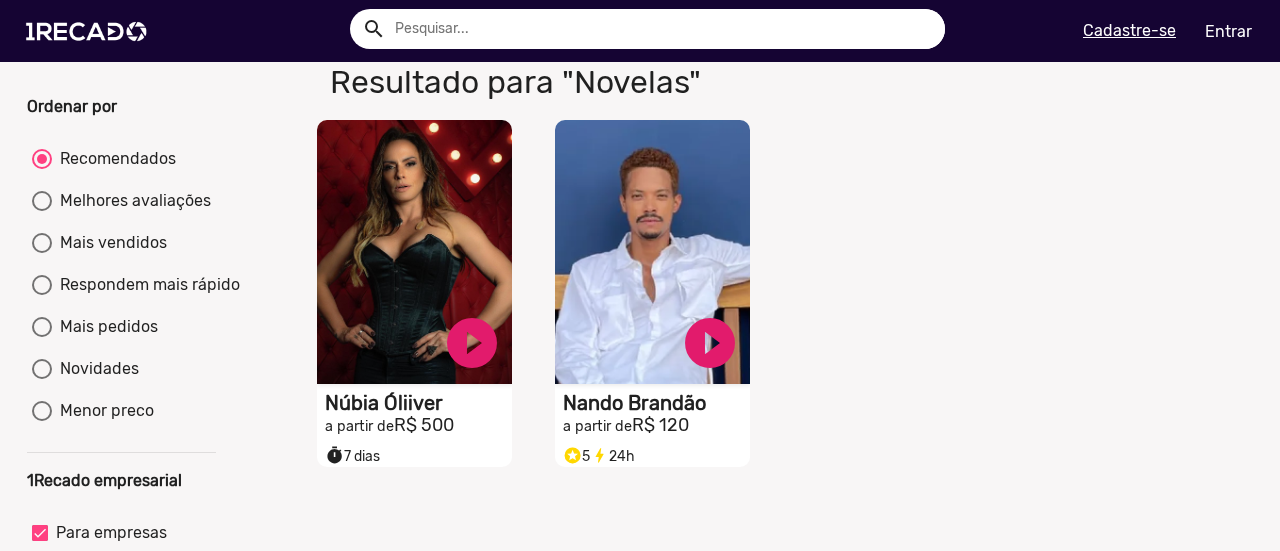 scroll, scrollTop: 0, scrollLeft: 0, axis: both 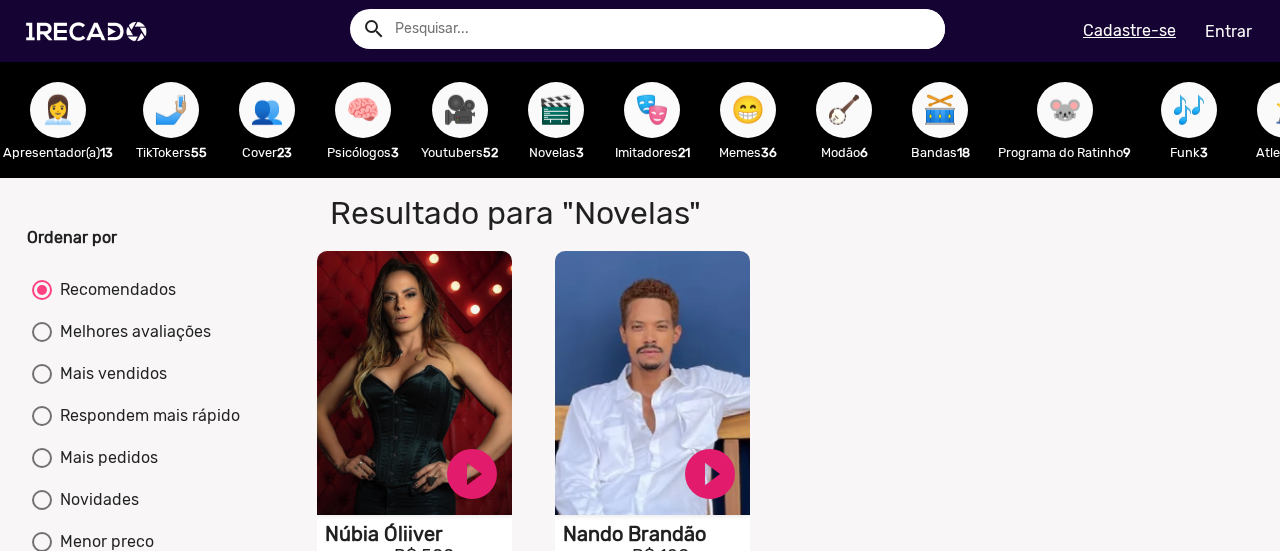 click on "🎭" at bounding box center (652, 110) 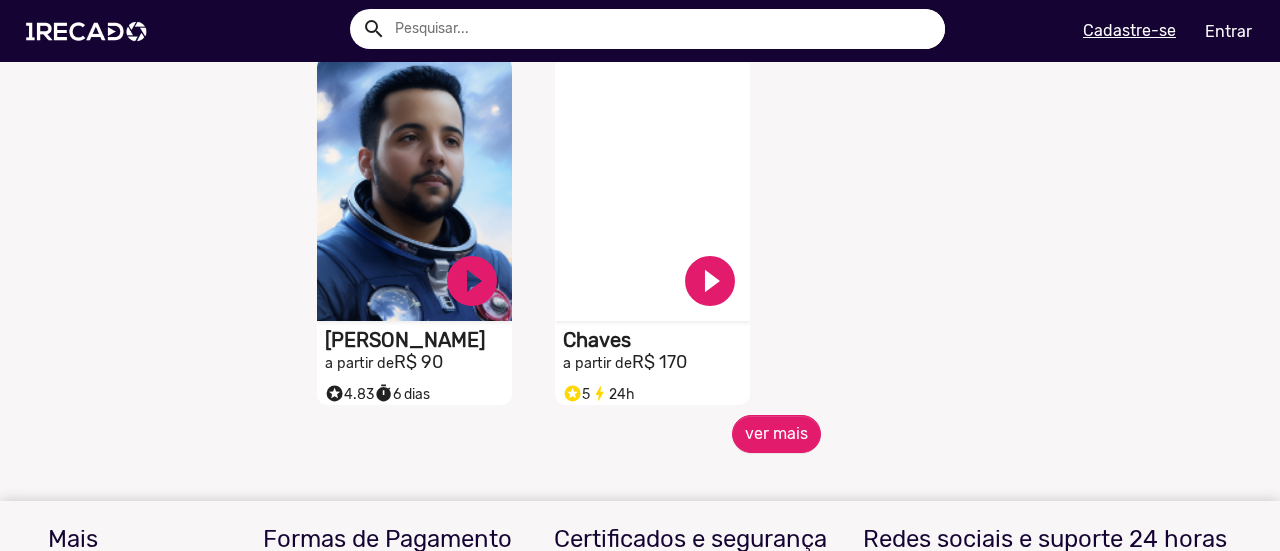 scroll, scrollTop: 932, scrollLeft: 0, axis: vertical 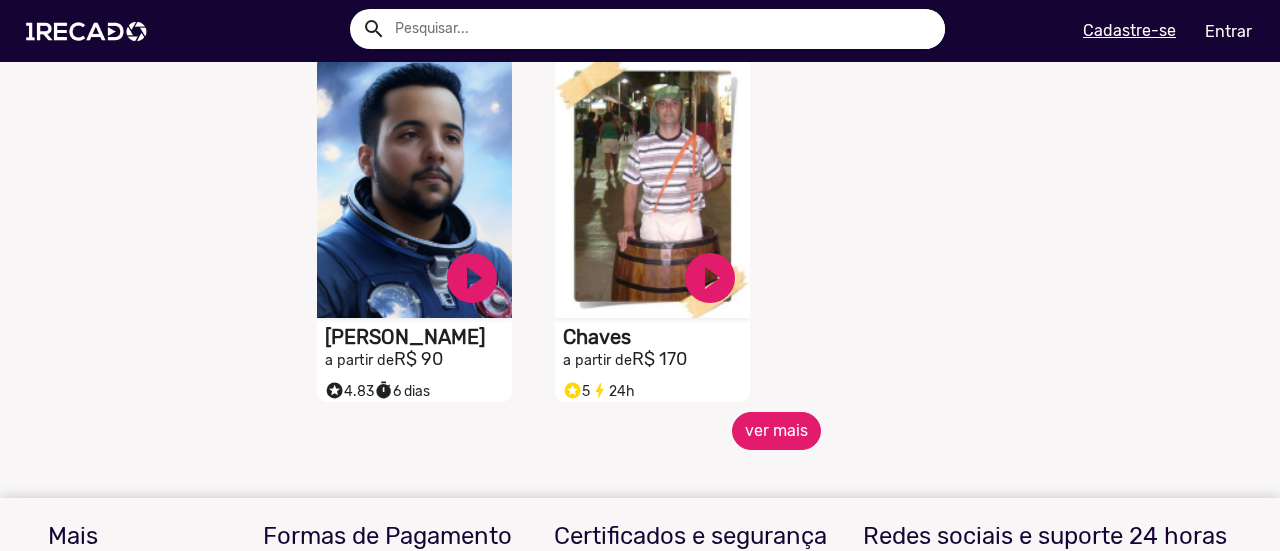 click on "ver mais" 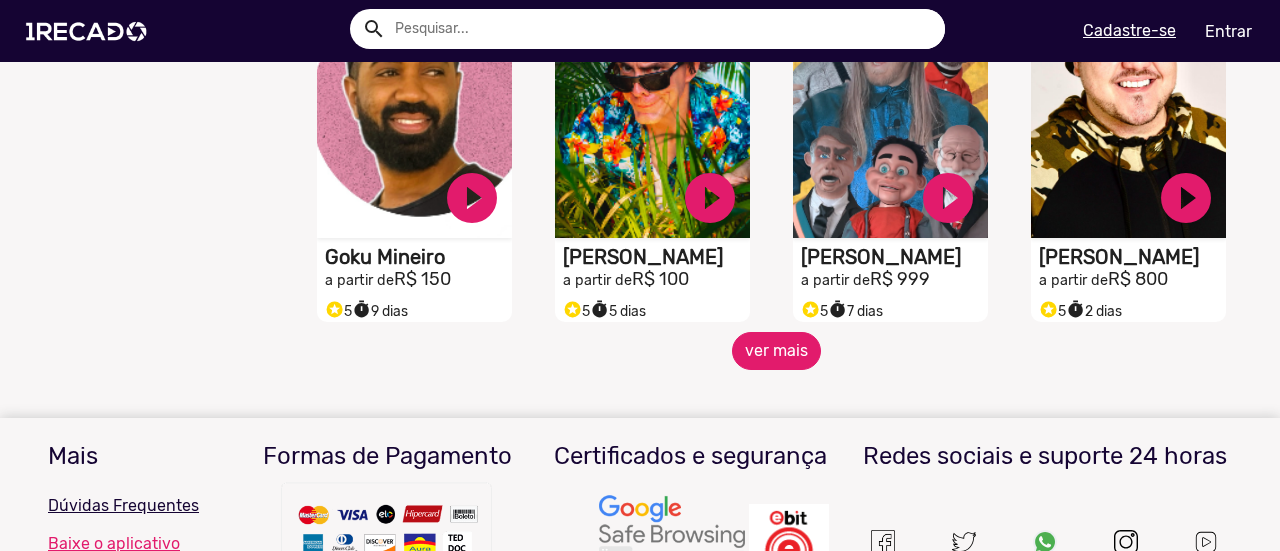 scroll, scrollTop: 1749, scrollLeft: 0, axis: vertical 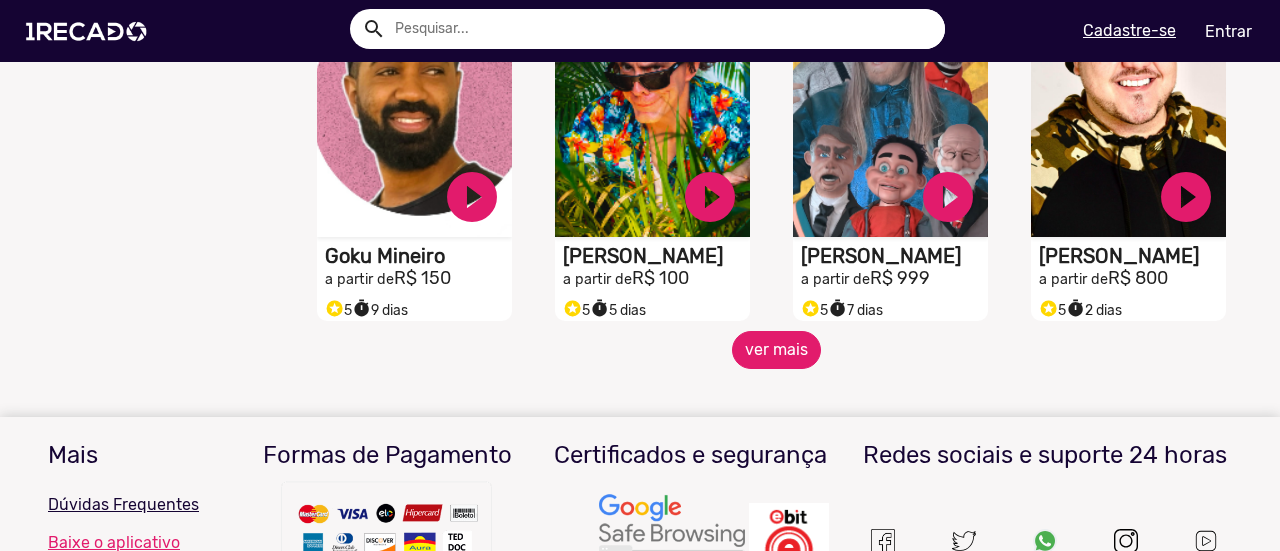 click on "ver mais" 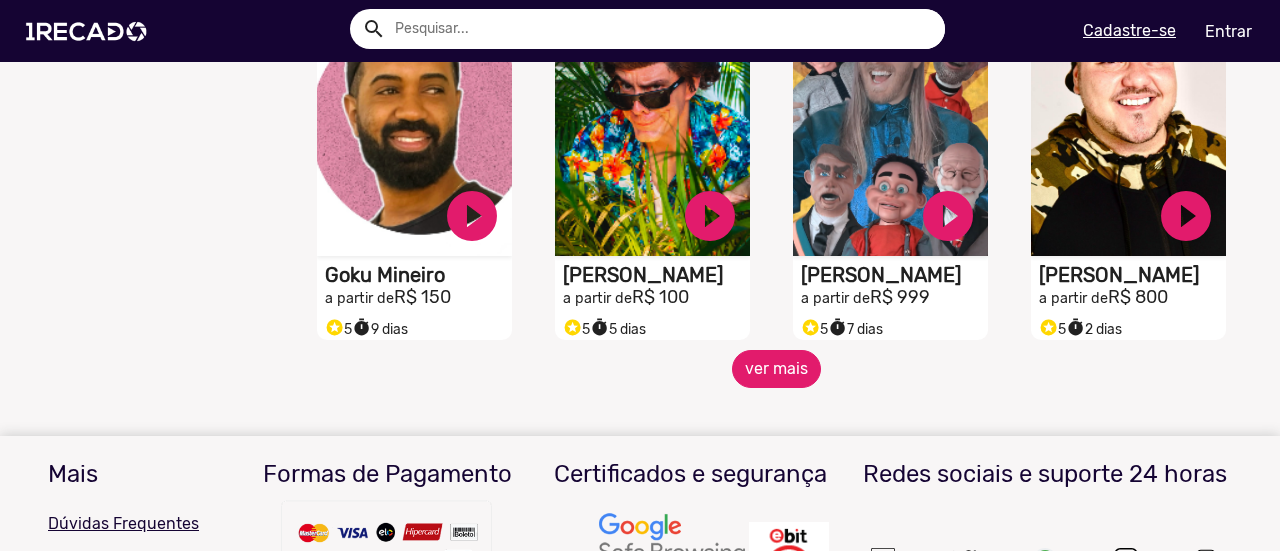 scroll, scrollTop: 1729, scrollLeft: 0, axis: vertical 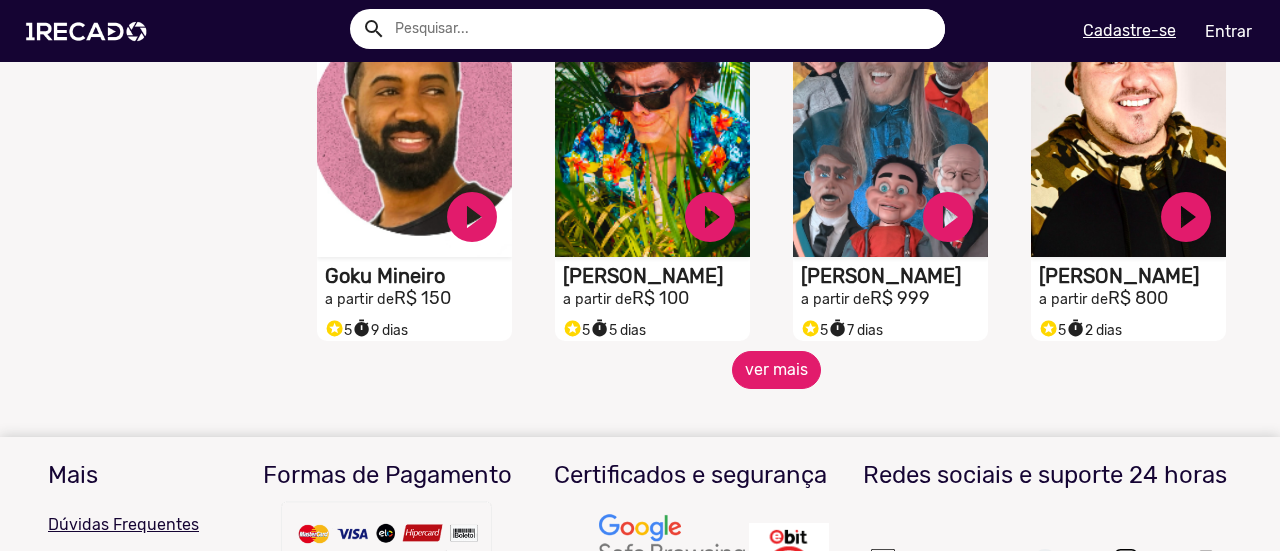 click on "ver mais" 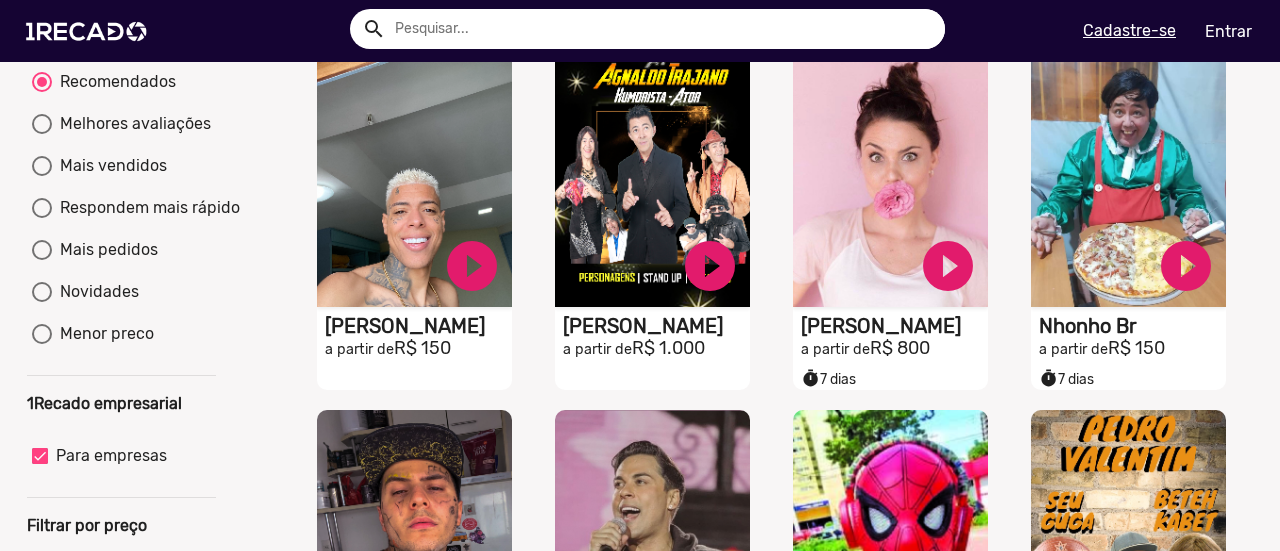 scroll, scrollTop: 0, scrollLeft: 0, axis: both 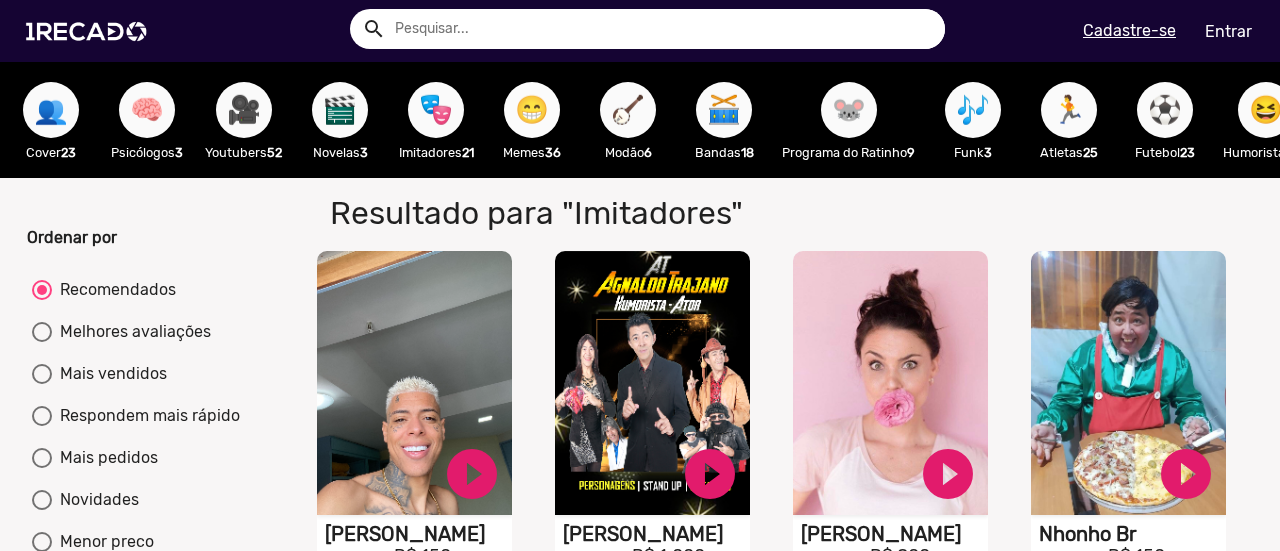 click on "😁" at bounding box center (532, 110) 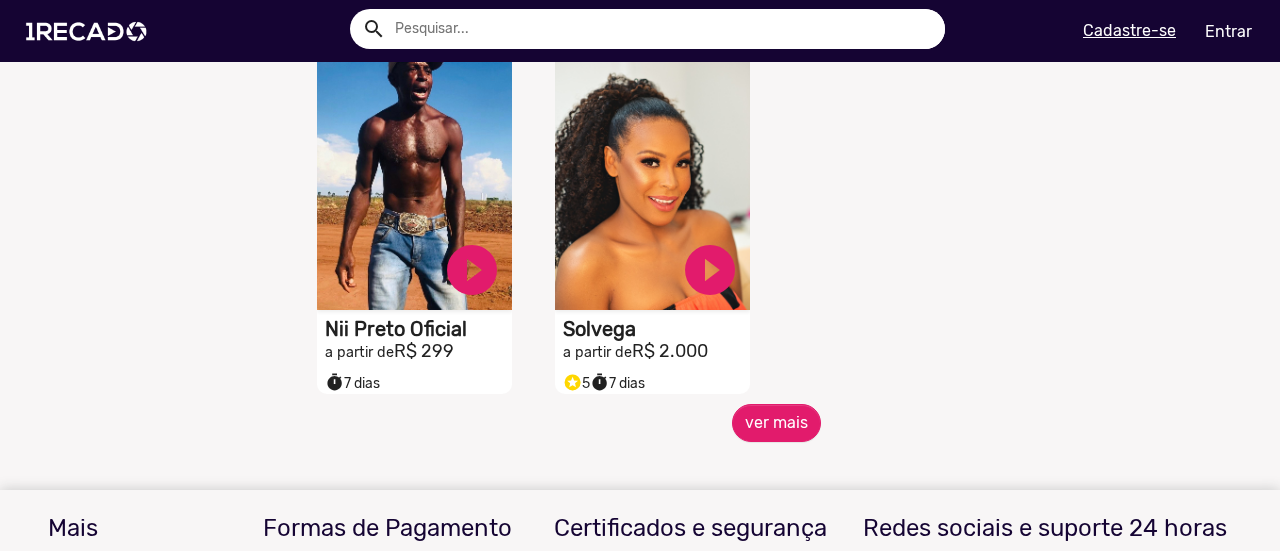 scroll, scrollTop: 926, scrollLeft: 0, axis: vertical 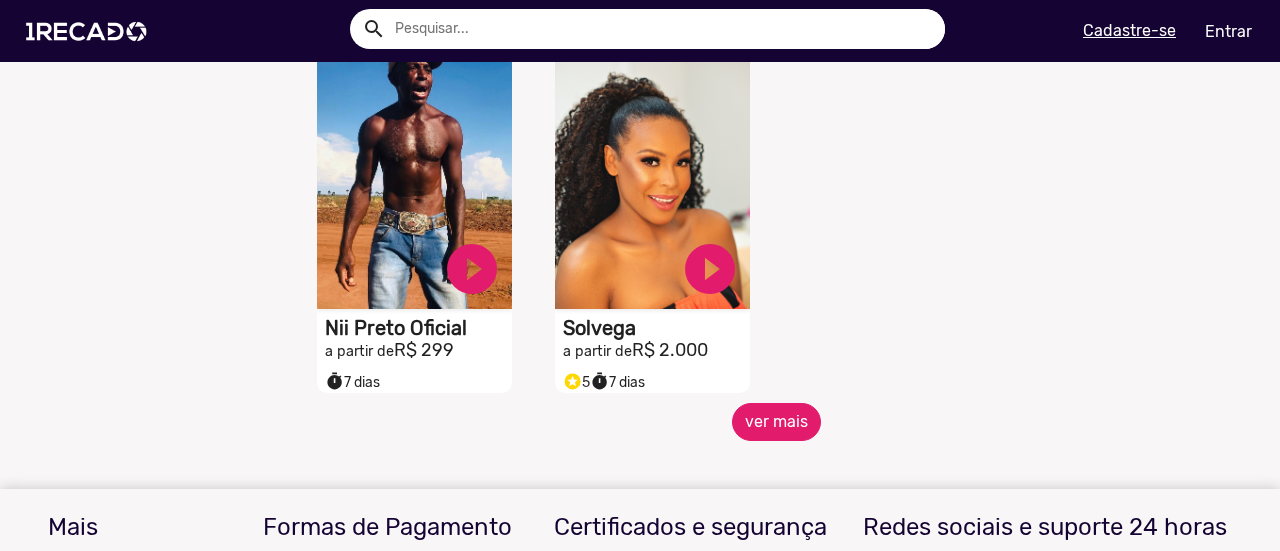 click on "ver mais" 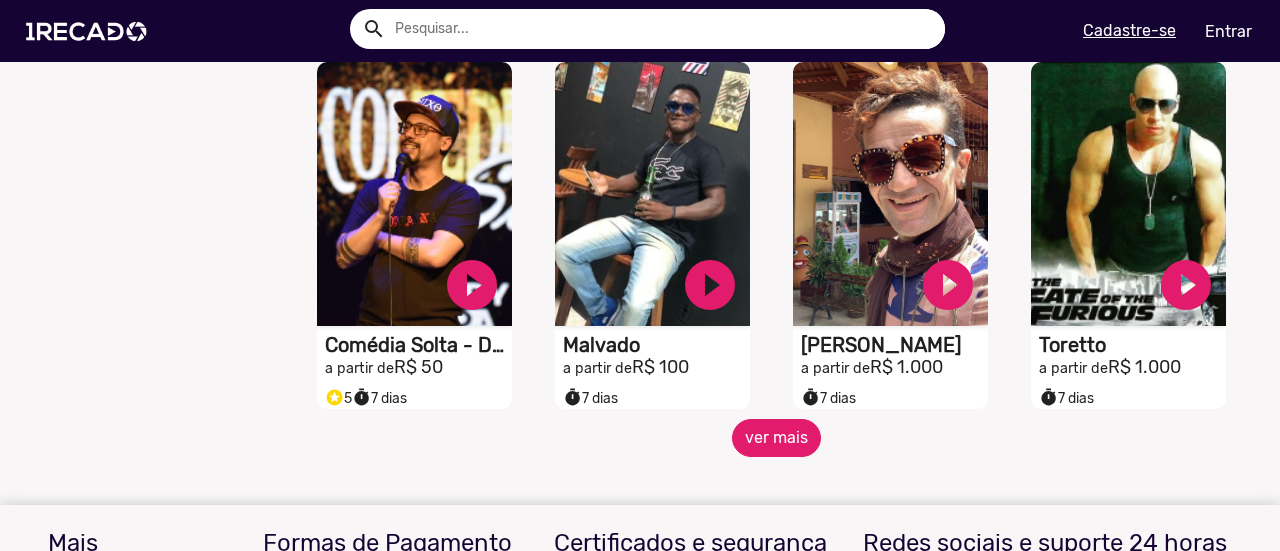 scroll, scrollTop: 1647, scrollLeft: 0, axis: vertical 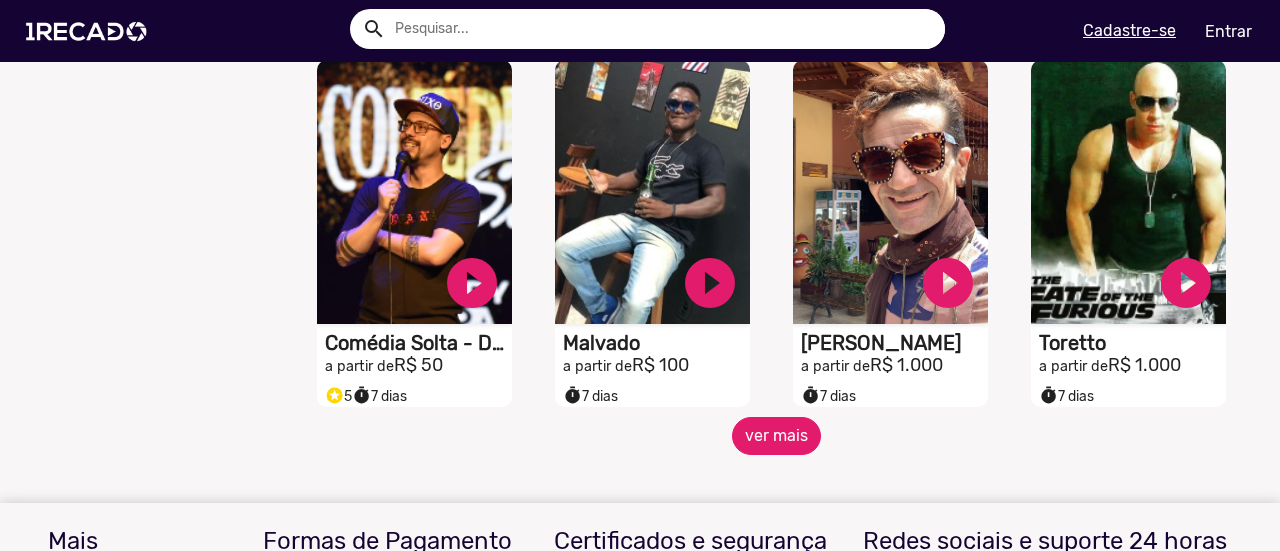 click on "ver mais" 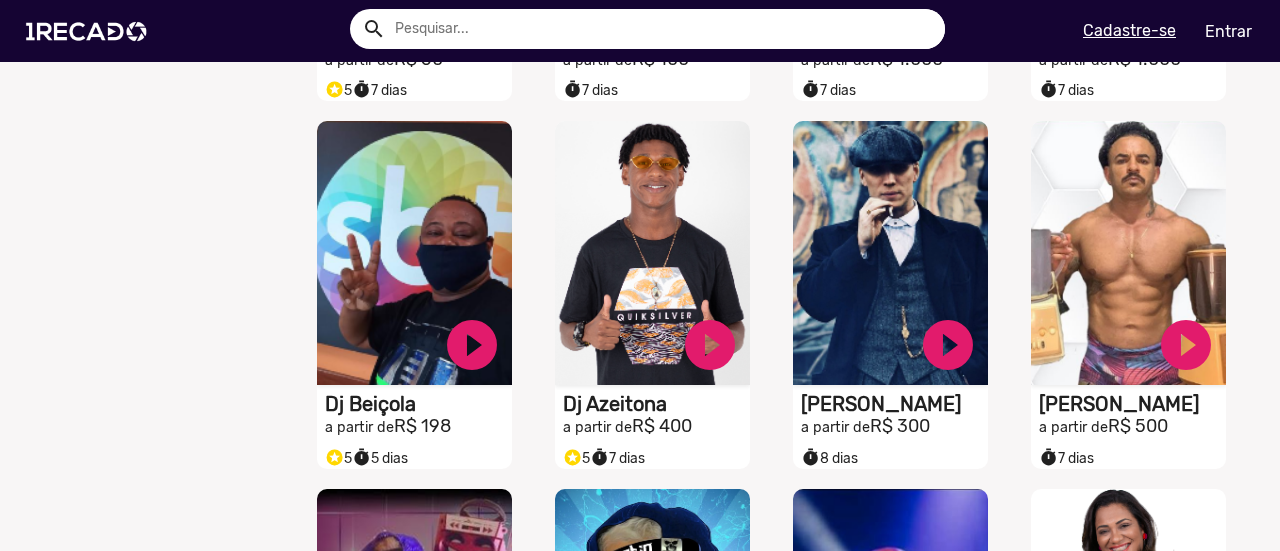 scroll, scrollTop: 1946, scrollLeft: 0, axis: vertical 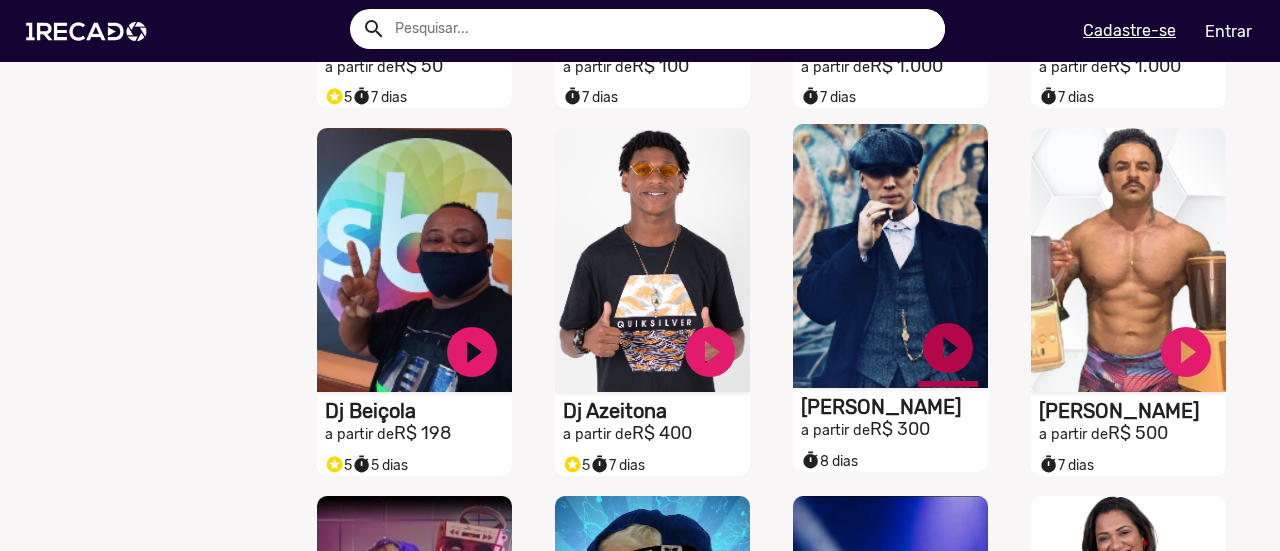 click on "play_circle_filled" at bounding box center [472, -1483] 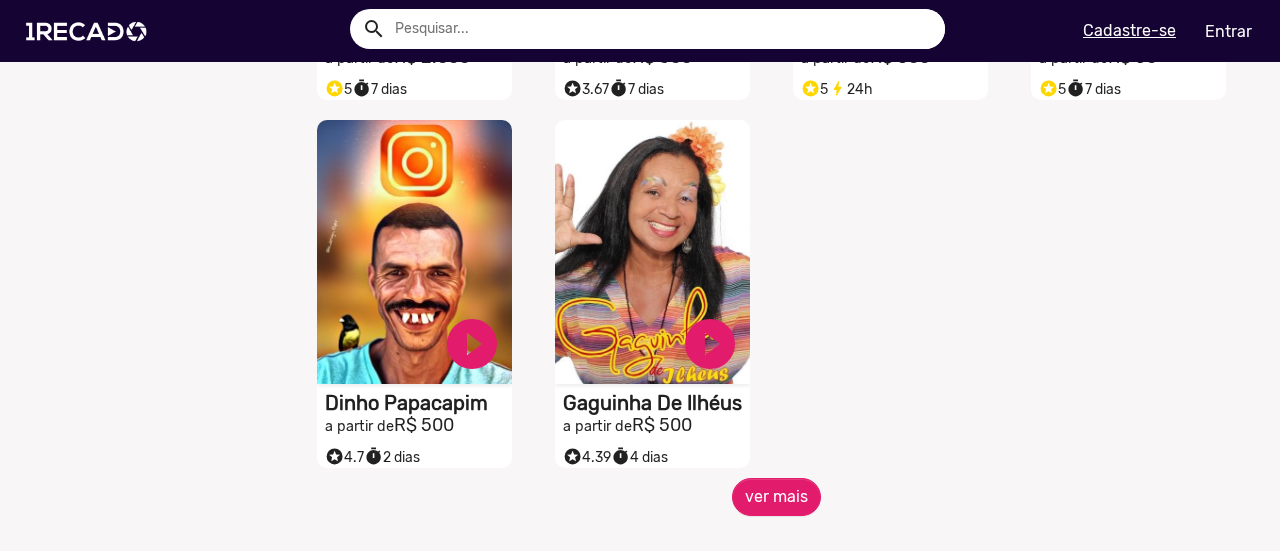 scroll, scrollTop: 2697, scrollLeft: 0, axis: vertical 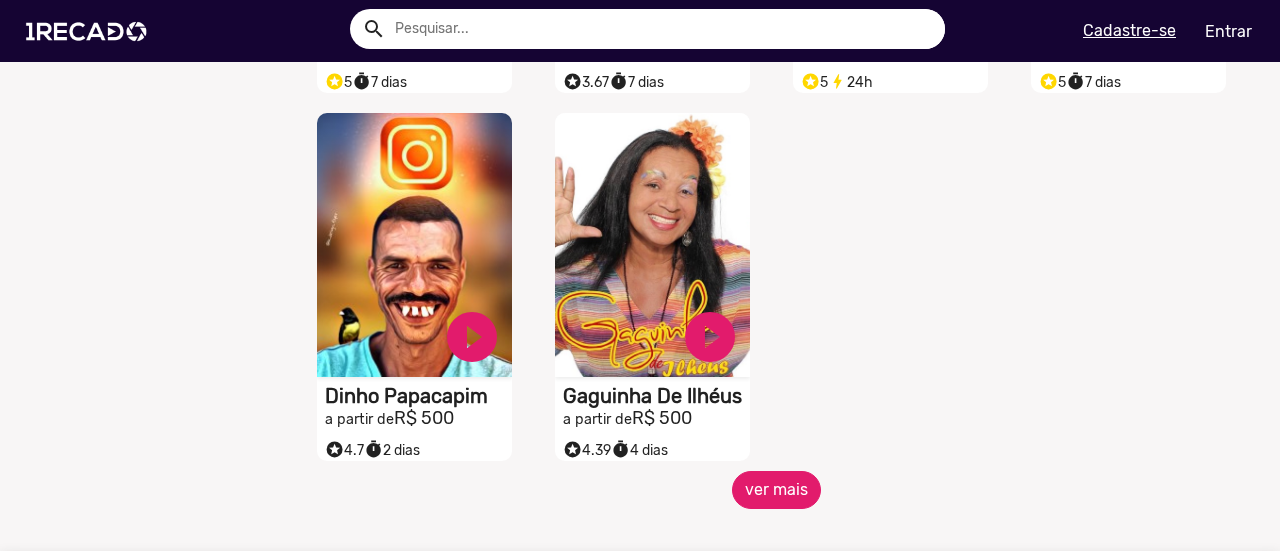 click on "ver mais" 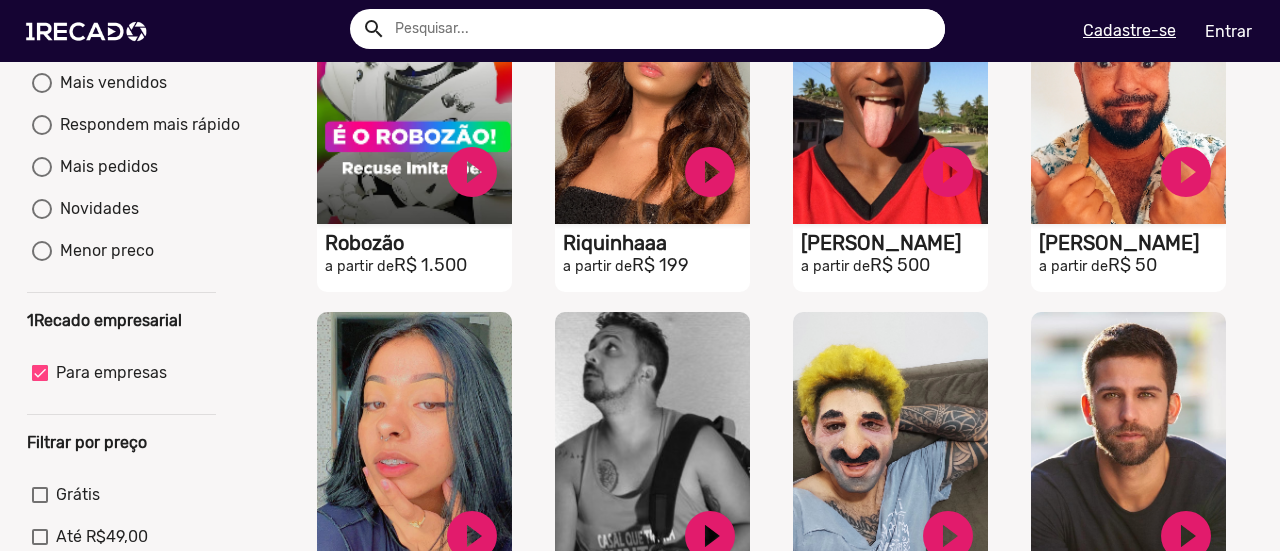 scroll, scrollTop: 0, scrollLeft: 0, axis: both 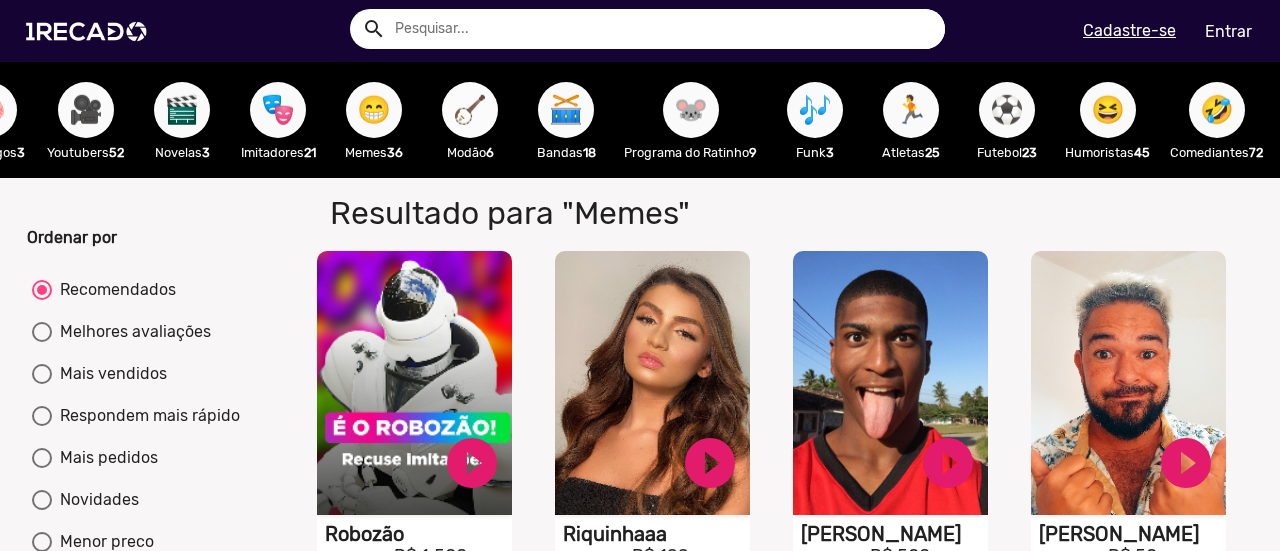 click on "🪕" at bounding box center [470, 110] 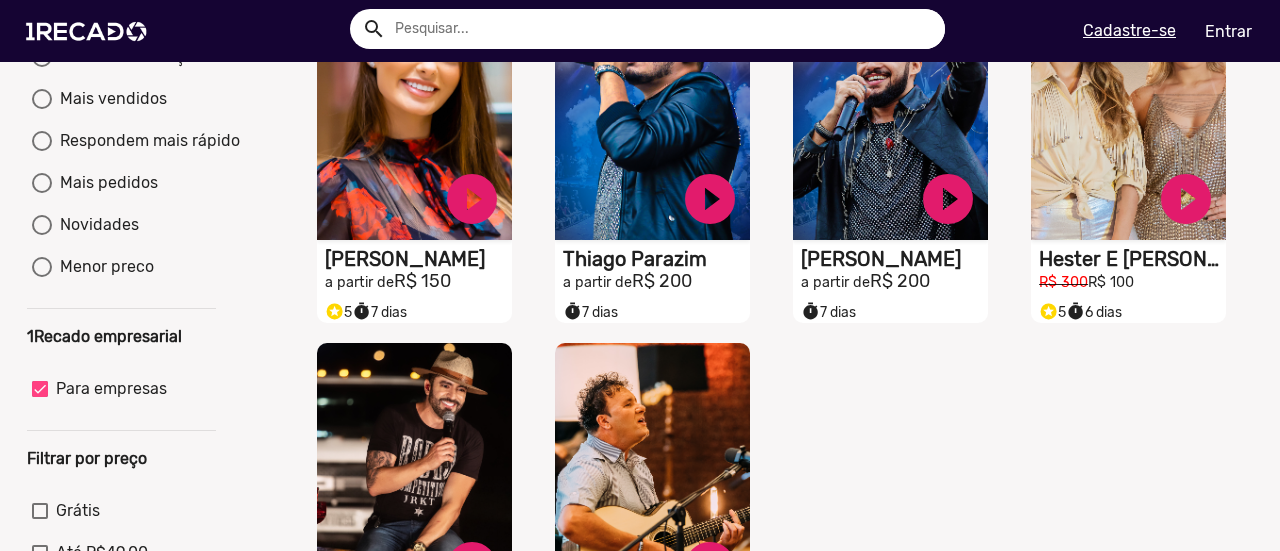scroll, scrollTop: 0, scrollLeft: 0, axis: both 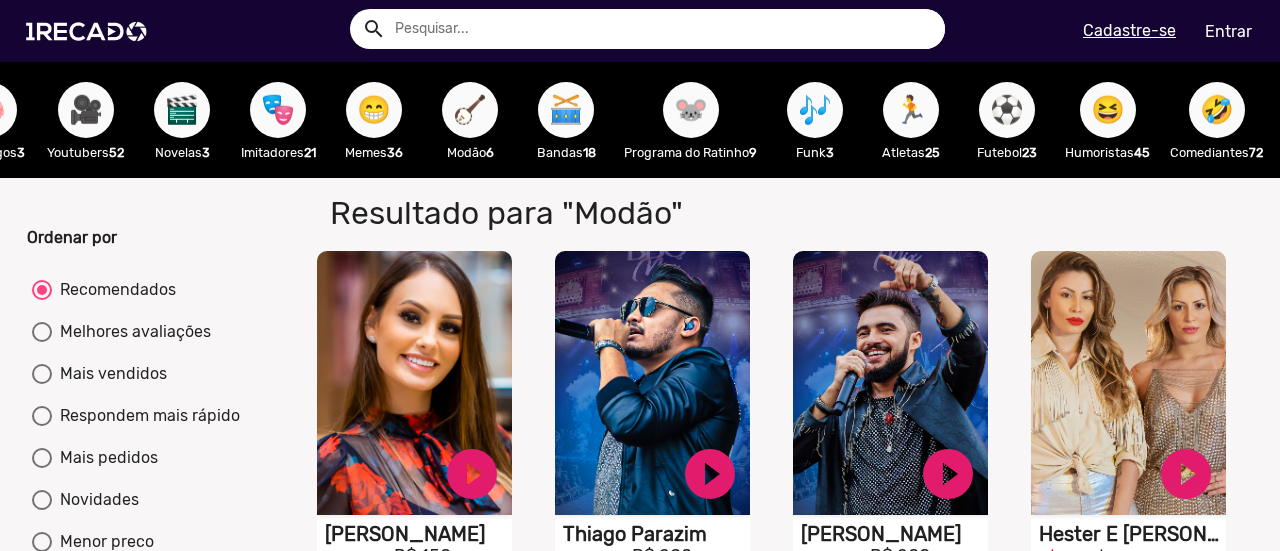 click on "🥁" at bounding box center [566, 110] 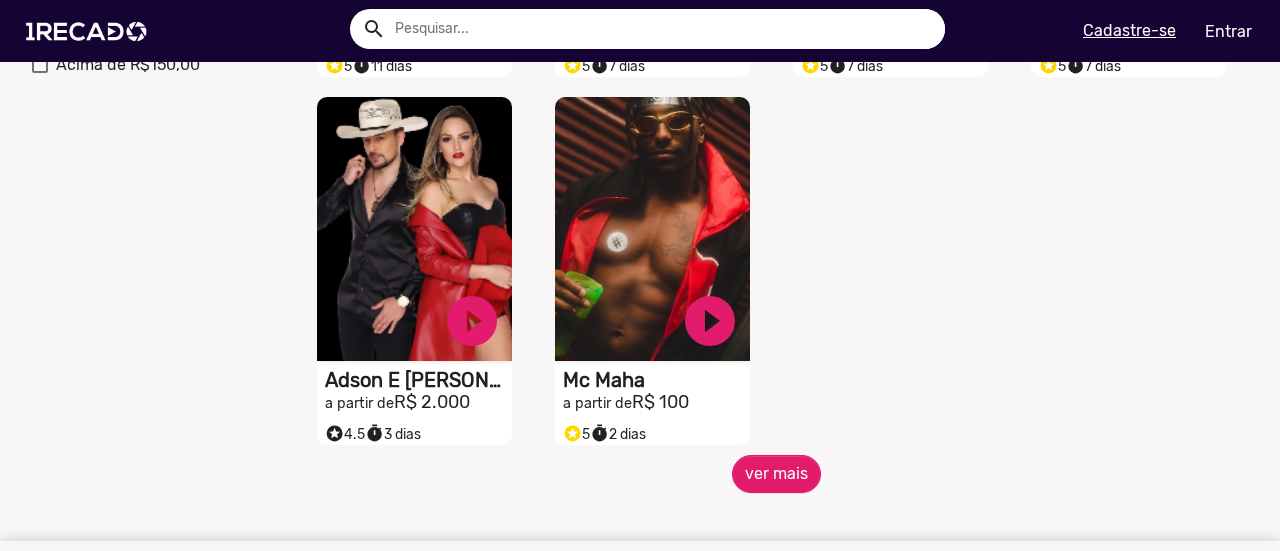 scroll, scrollTop: 890, scrollLeft: 0, axis: vertical 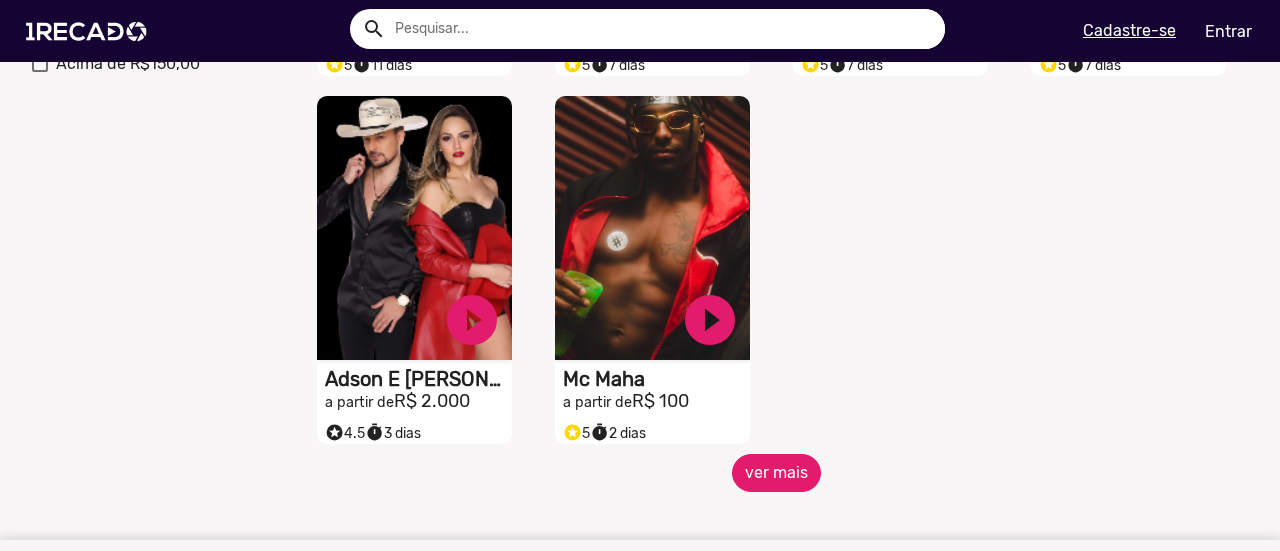 click on "ver mais" 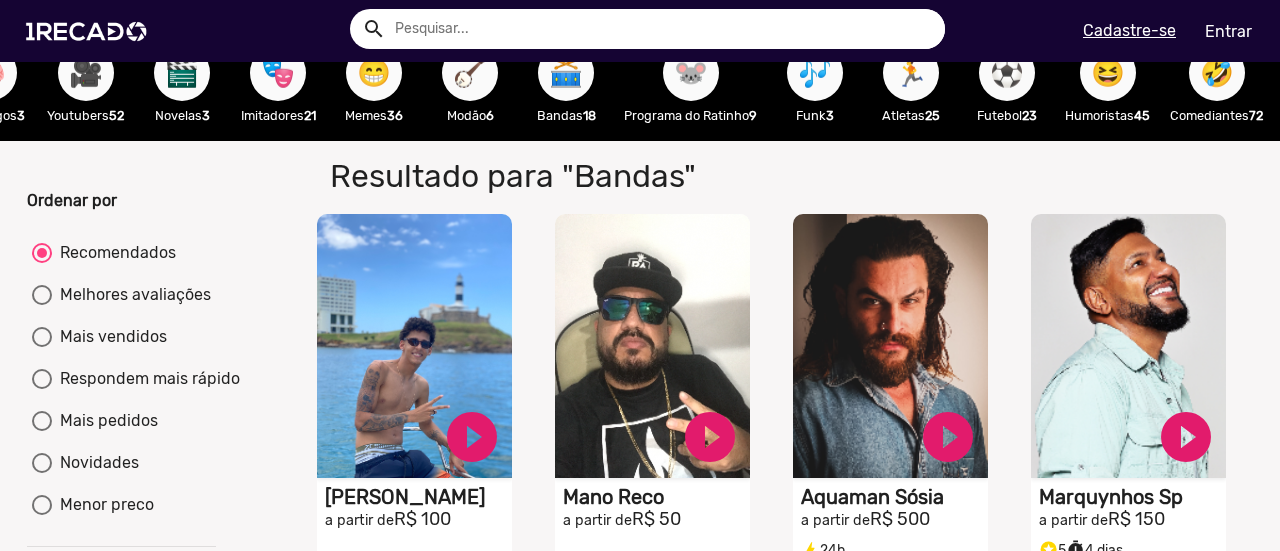 scroll, scrollTop: 0, scrollLeft: 0, axis: both 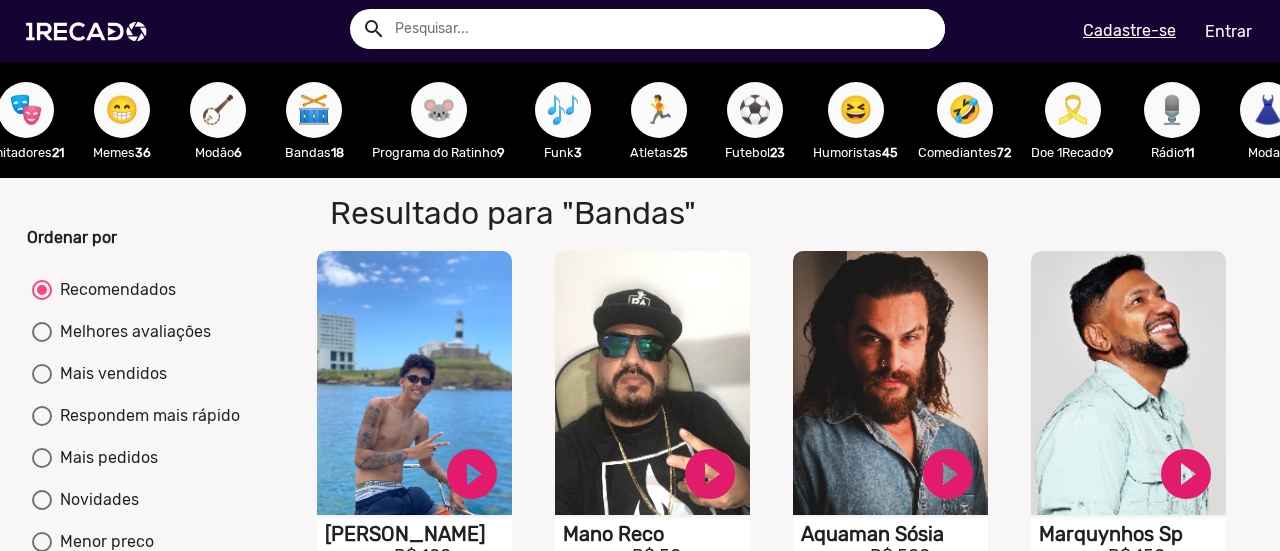 click on "🎶" at bounding box center [563, 110] 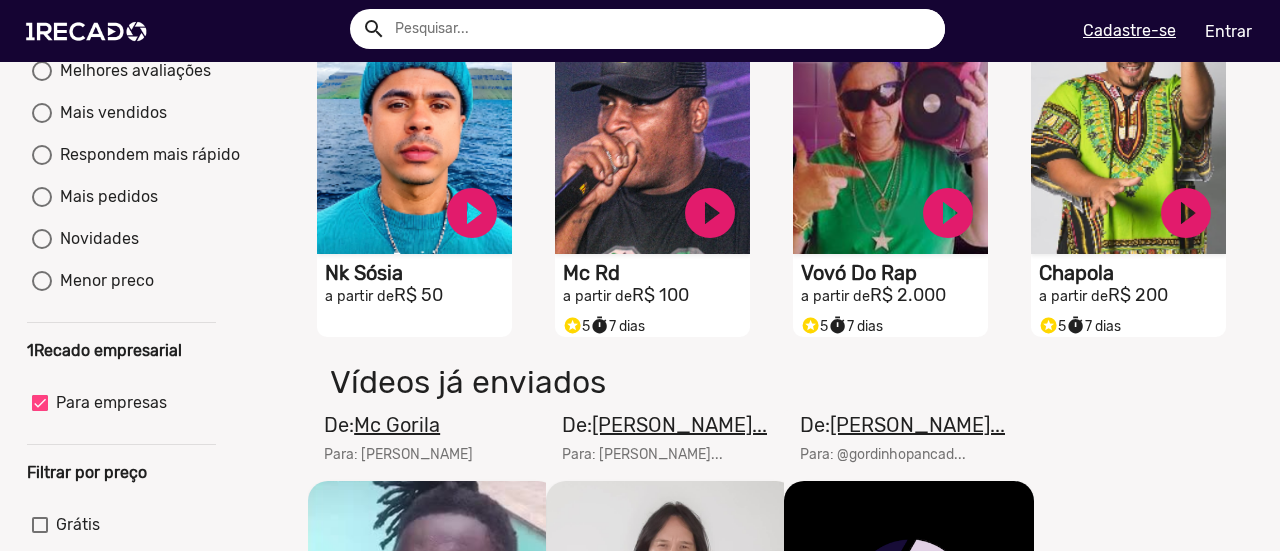 scroll, scrollTop: 0, scrollLeft: 0, axis: both 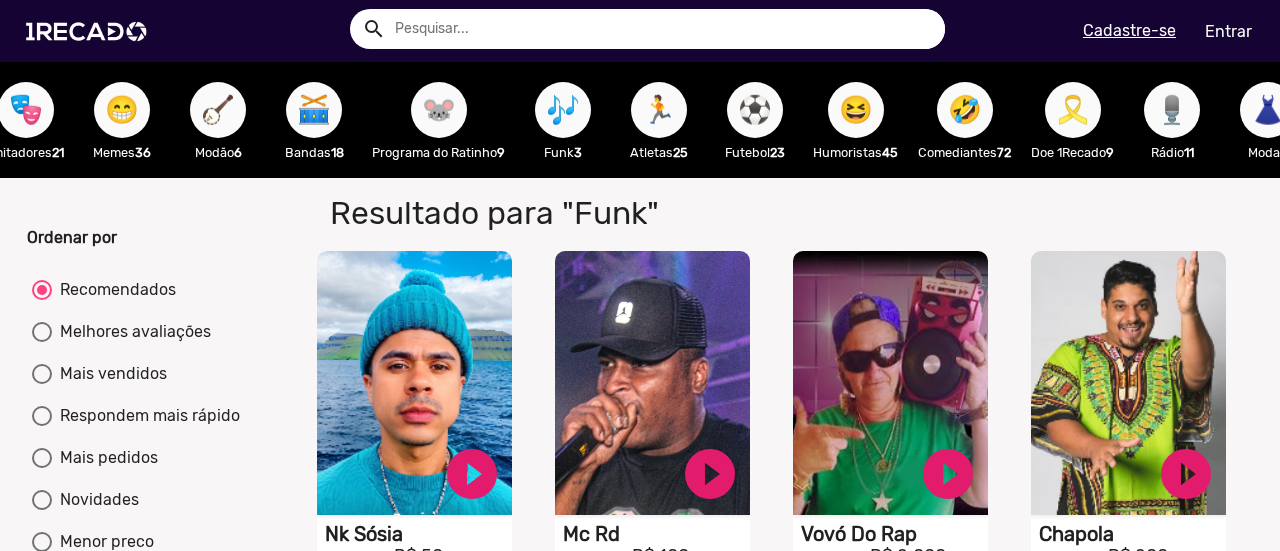 click on "🏃" at bounding box center [659, 110] 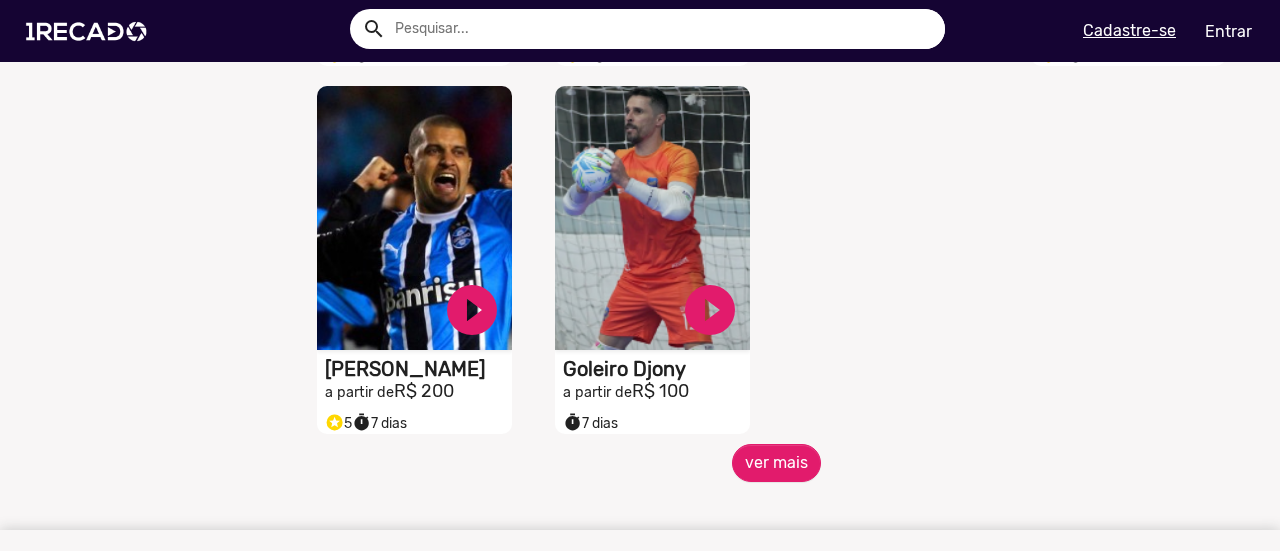 scroll, scrollTop: 901, scrollLeft: 0, axis: vertical 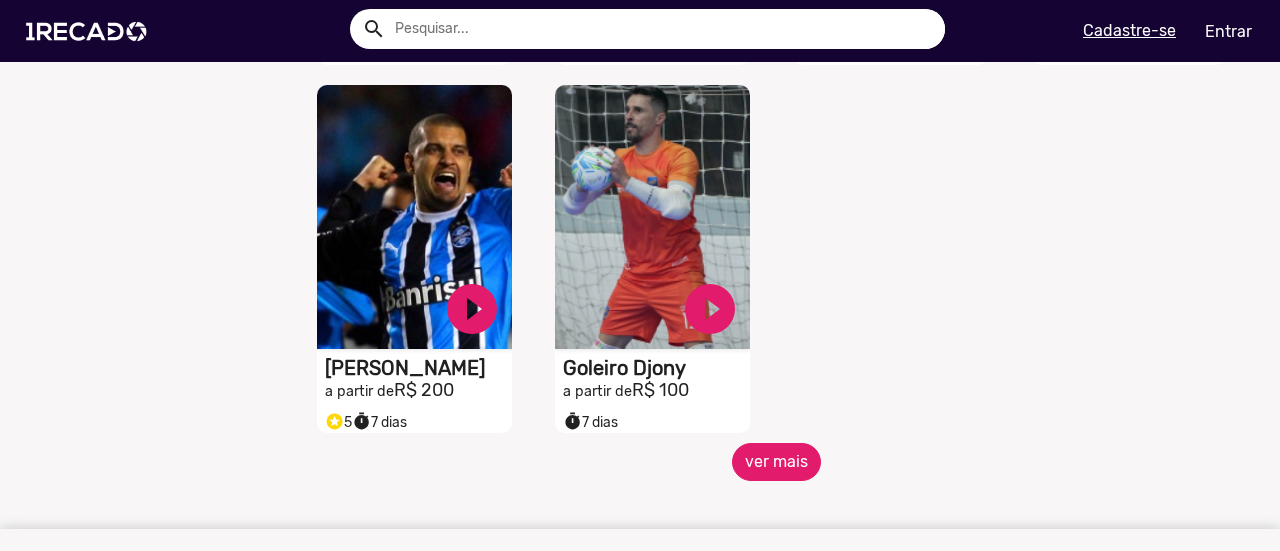 click on "ver mais" 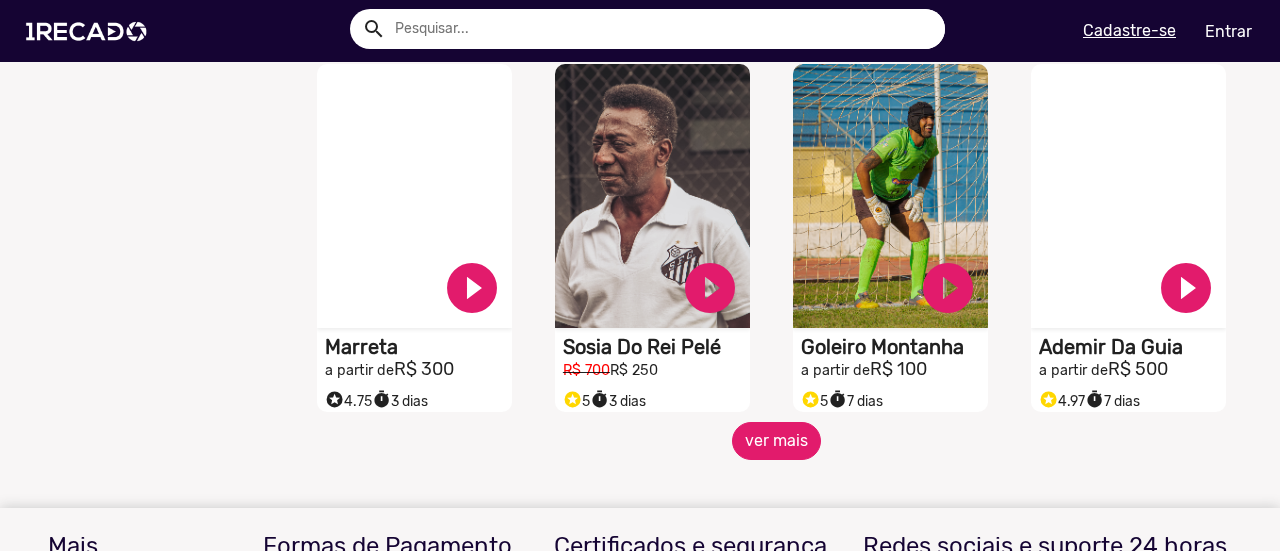 scroll, scrollTop: 1716, scrollLeft: 0, axis: vertical 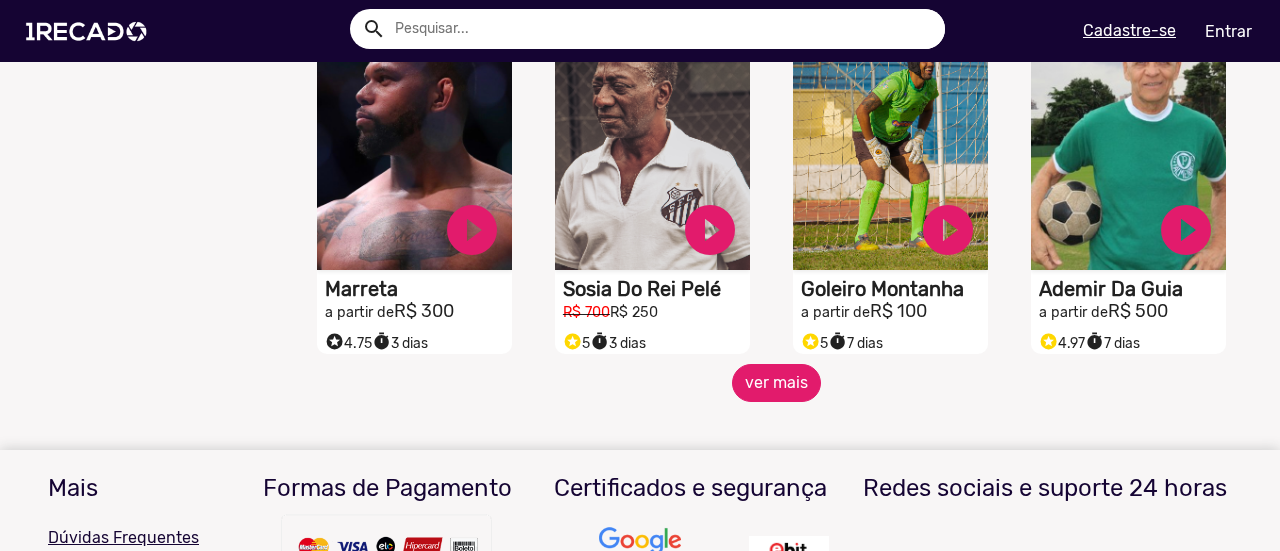 click on "ver mais" 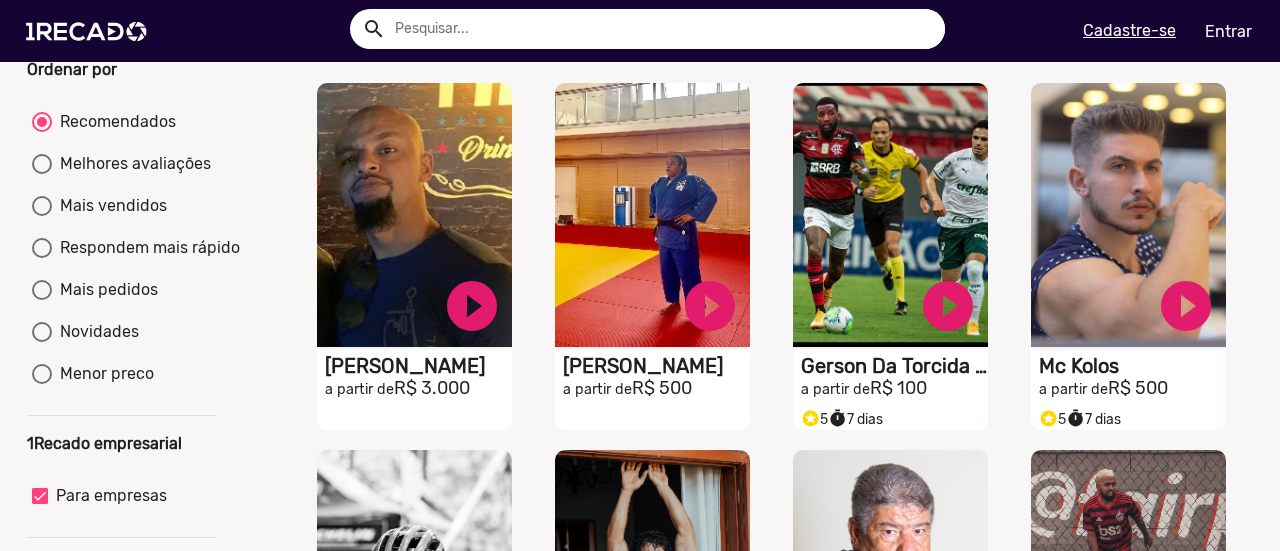 scroll, scrollTop: 0, scrollLeft: 0, axis: both 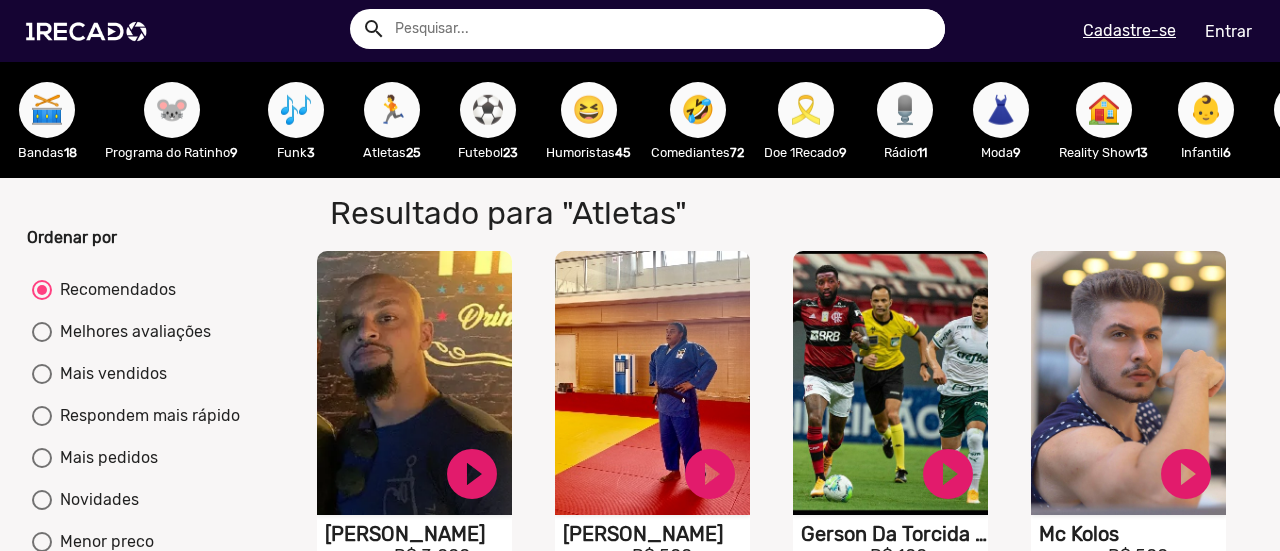 click on "😆" at bounding box center (589, 110) 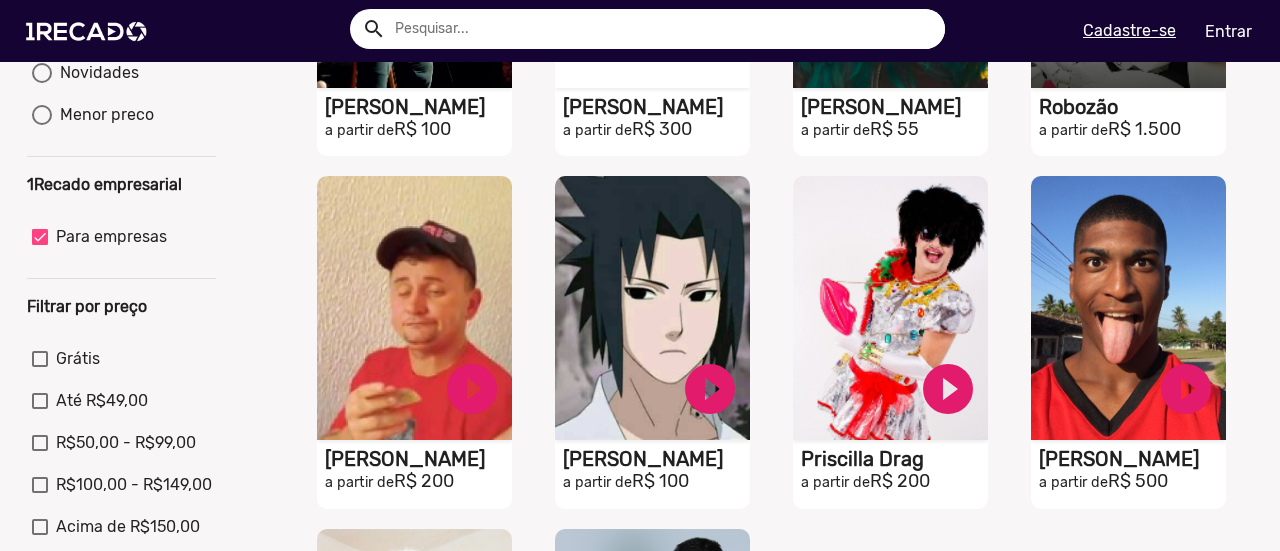 scroll, scrollTop: 428, scrollLeft: 0, axis: vertical 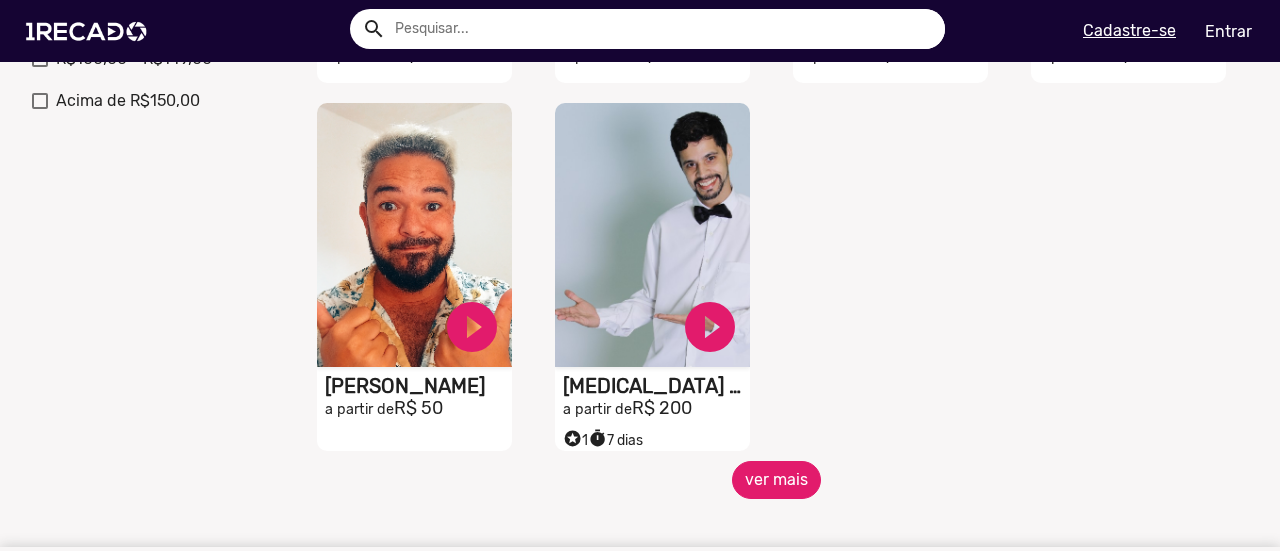 click on "ver mais" 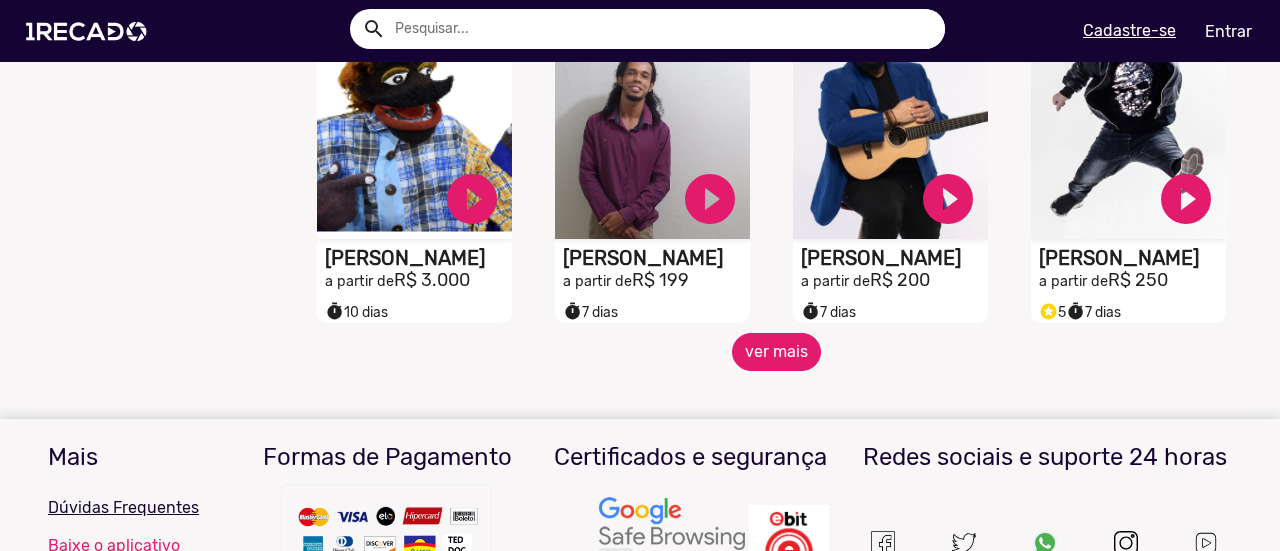 scroll, scrollTop: 1720, scrollLeft: 0, axis: vertical 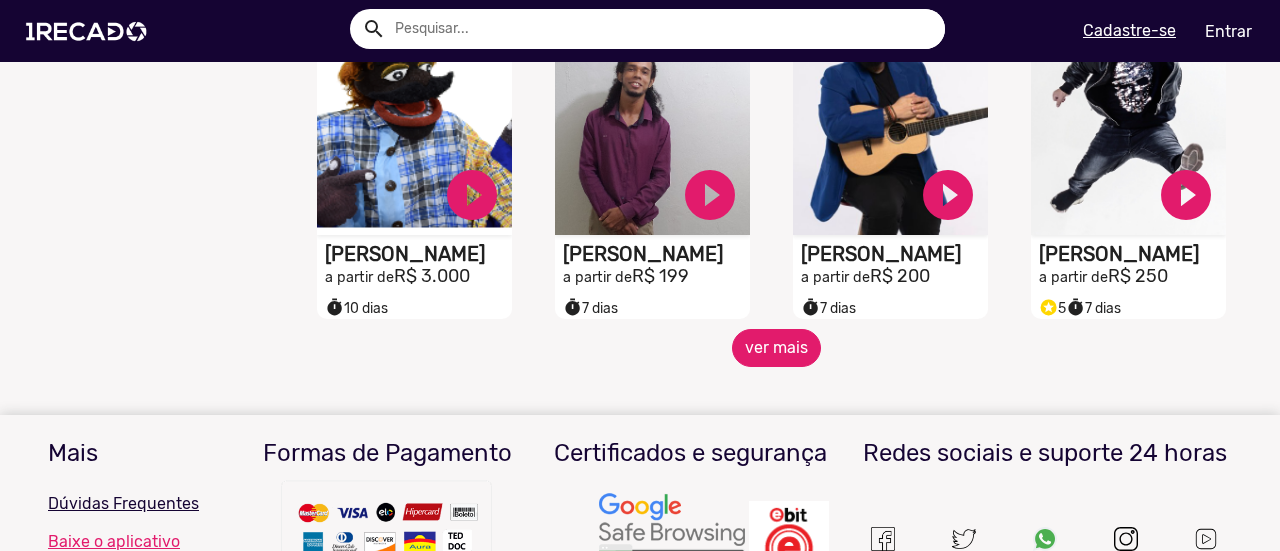 click on "ver mais" 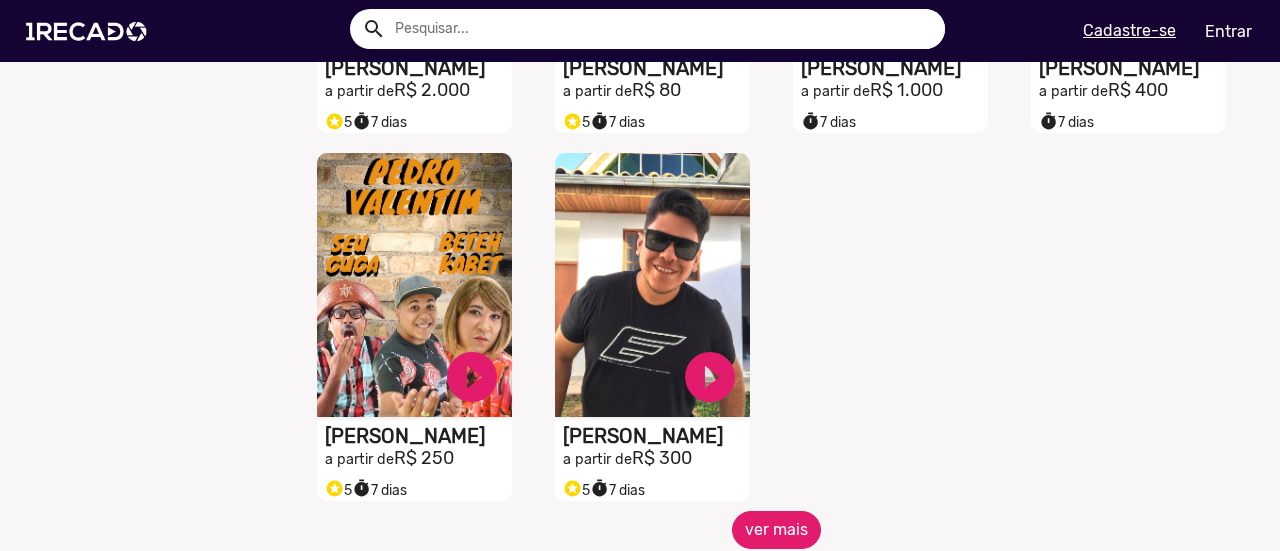 scroll, scrollTop: 2724, scrollLeft: 0, axis: vertical 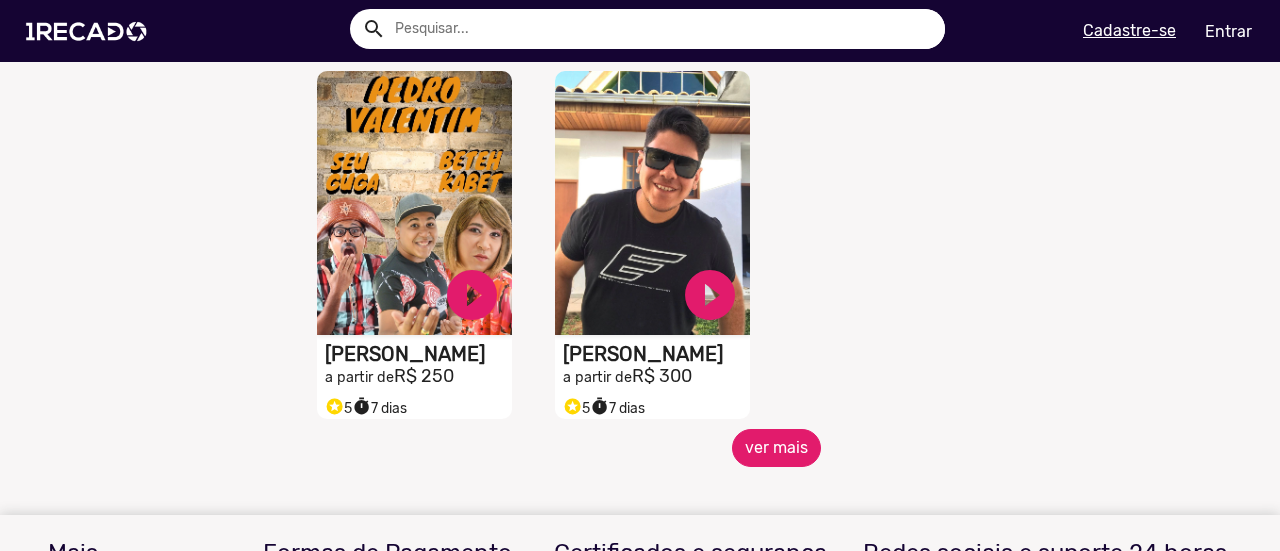 click on "ver mais" 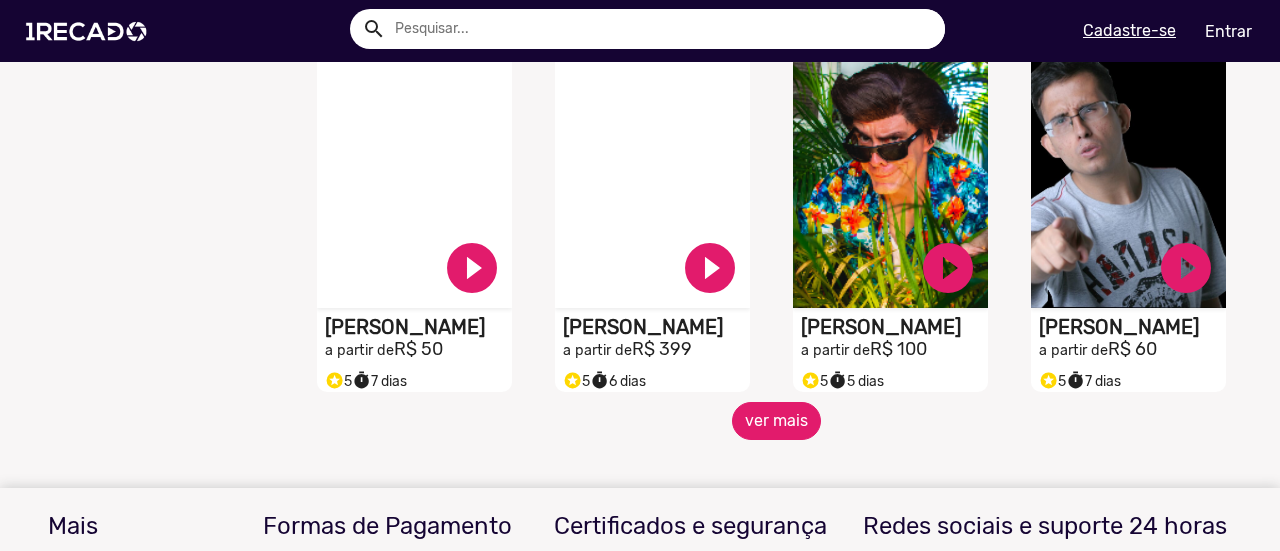 scroll, scrollTop: 3489, scrollLeft: 0, axis: vertical 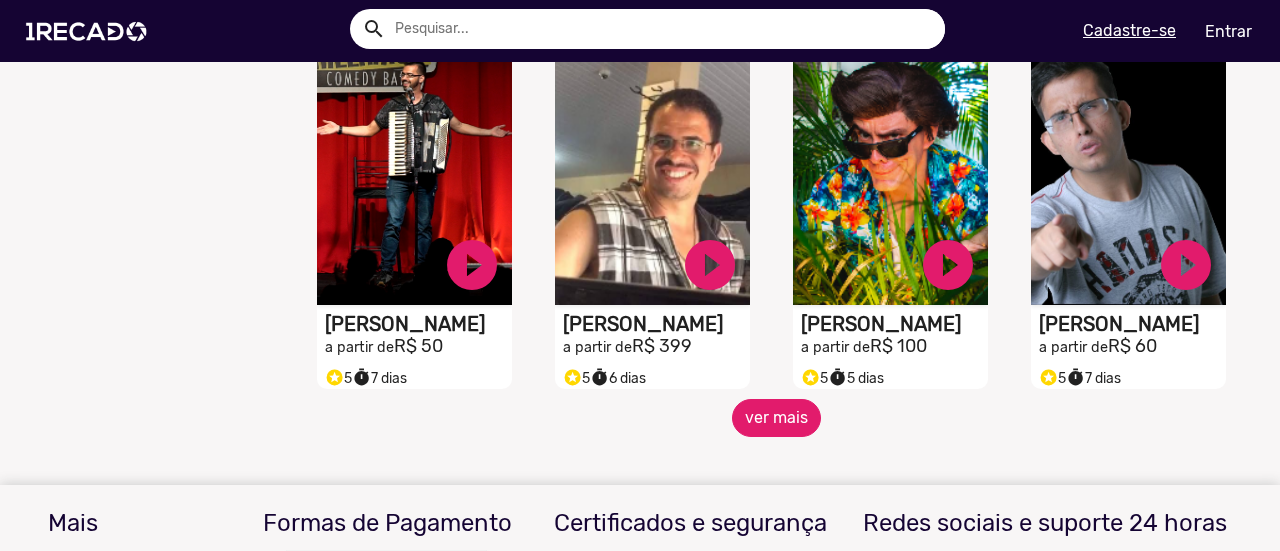 click on "ver mais" 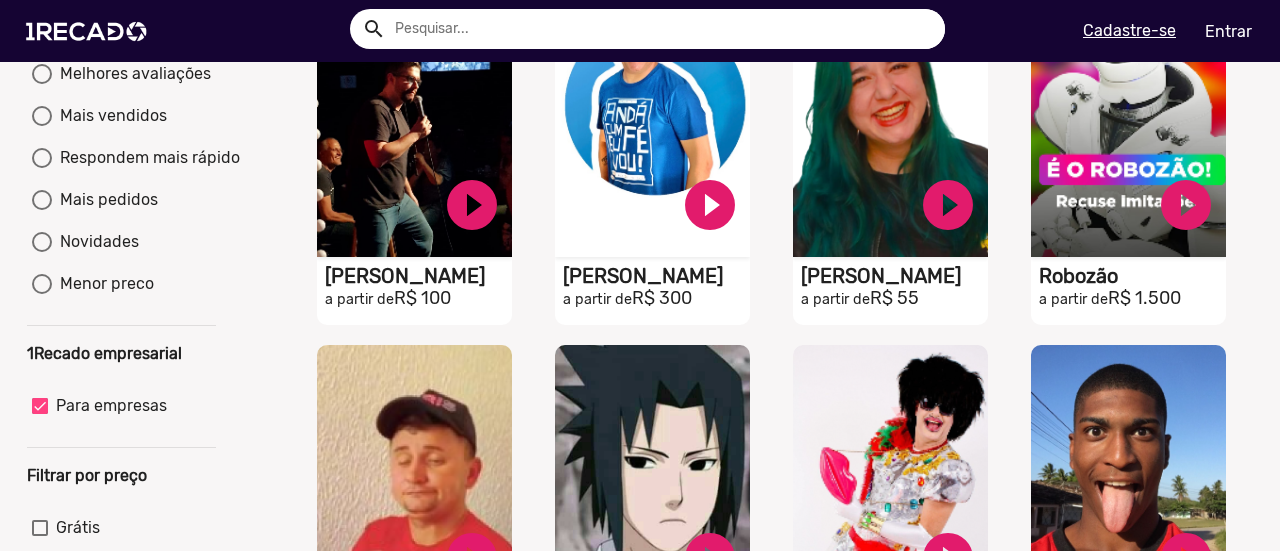 scroll, scrollTop: 0, scrollLeft: 0, axis: both 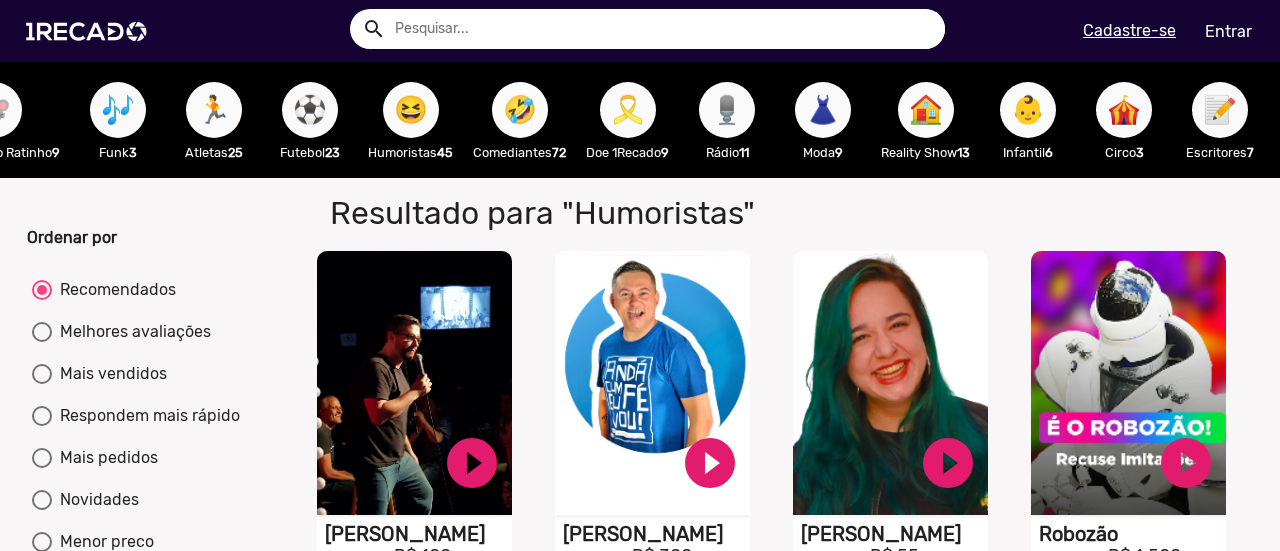 click on "🤣" at bounding box center [520, 110] 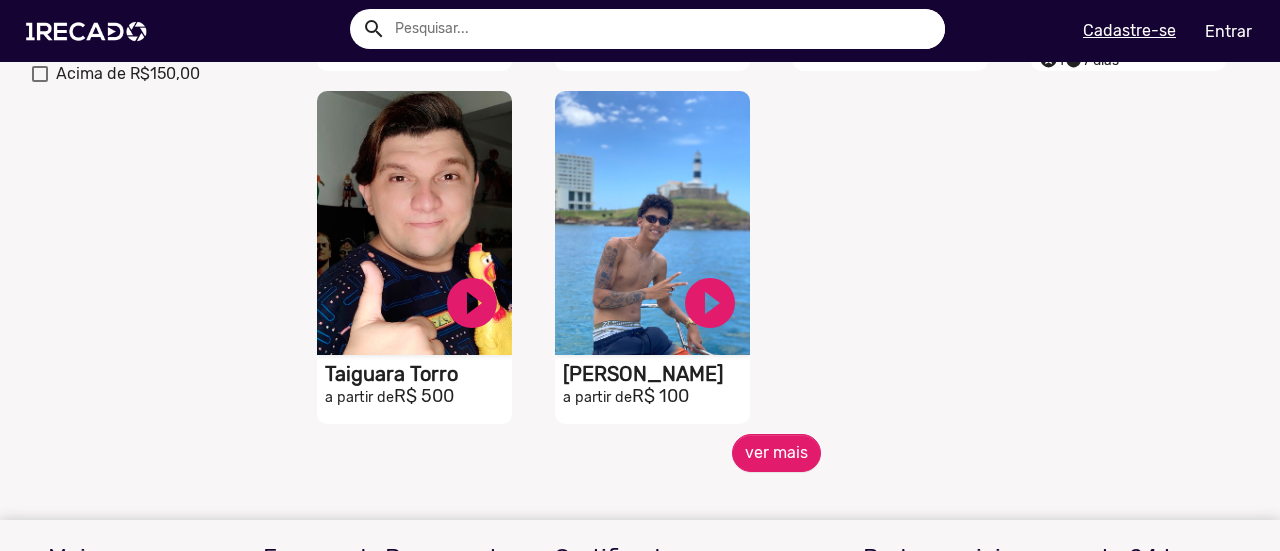 scroll, scrollTop: 897, scrollLeft: 0, axis: vertical 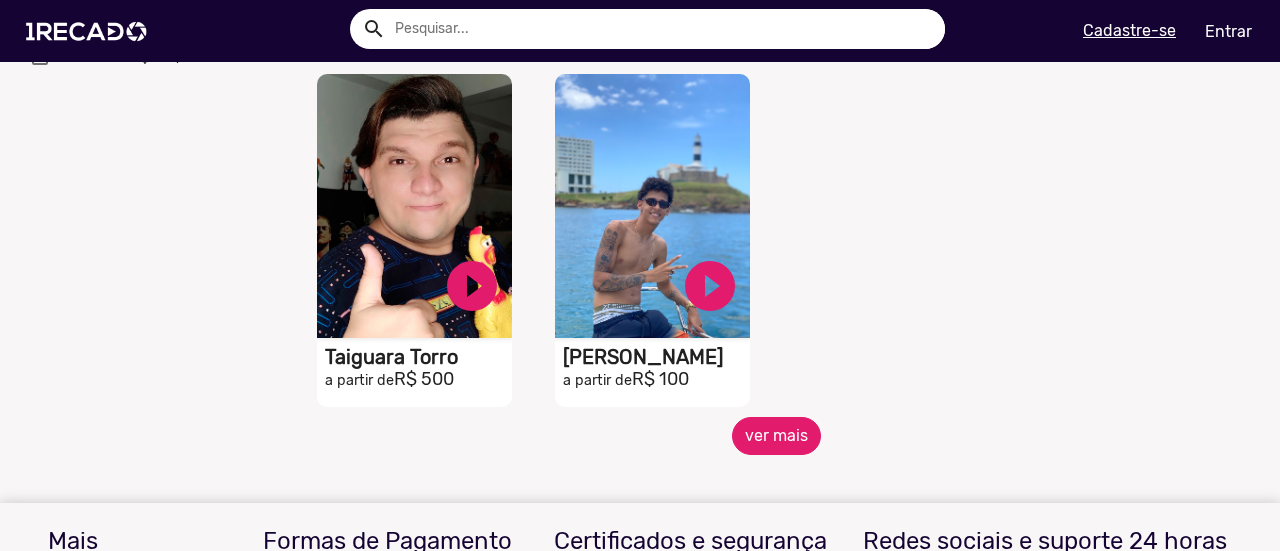 click on "ver mais" 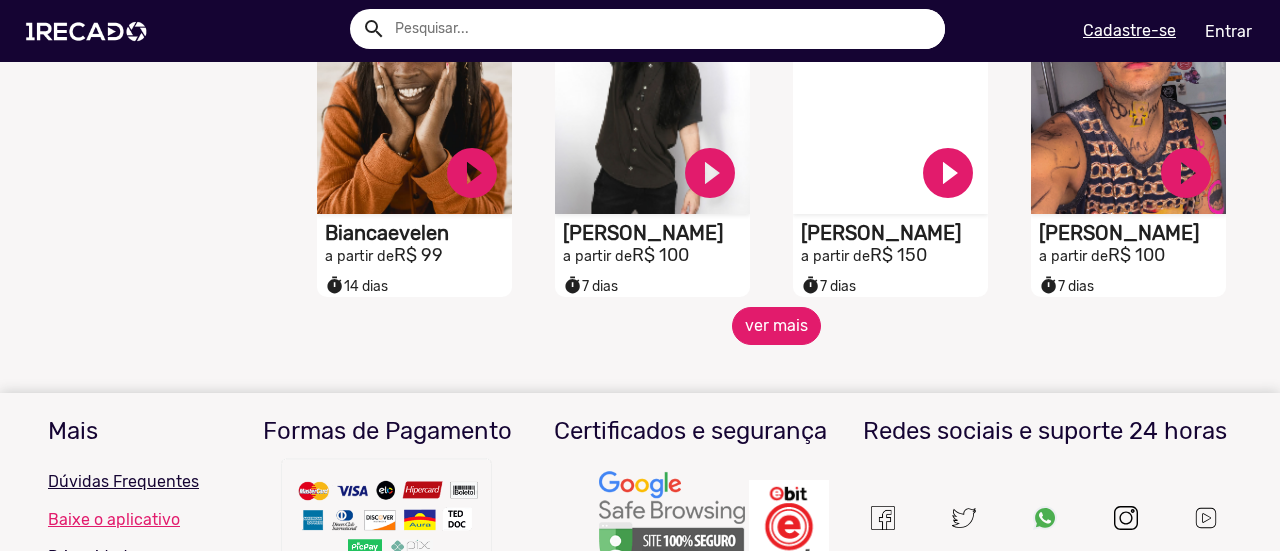 scroll, scrollTop: 1758, scrollLeft: 0, axis: vertical 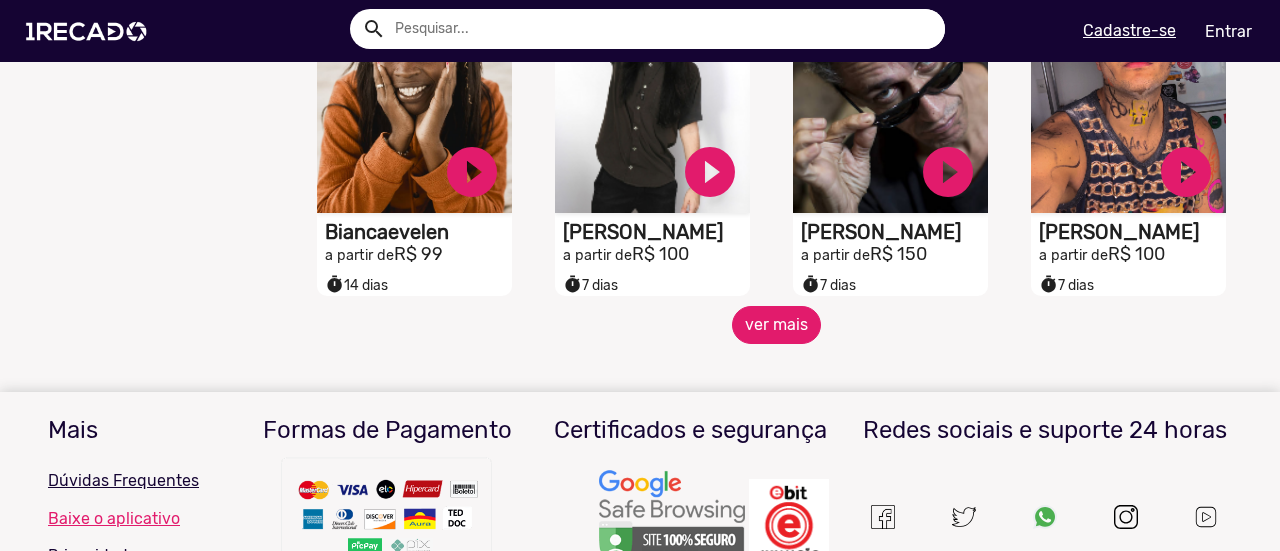 click on "ver mais" 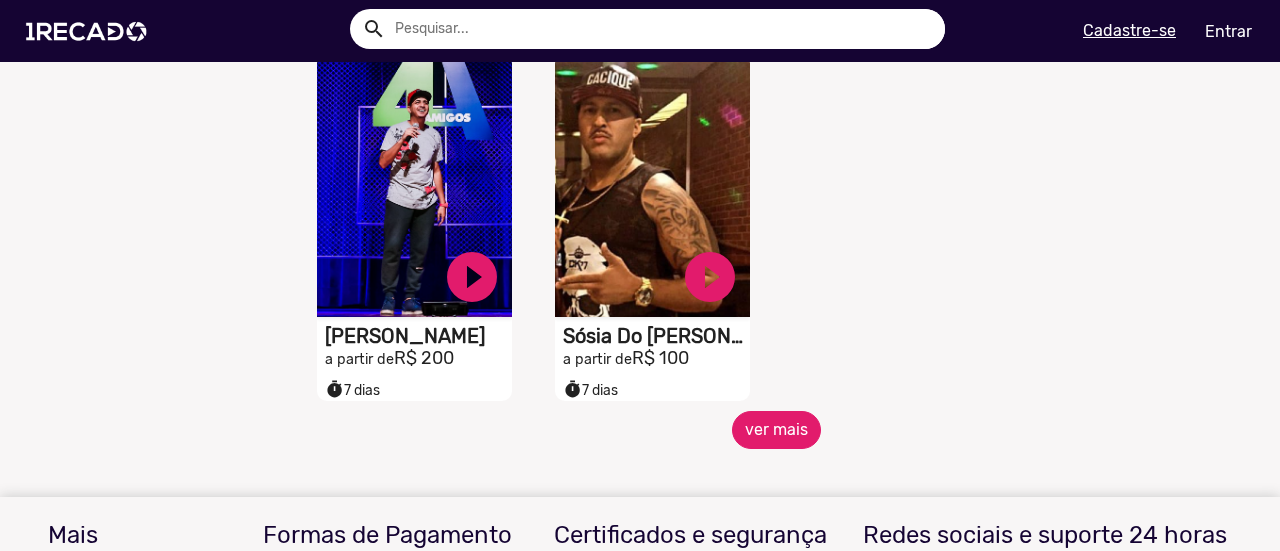 scroll, scrollTop: 2759, scrollLeft: 0, axis: vertical 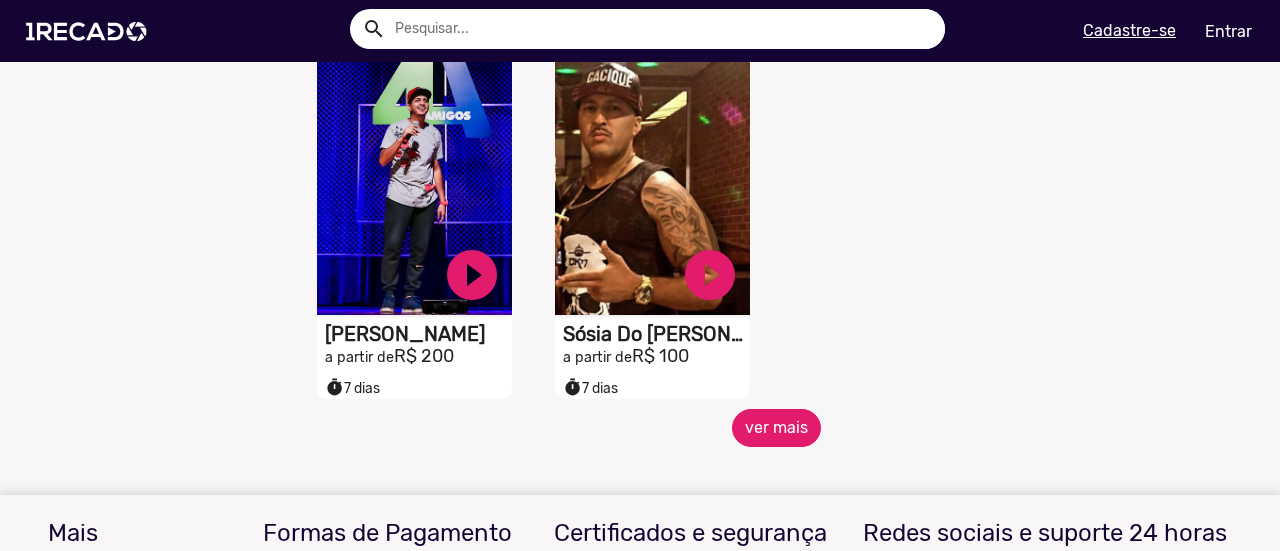 click on "ver mais" 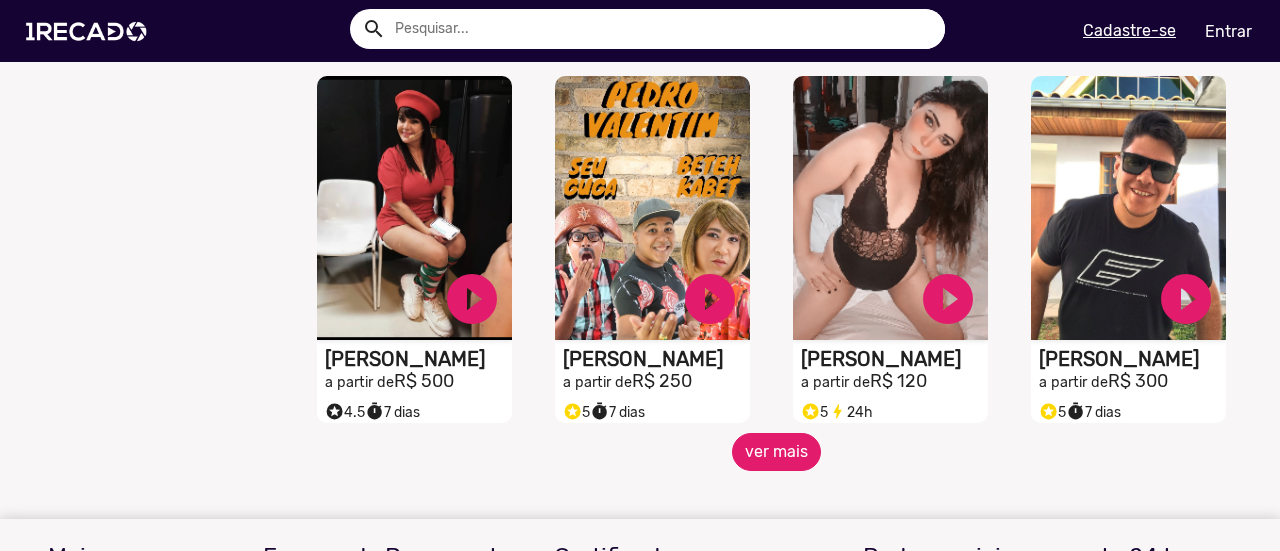 scroll, scrollTop: 3478, scrollLeft: 0, axis: vertical 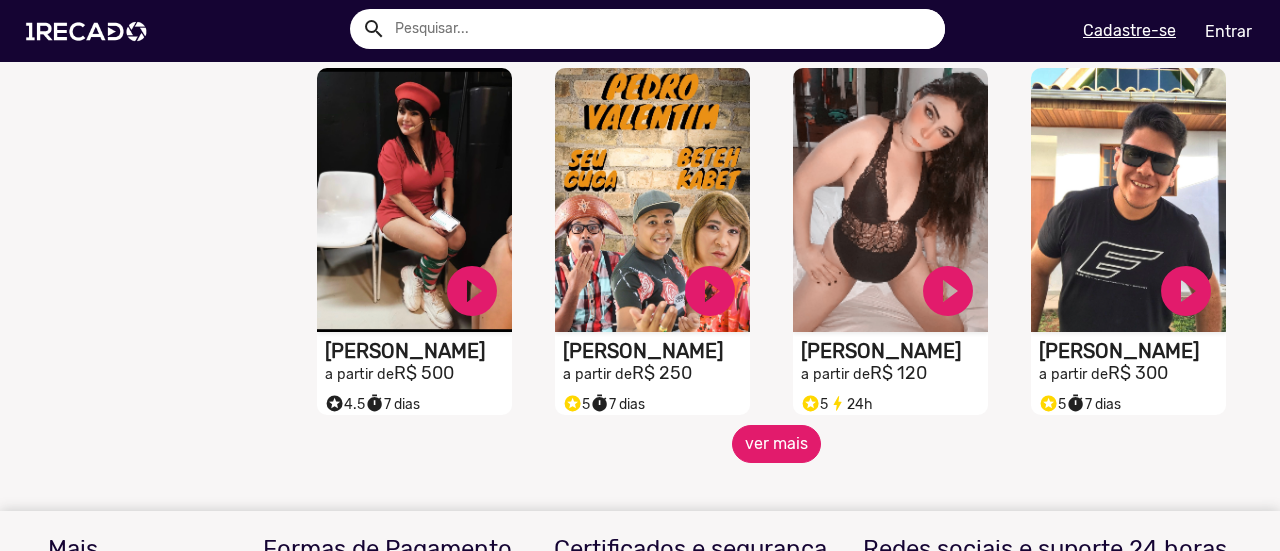 click on "ver mais" 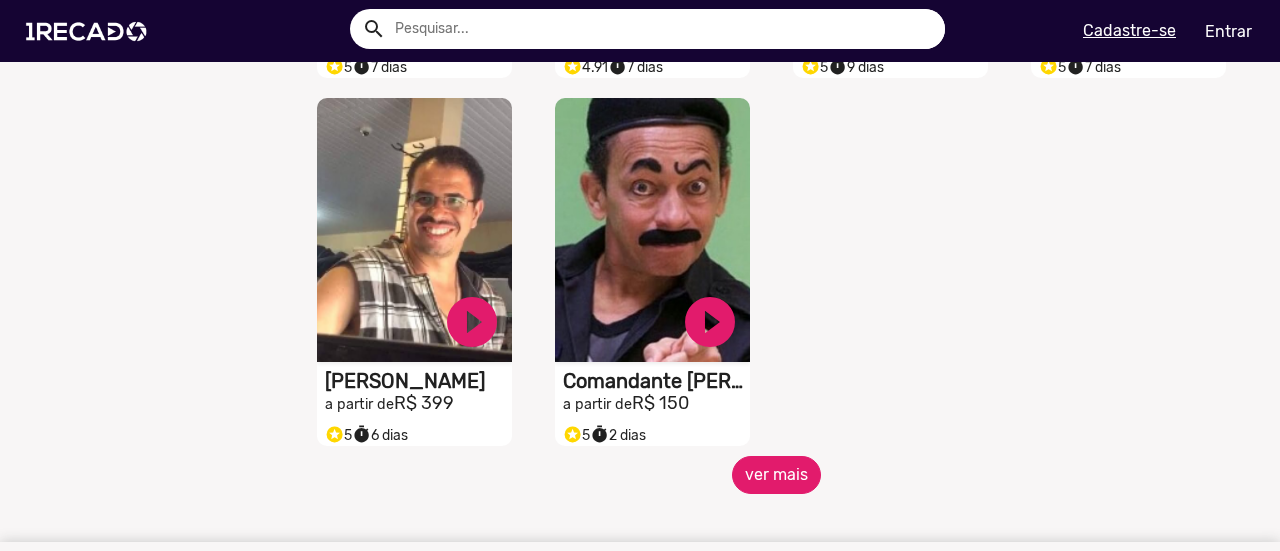 scroll, scrollTop: 4554, scrollLeft: 0, axis: vertical 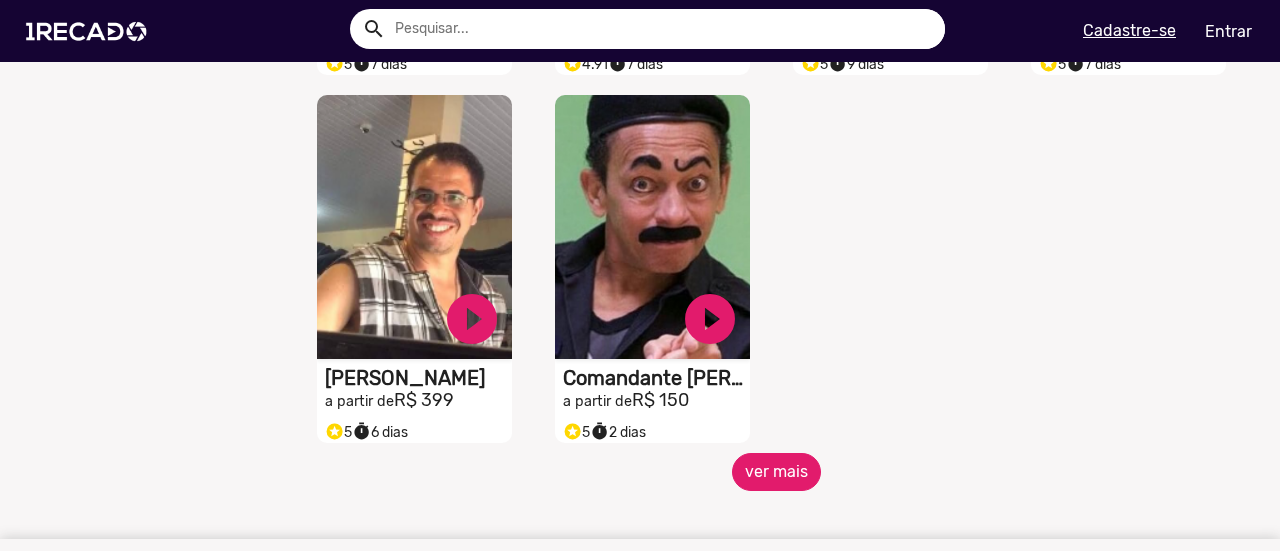 click on "ver mais" 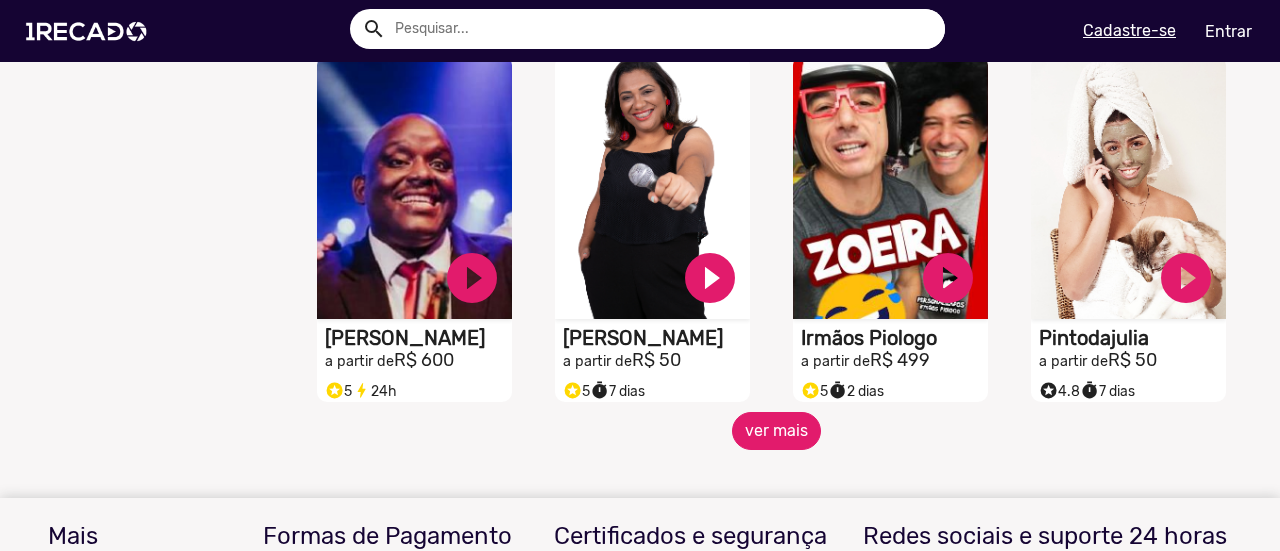 scroll, scrollTop: 5323, scrollLeft: 0, axis: vertical 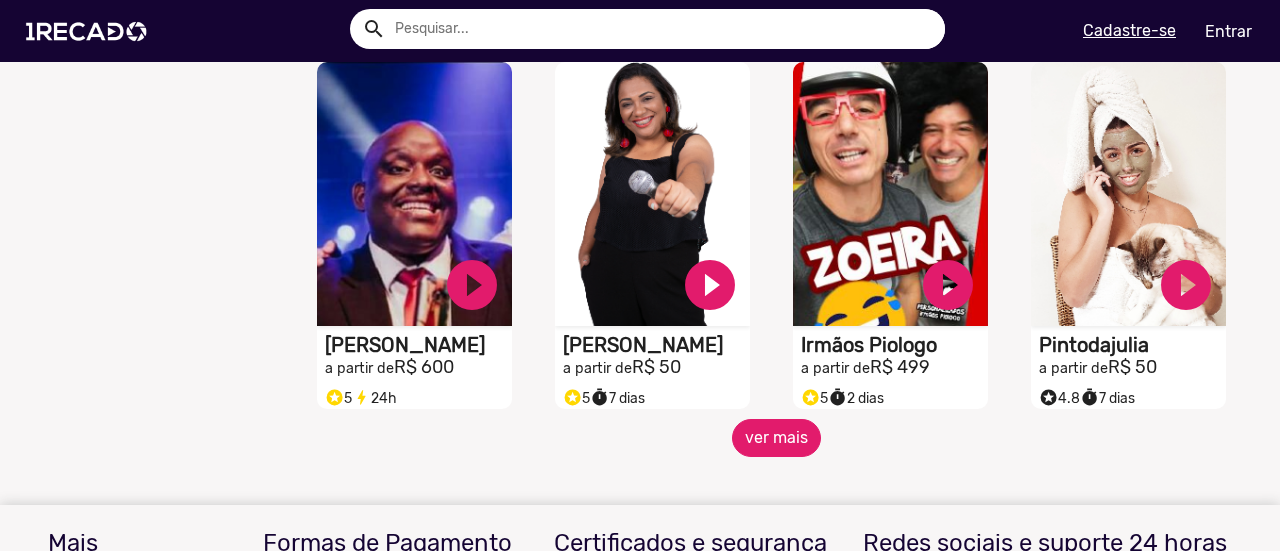 click on "ver mais" 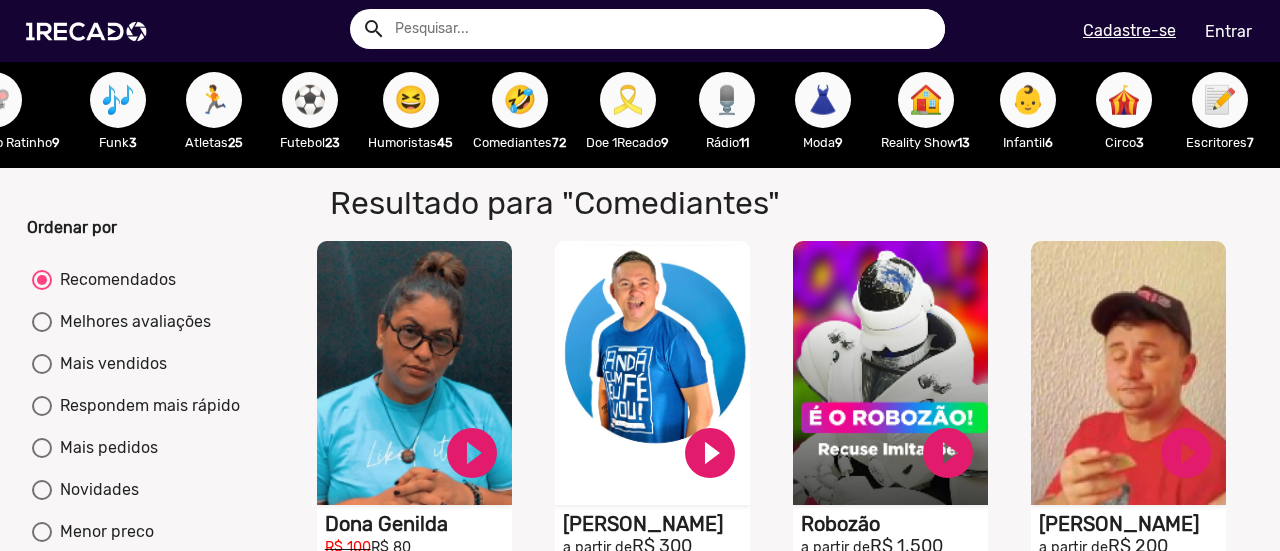 scroll, scrollTop: 0, scrollLeft: 0, axis: both 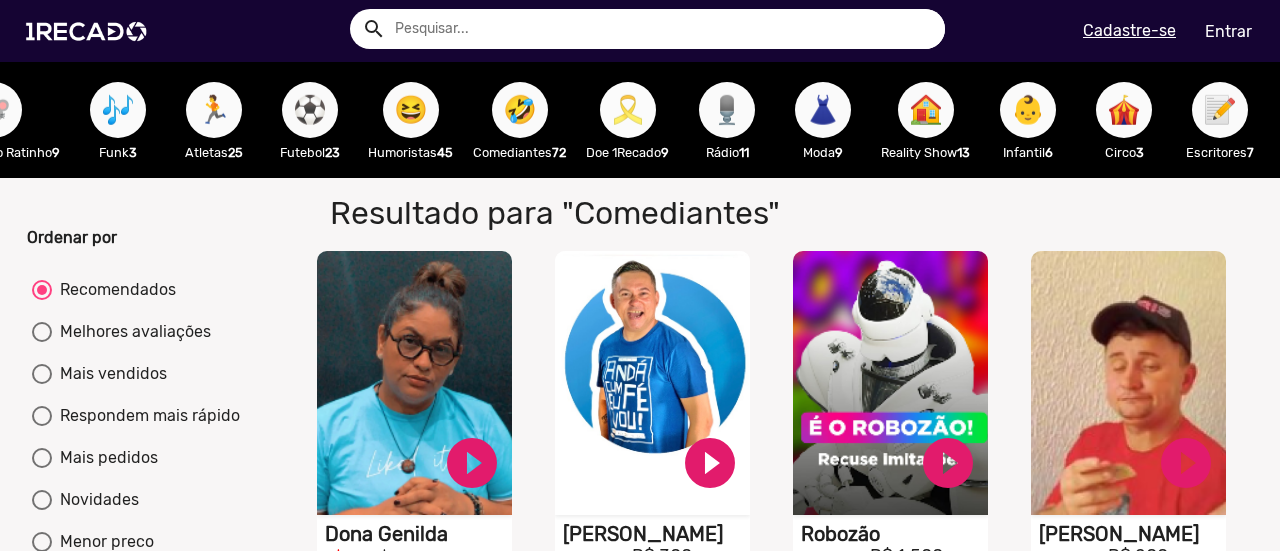 click on "🎗️" at bounding box center [628, 110] 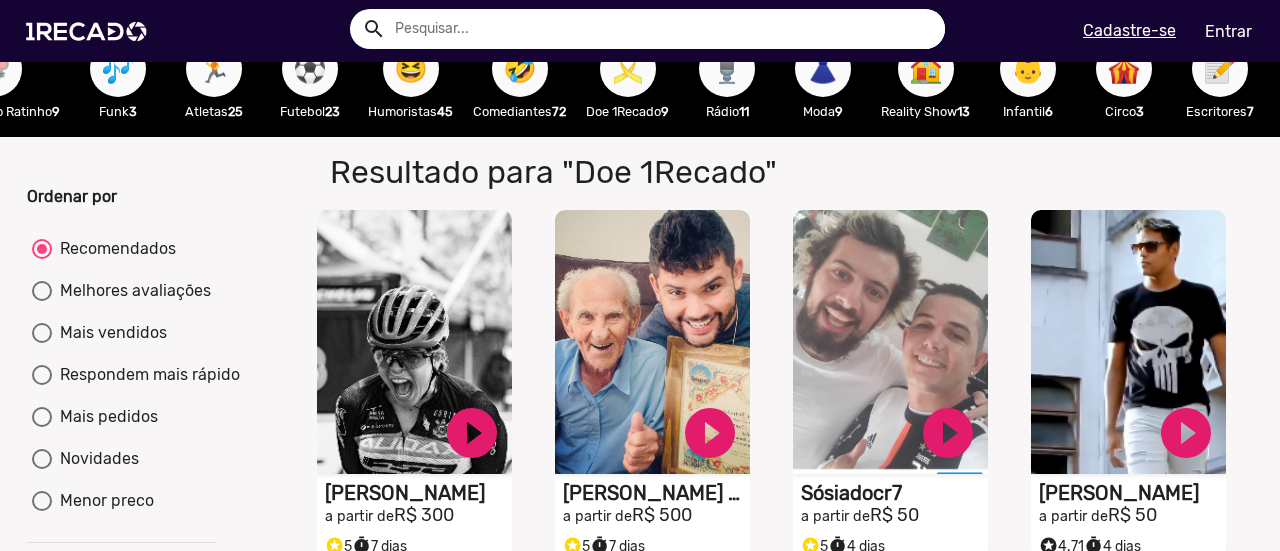 scroll, scrollTop: 0, scrollLeft: 0, axis: both 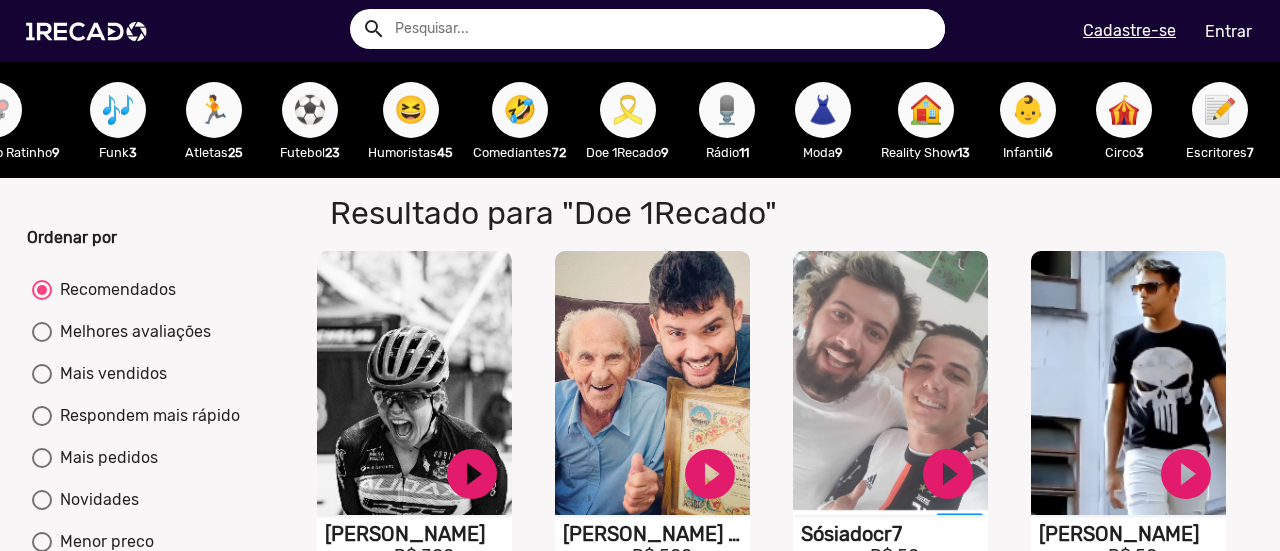 click on "🎙️" at bounding box center [727, 110] 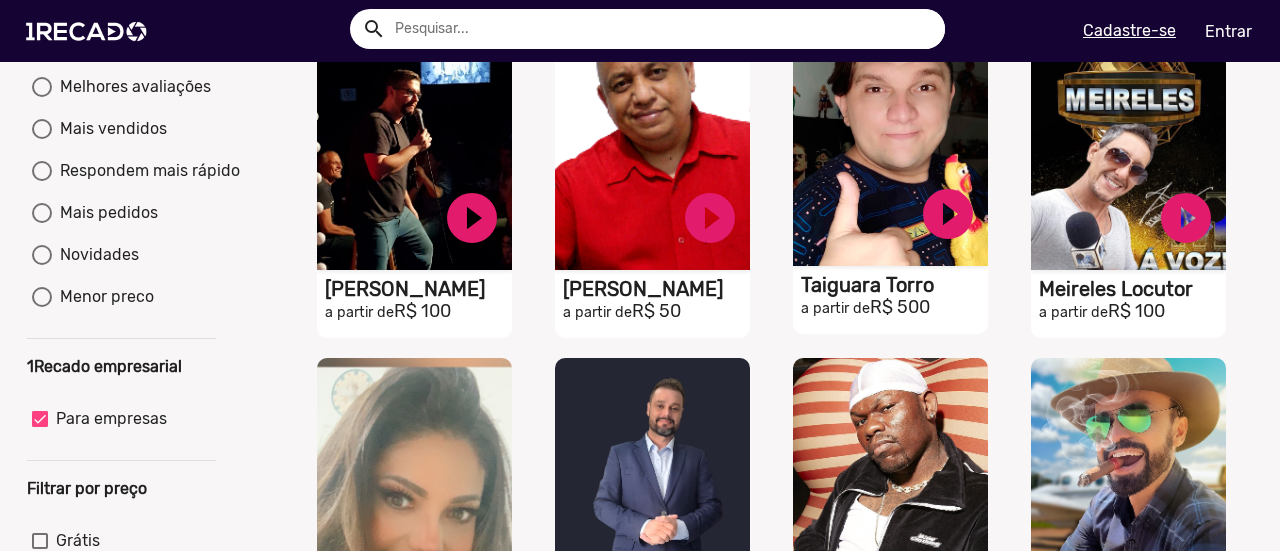 scroll, scrollTop: 0, scrollLeft: 0, axis: both 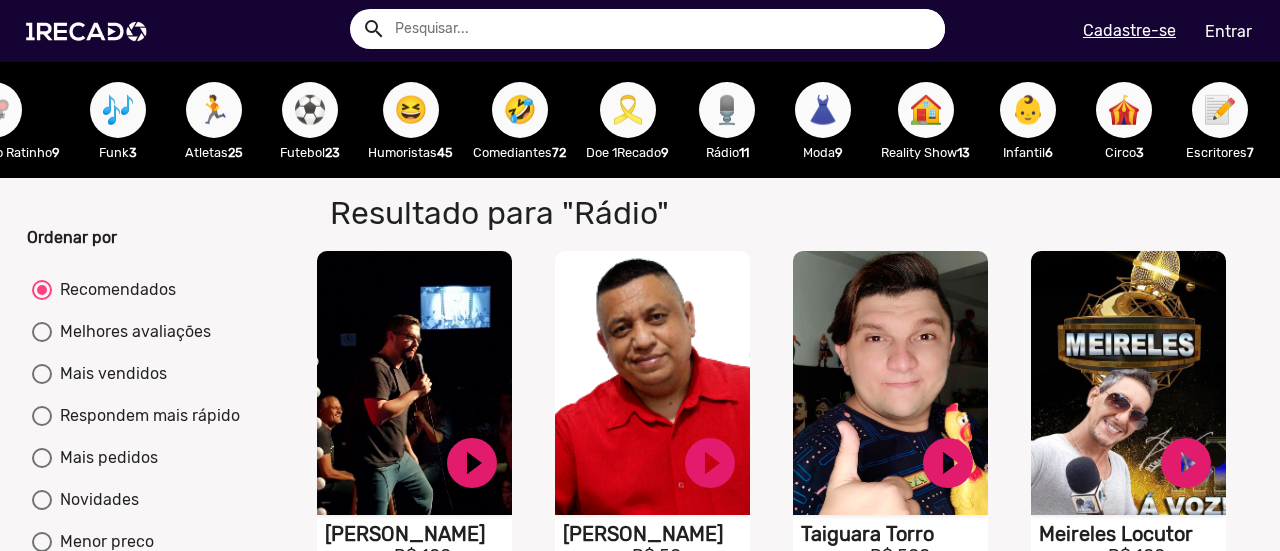 click on "👗" at bounding box center [823, 110] 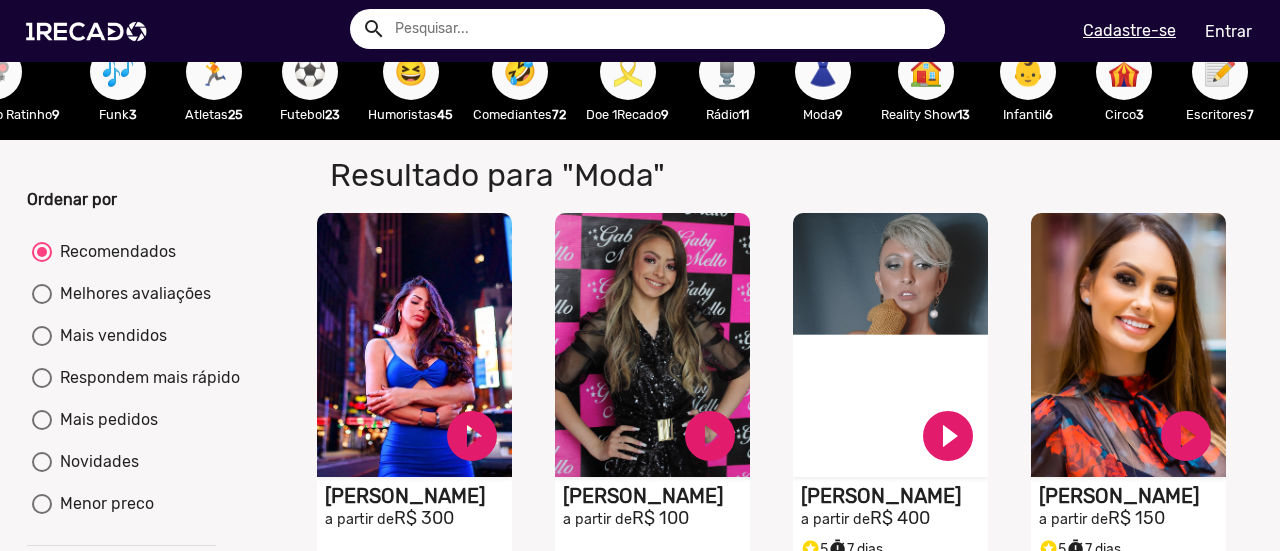 scroll, scrollTop: 0, scrollLeft: 0, axis: both 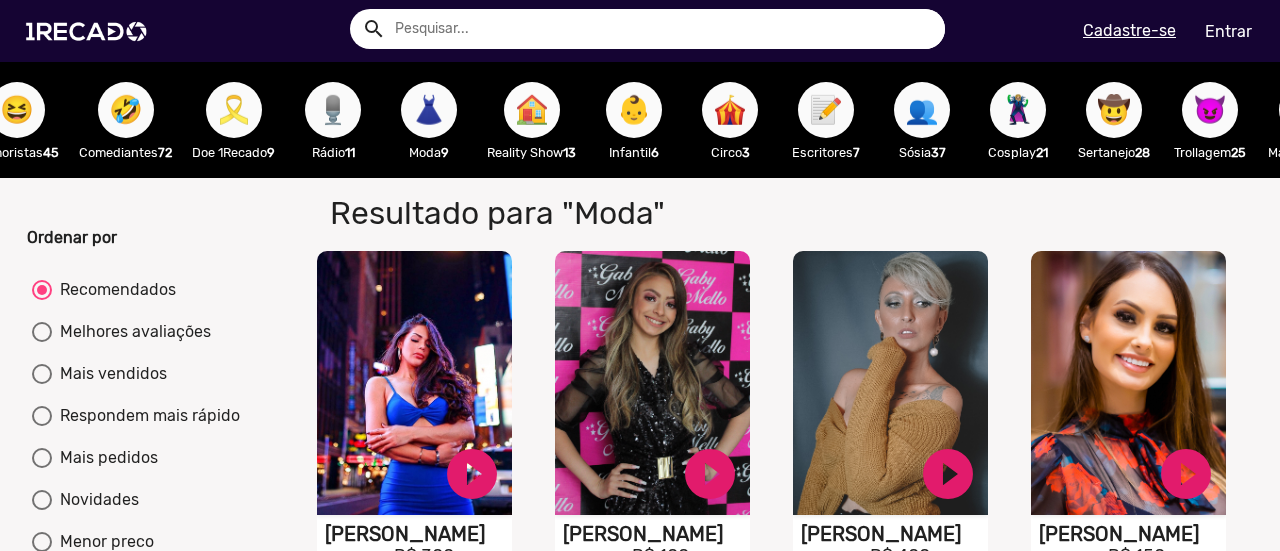 click on "🏠" at bounding box center [532, 110] 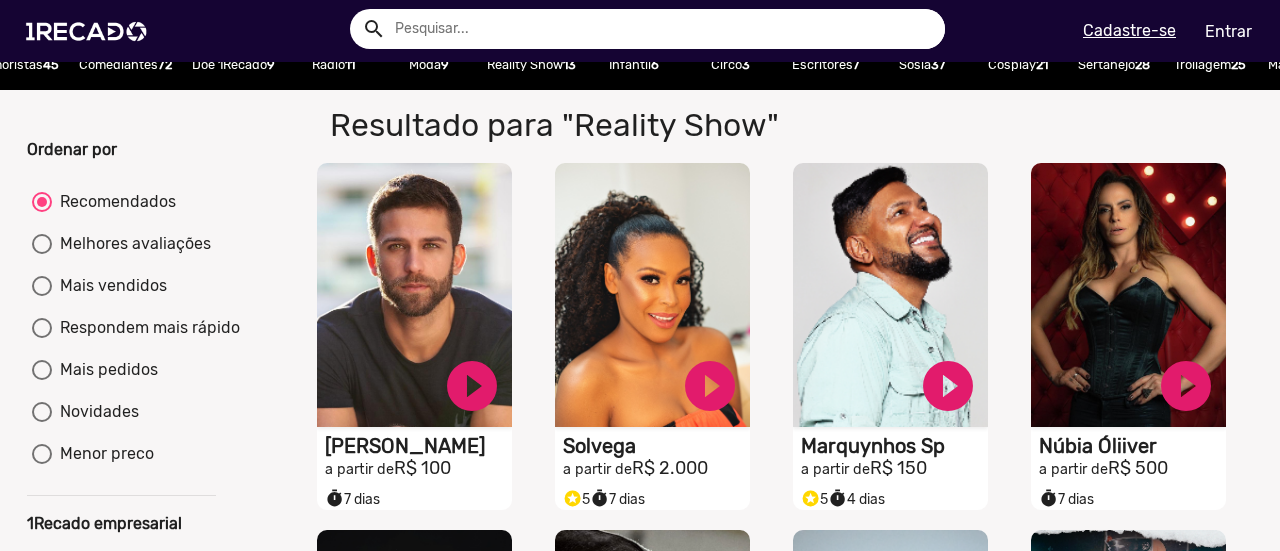 scroll, scrollTop: 0, scrollLeft: 0, axis: both 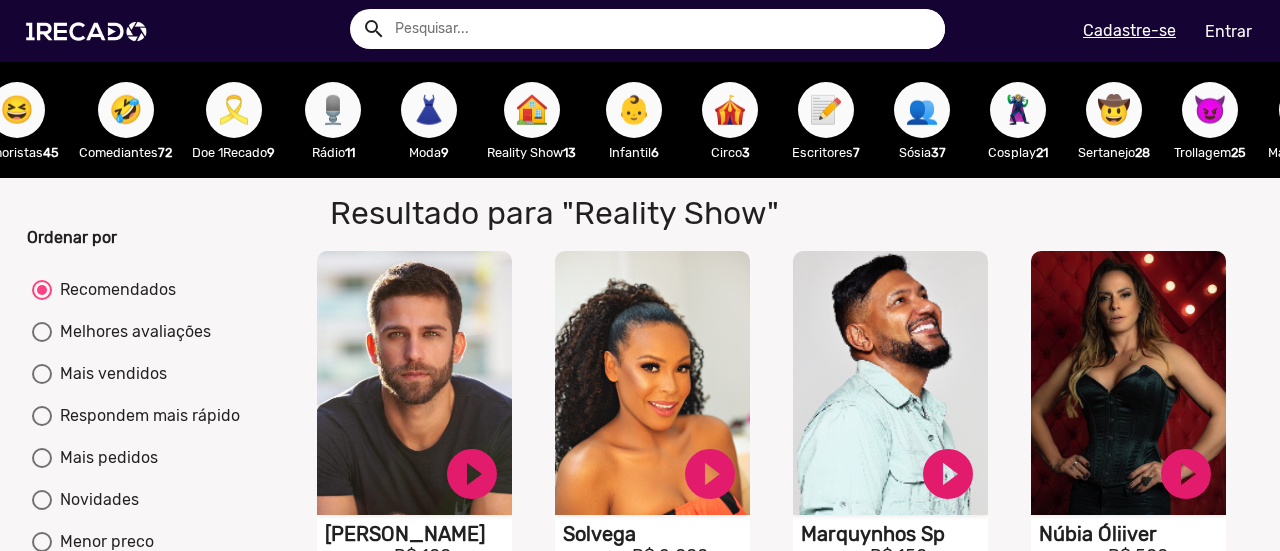 click on "👶" at bounding box center (634, 110) 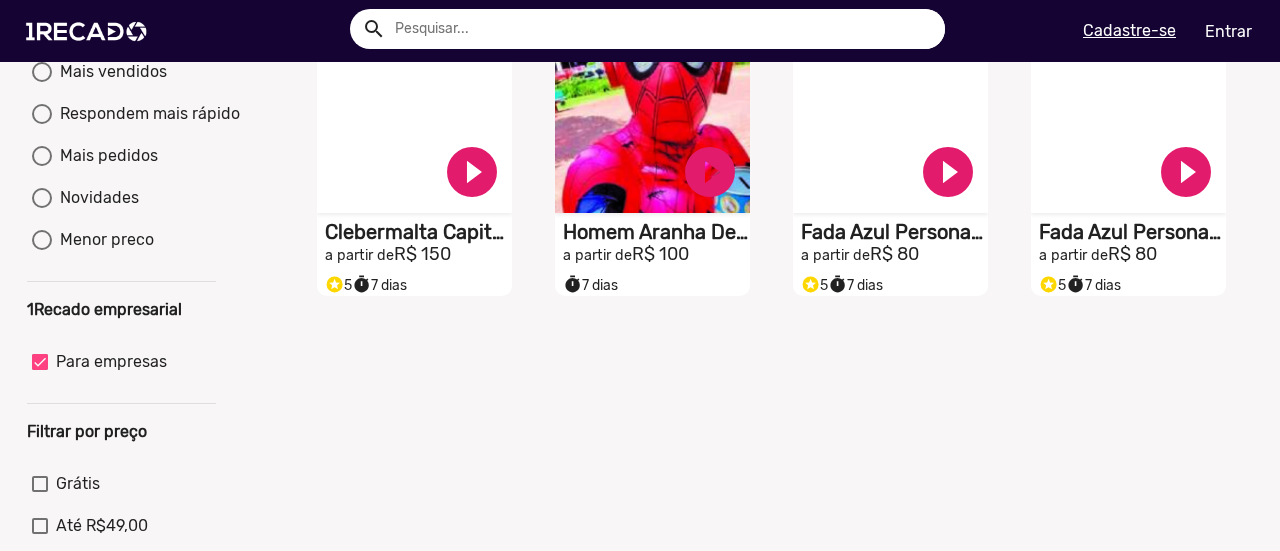scroll, scrollTop: 0, scrollLeft: 0, axis: both 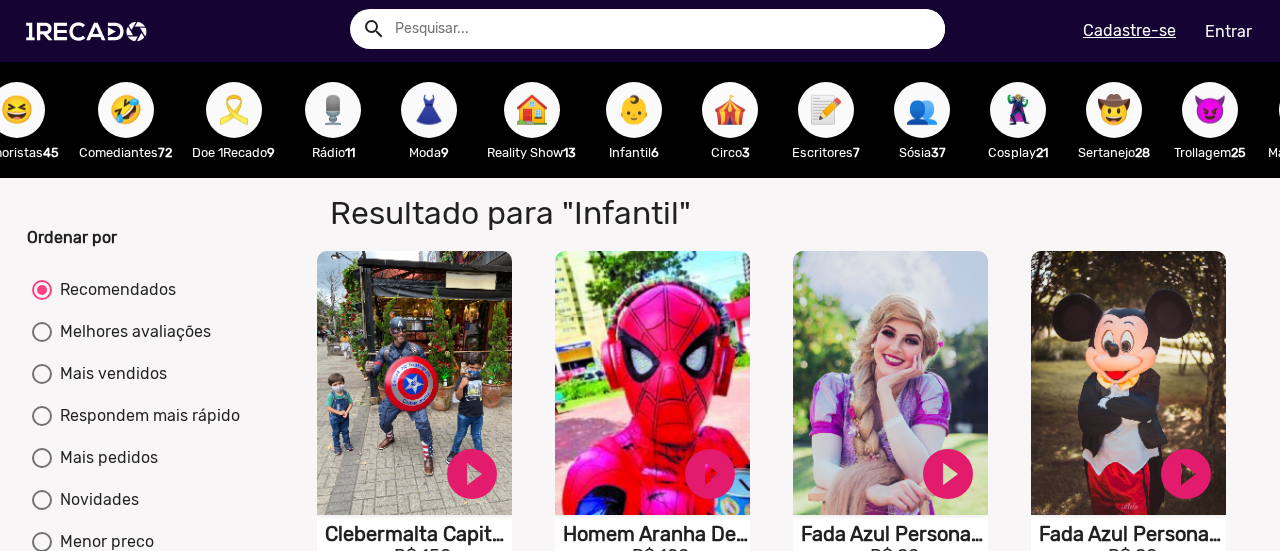 click on "🎪" at bounding box center (730, 110) 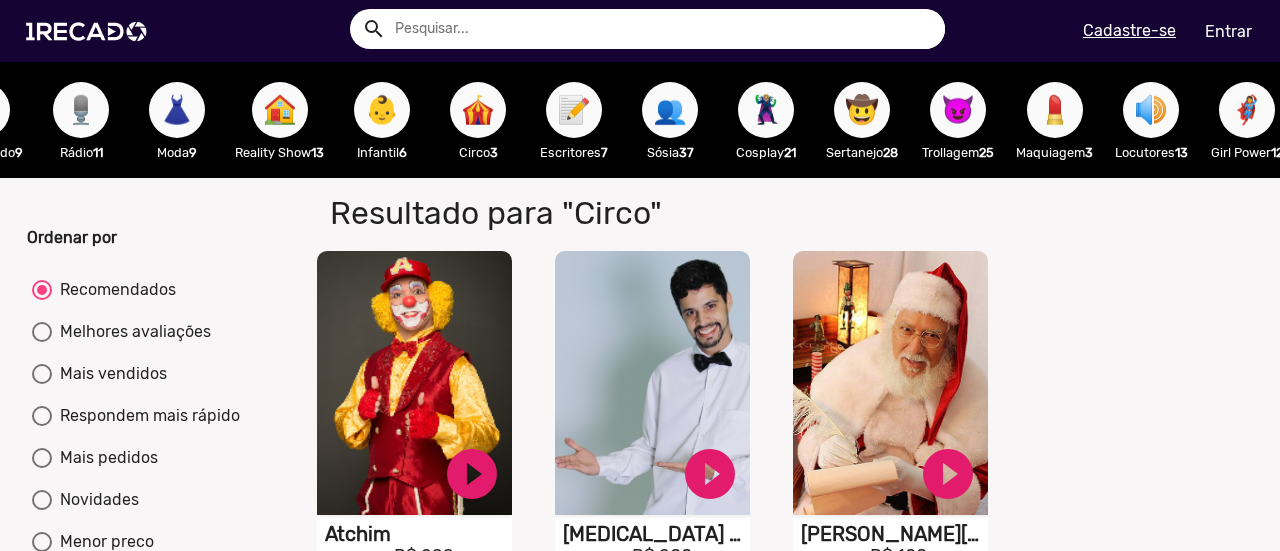 scroll, scrollTop: 0, scrollLeft: 2660, axis: horizontal 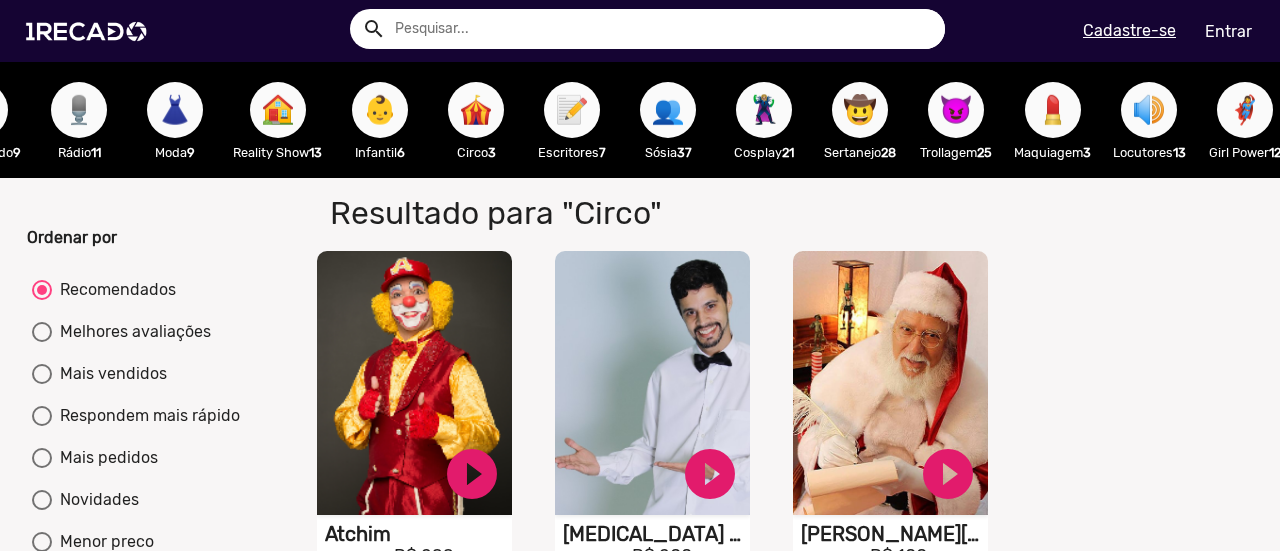 click on "📝" at bounding box center (572, 110) 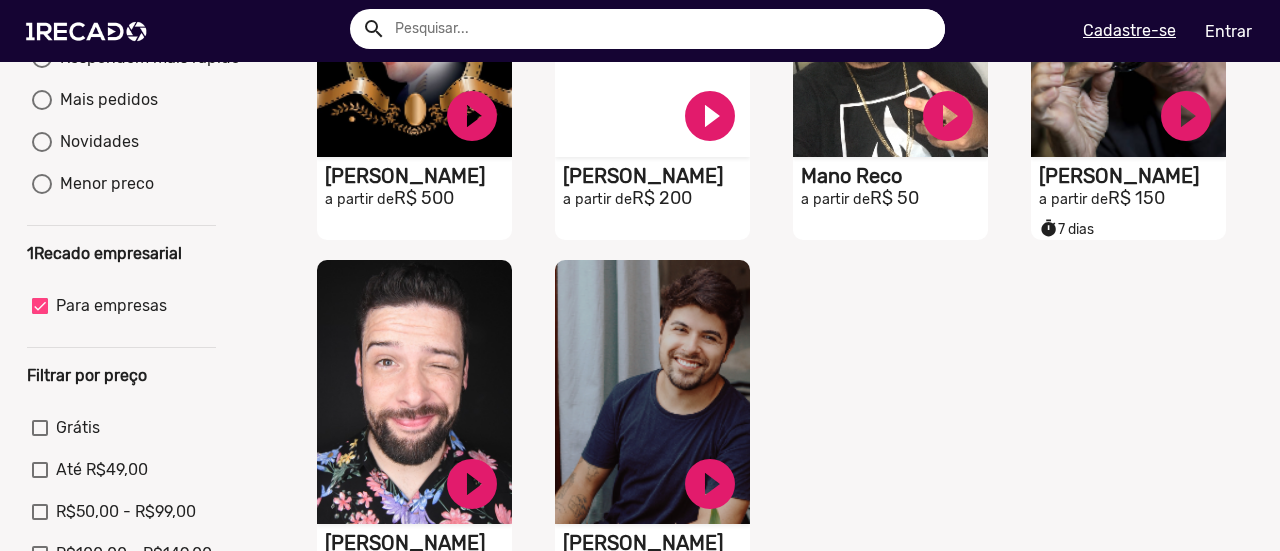 scroll, scrollTop: 0, scrollLeft: 0, axis: both 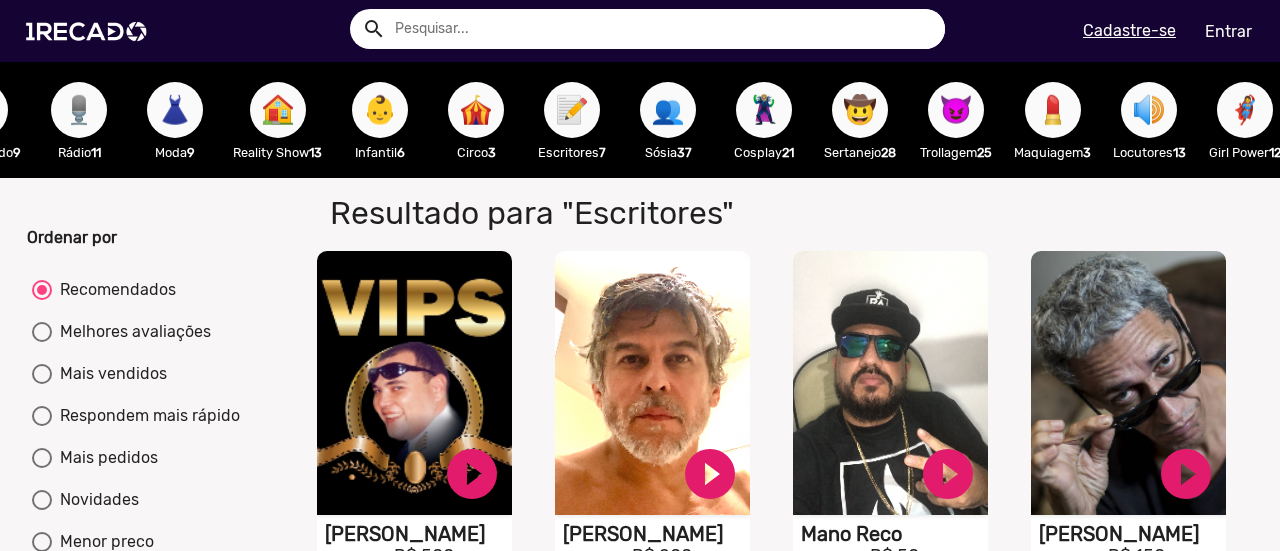 click on "👥" at bounding box center (668, 110) 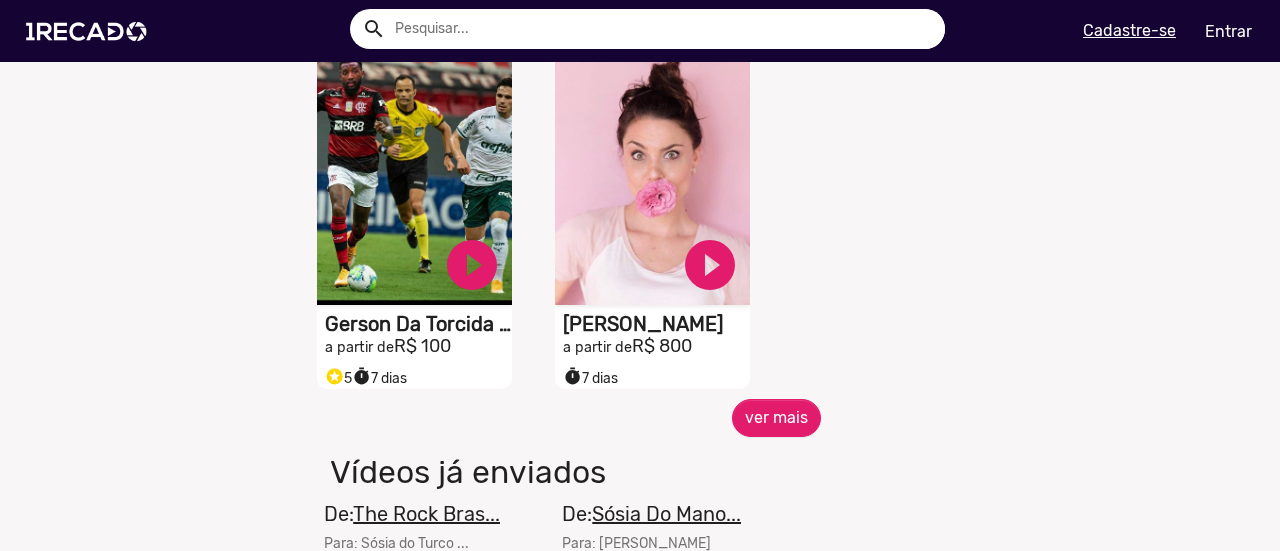 scroll, scrollTop: 946, scrollLeft: 0, axis: vertical 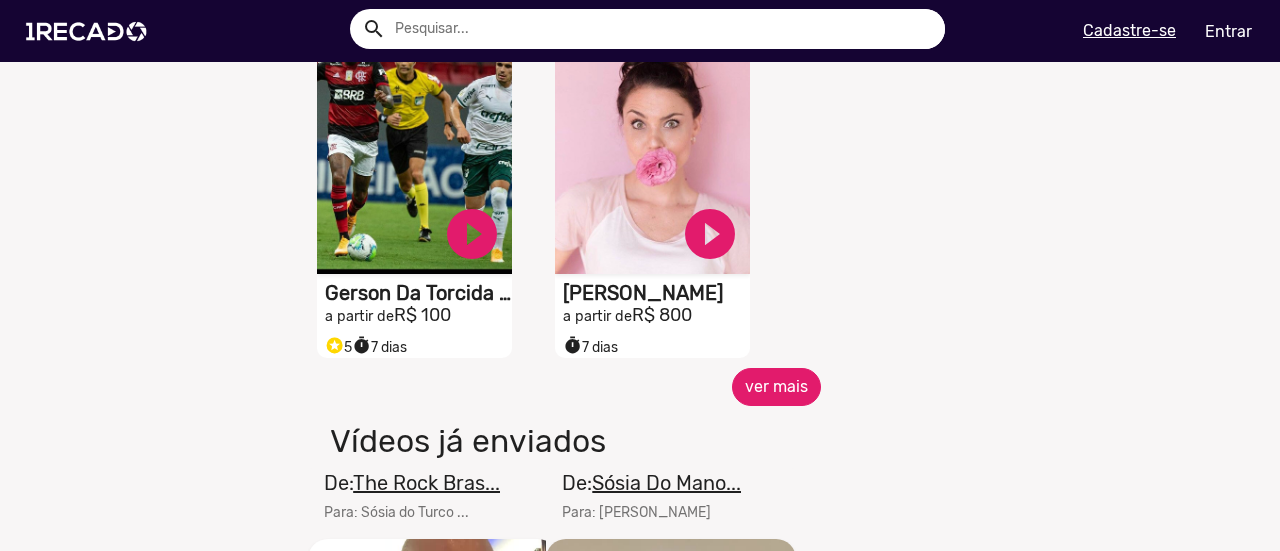 click on "ver mais" 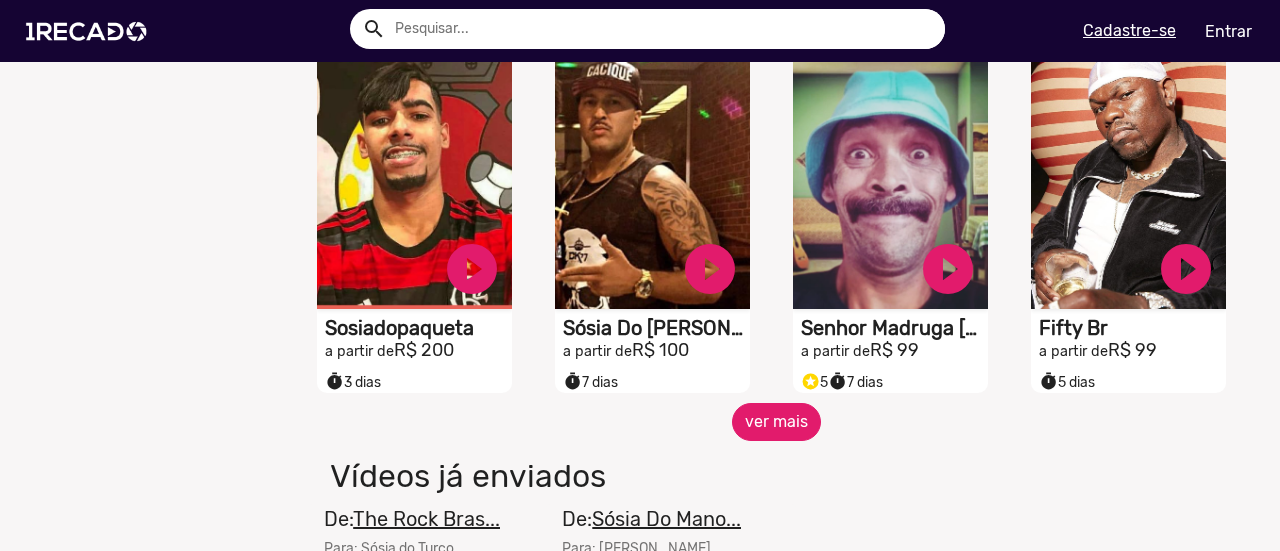 scroll, scrollTop: 1649, scrollLeft: 0, axis: vertical 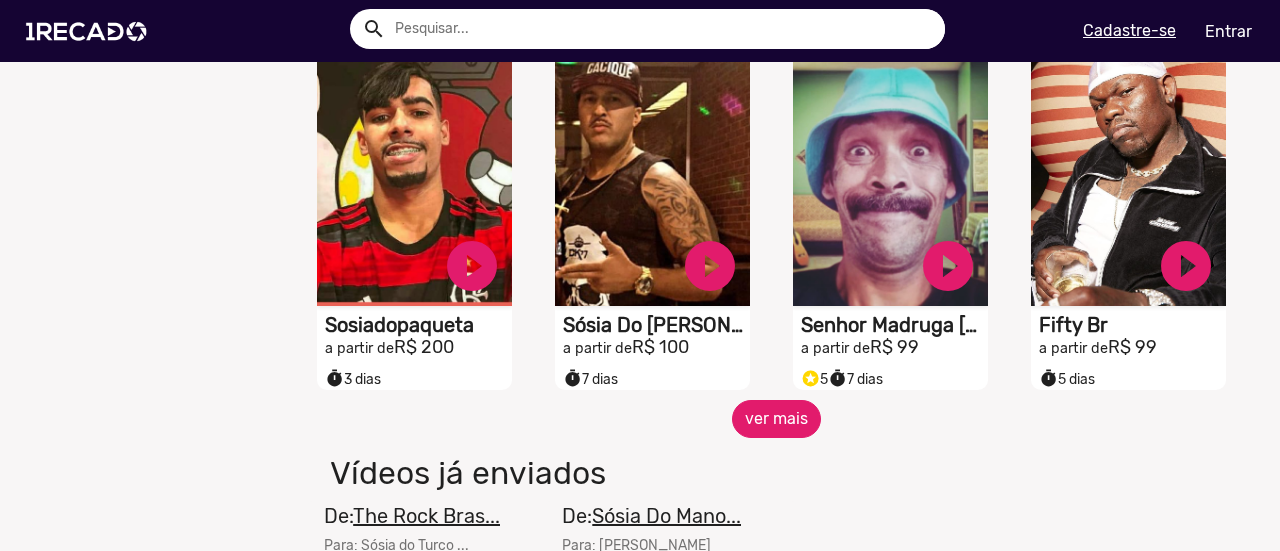 click on "ver mais" 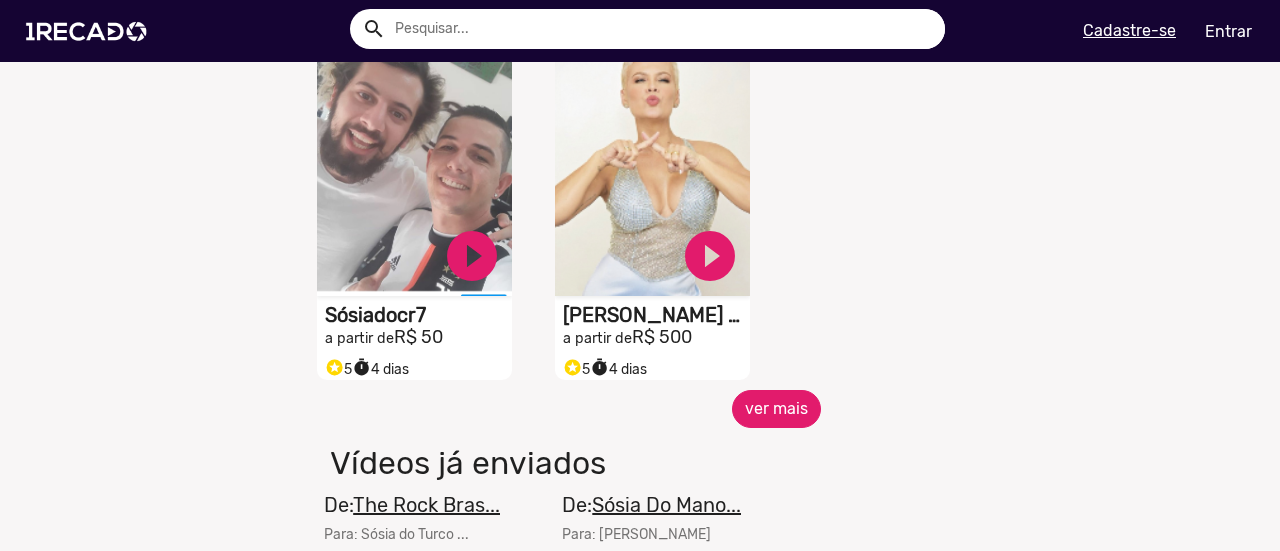 scroll, scrollTop: 2776, scrollLeft: 0, axis: vertical 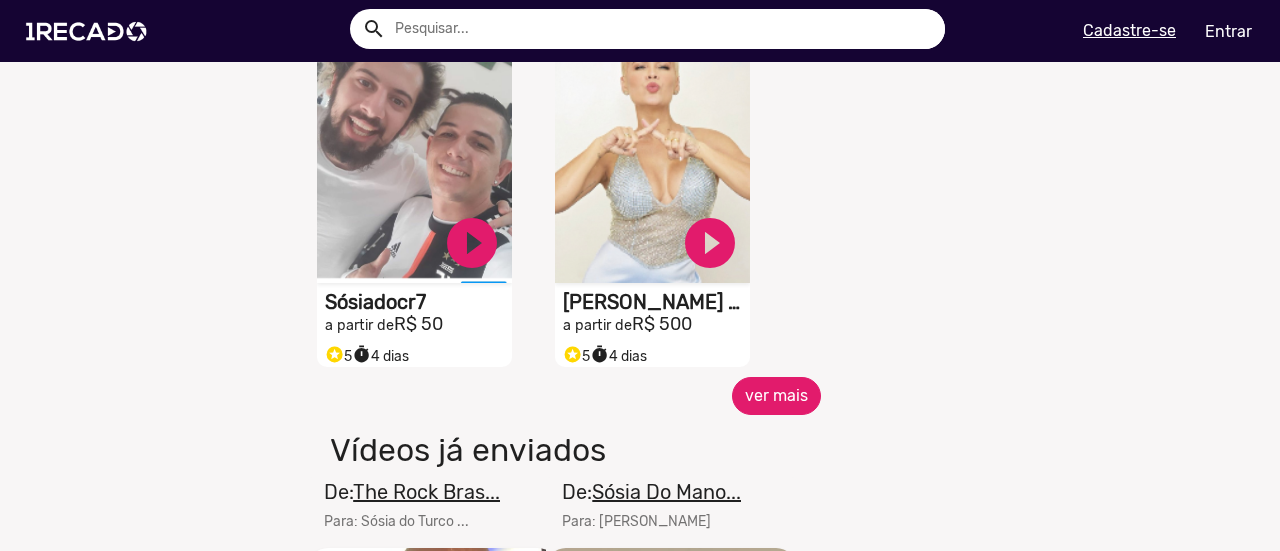 click on "ver mais" 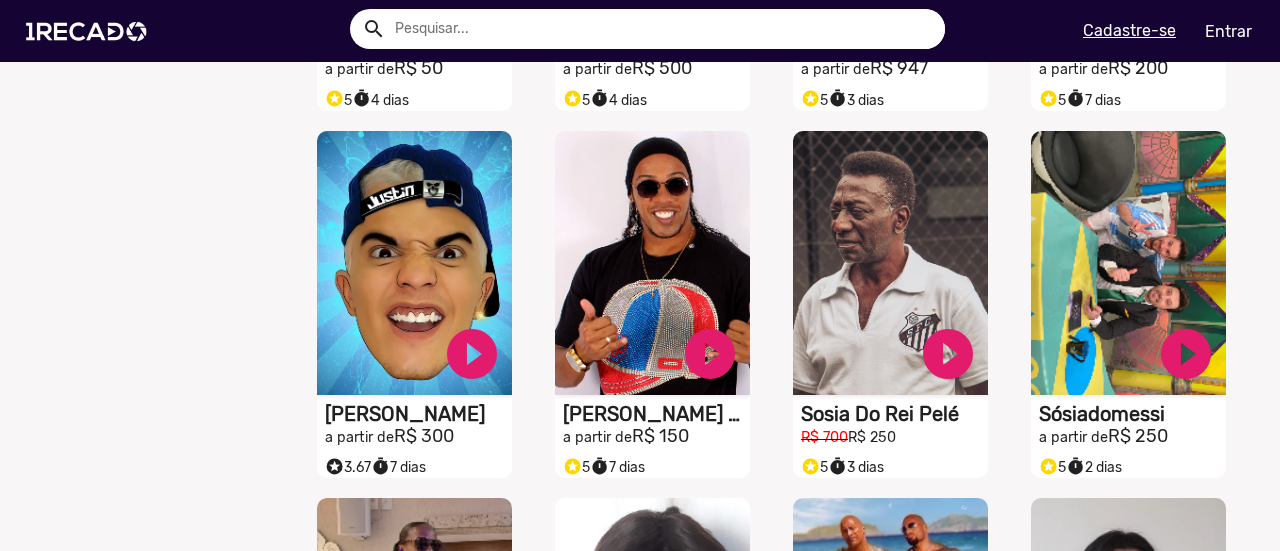 scroll, scrollTop: 3035, scrollLeft: 0, axis: vertical 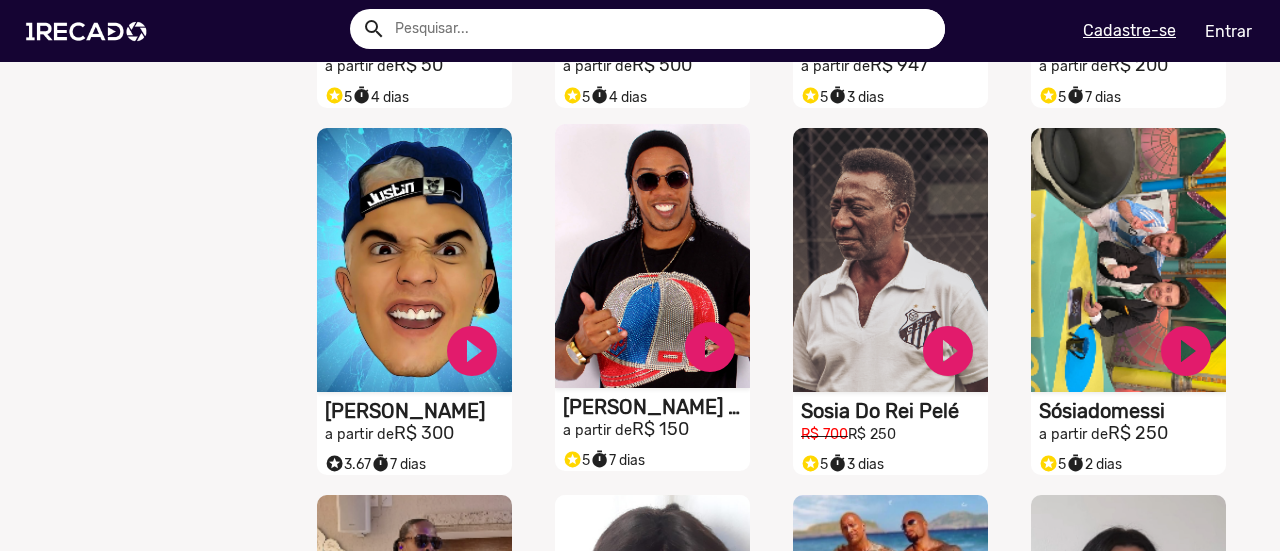 click on "S1RECADO vídeos dedicados para fãs e empresas" at bounding box center (414, -2652) 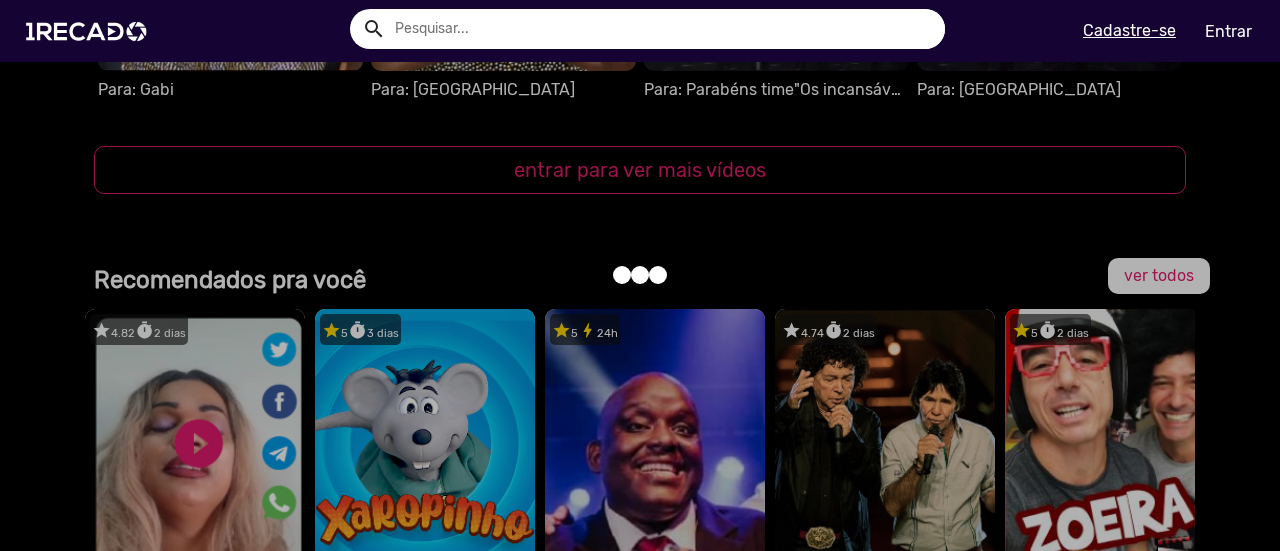 scroll, scrollTop: 2288, scrollLeft: 0, axis: vertical 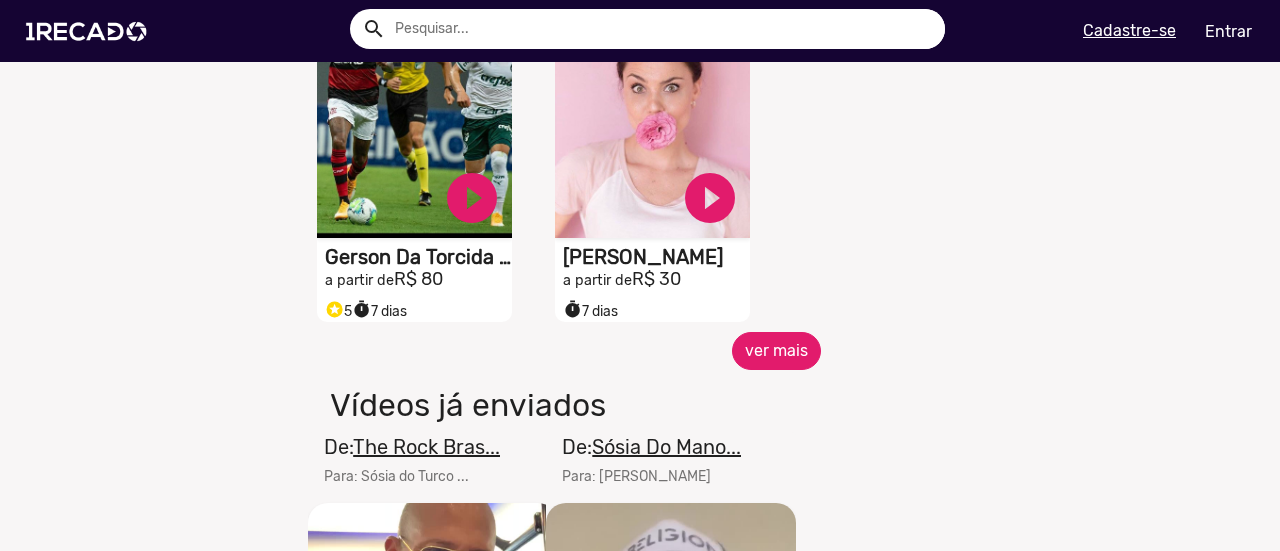click on "ver mais" 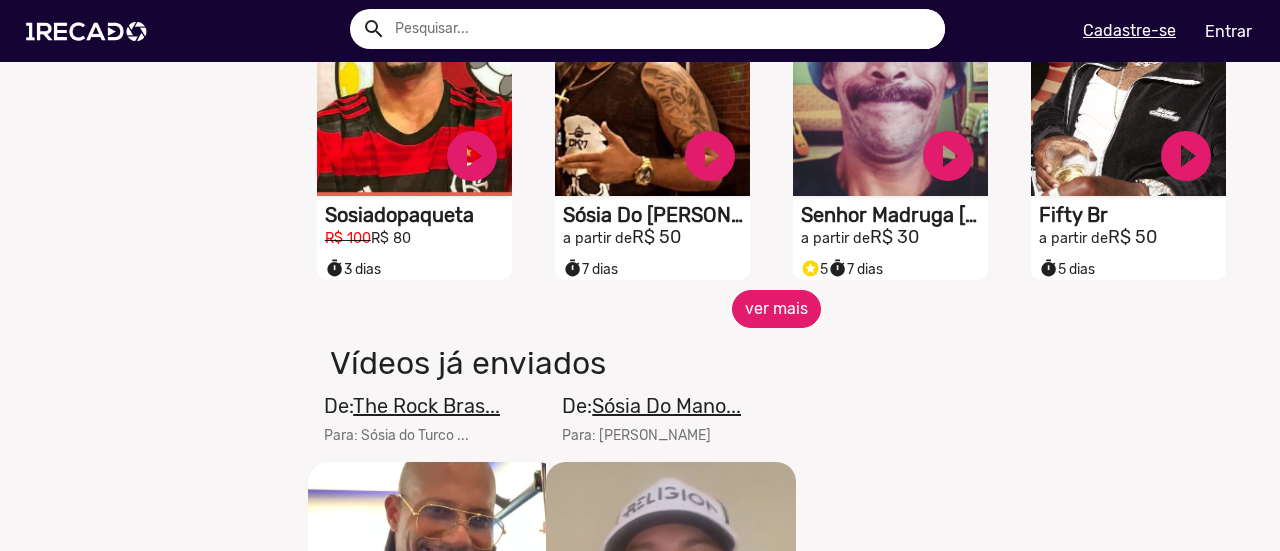 scroll, scrollTop: 1811, scrollLeft: 0, axis: vertical 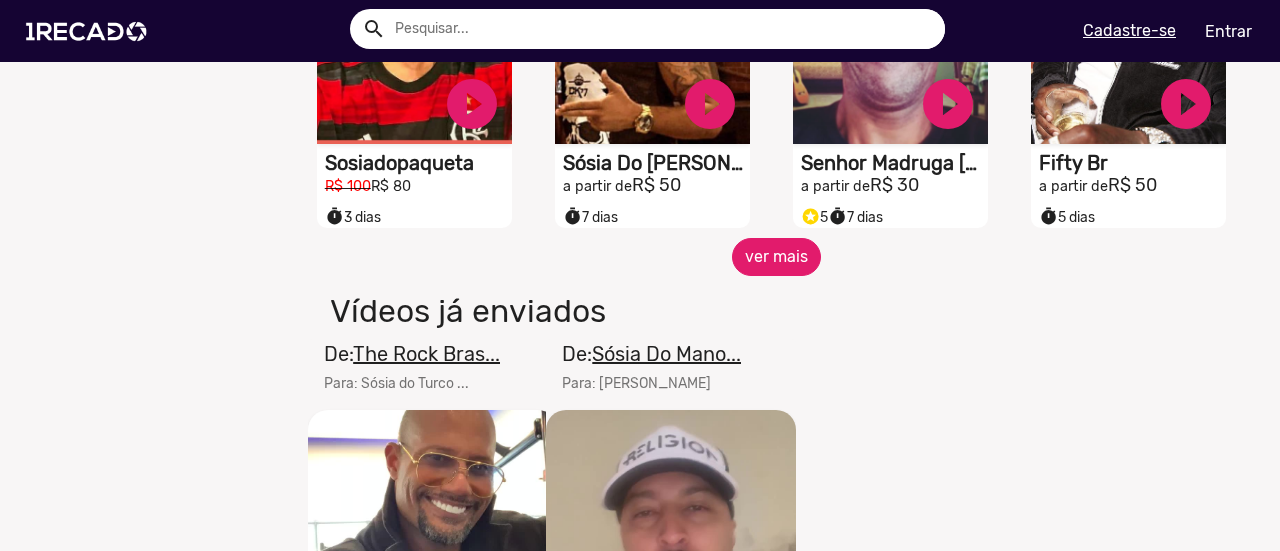 click on "ver mais" 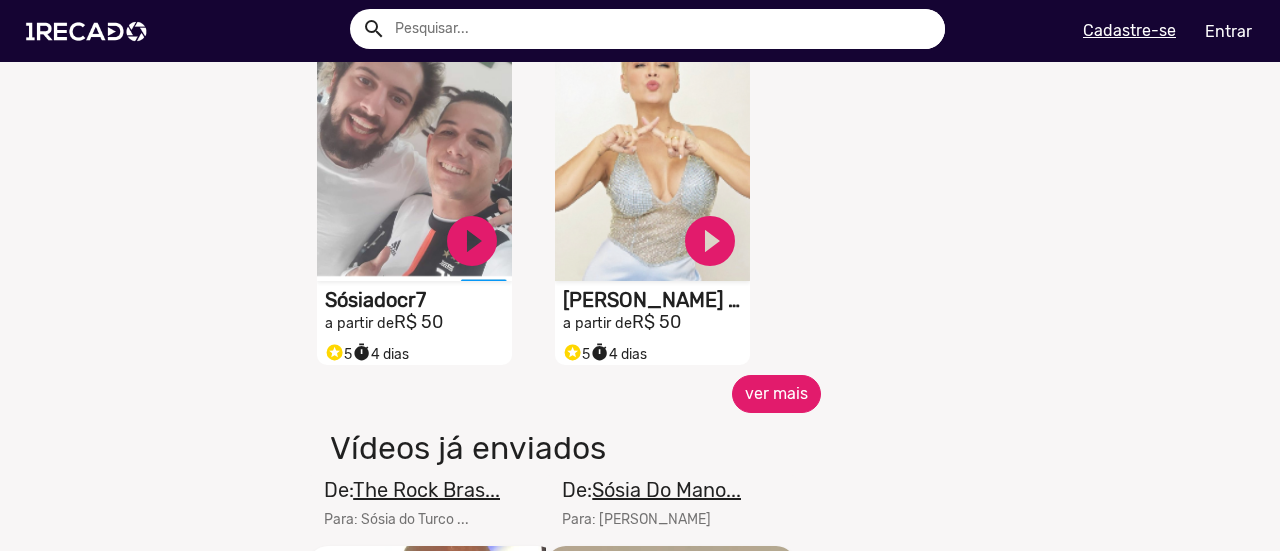 scroll, scrollTop: 2798, scrollLeft: 0, axis: vertical 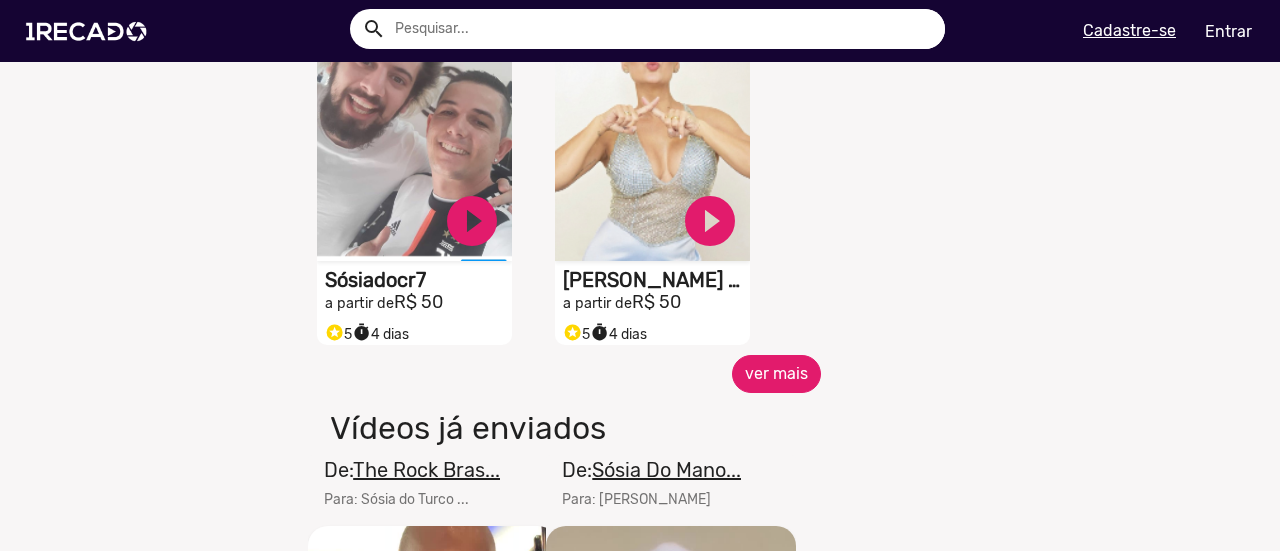 click on "ver mais" 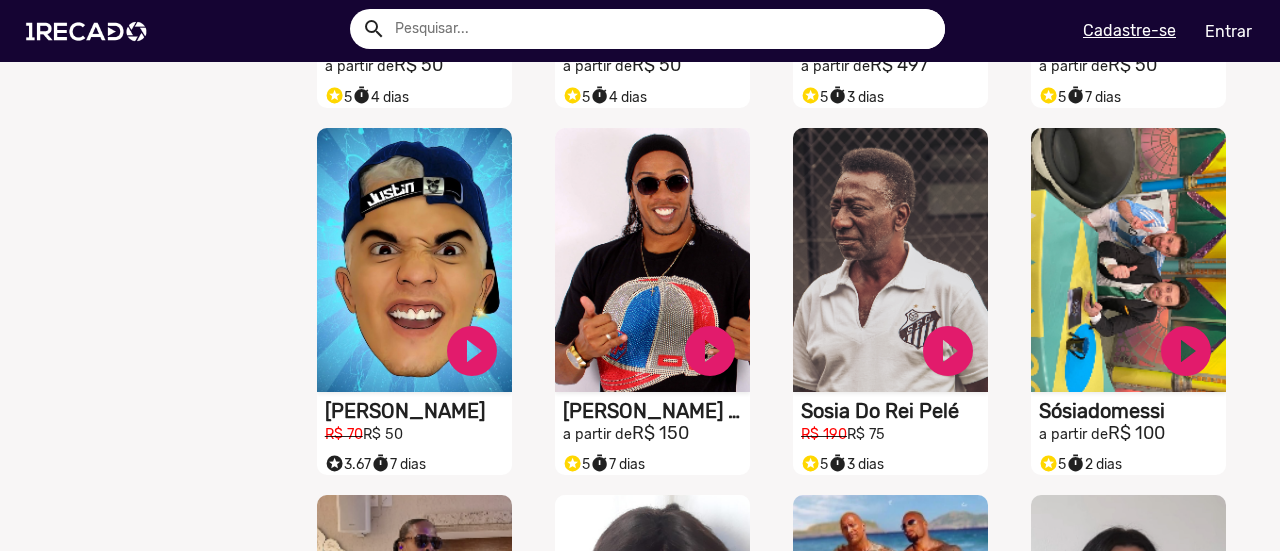 scroll, scrollTop: 3051, scrollLeft: 0, axis: vertical 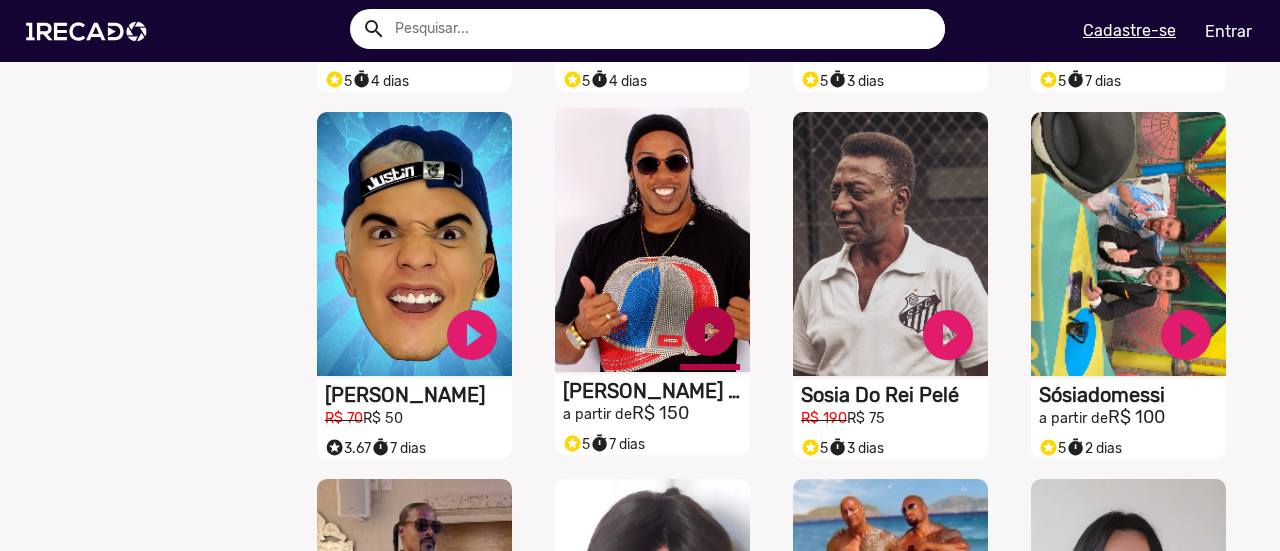 click on "play_circle_filled" at bounding box center (472, -2588) 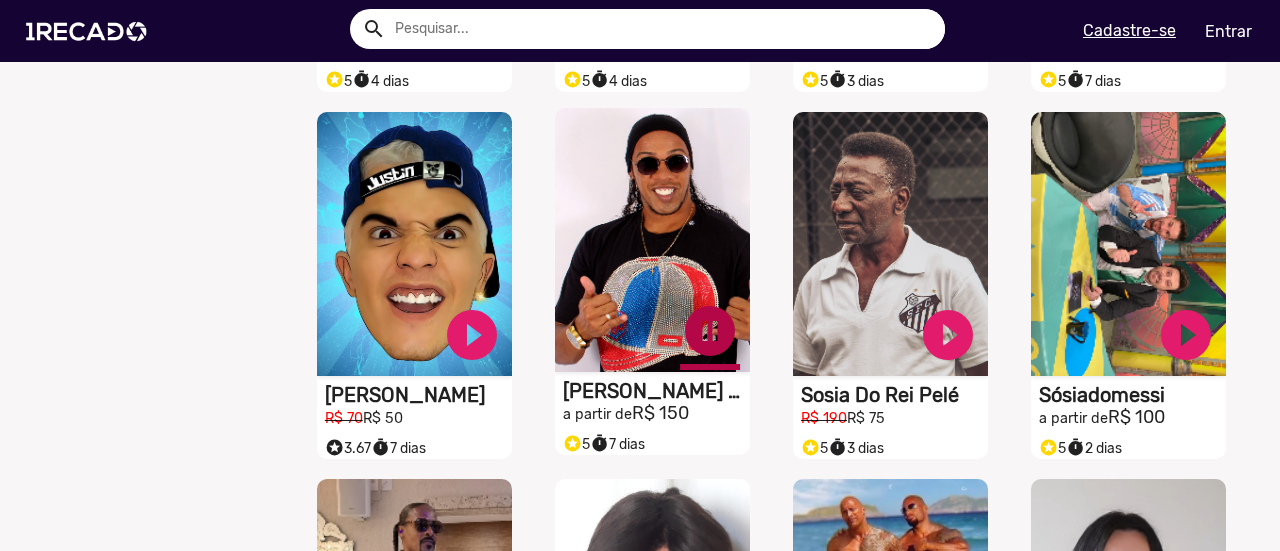 click on "pause_circle" at bounding box center [472, -2588] 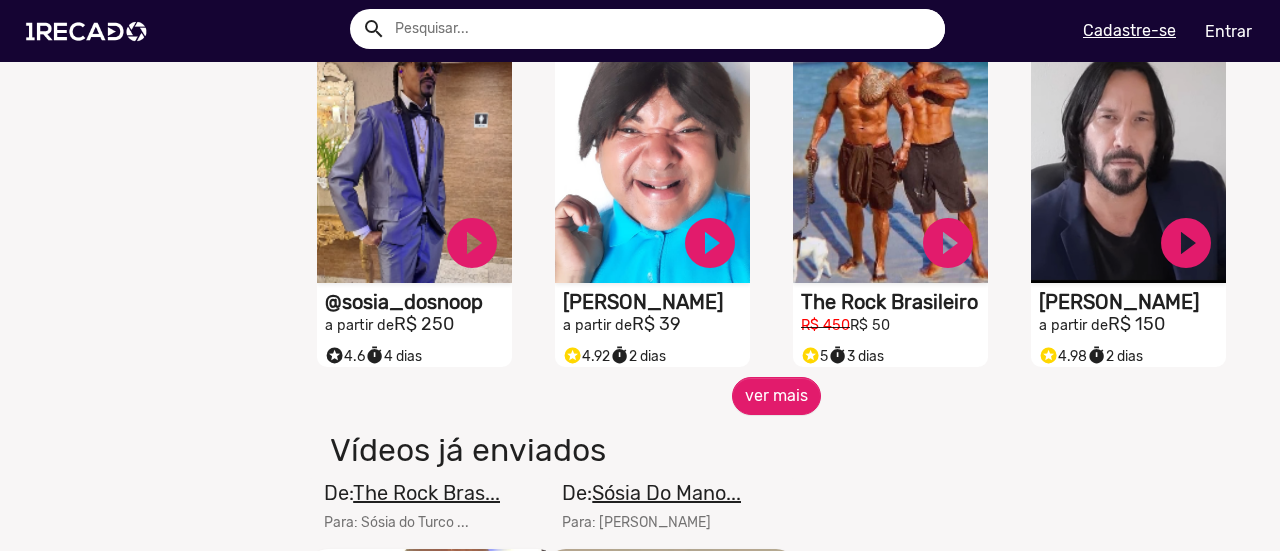 scroll, scrollTop: 3502, scrollLeft: 0, axis: vertical 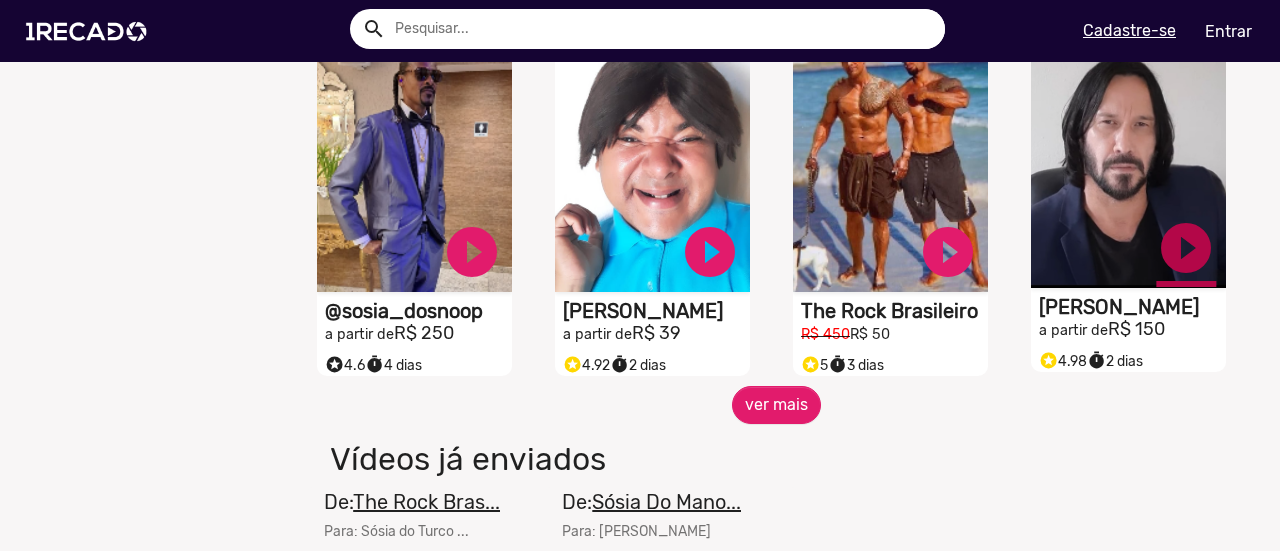 click on "play_circle_filled" at bounding box center (472, -3039) 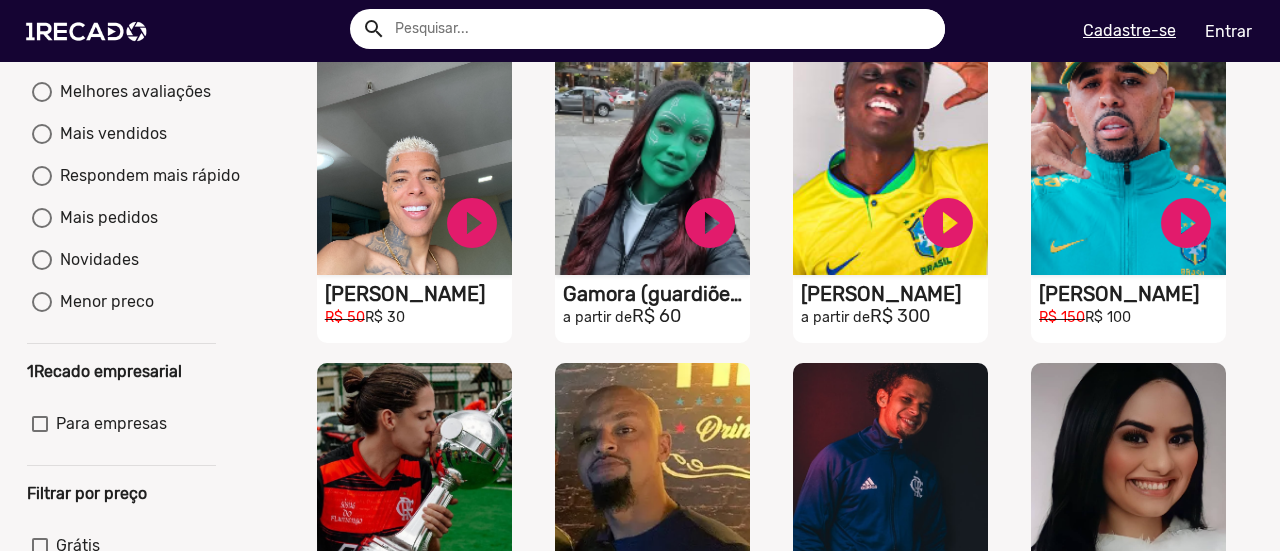 scroll, scrollTop: 241, scrollLeft: 0, axis: vertical 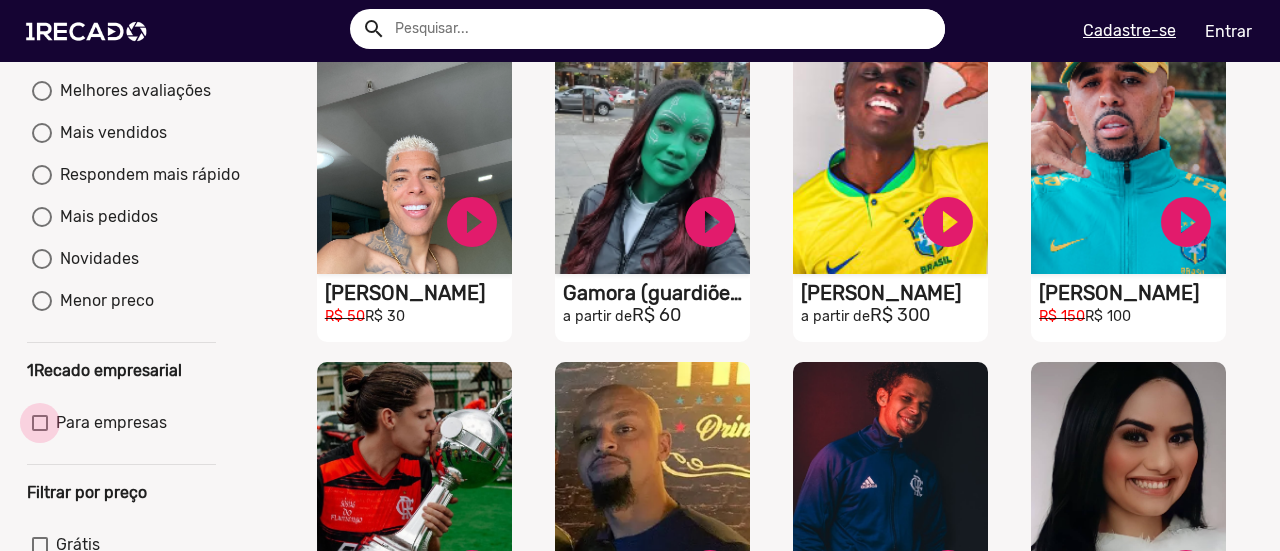 click at bounding box center [40, 423] 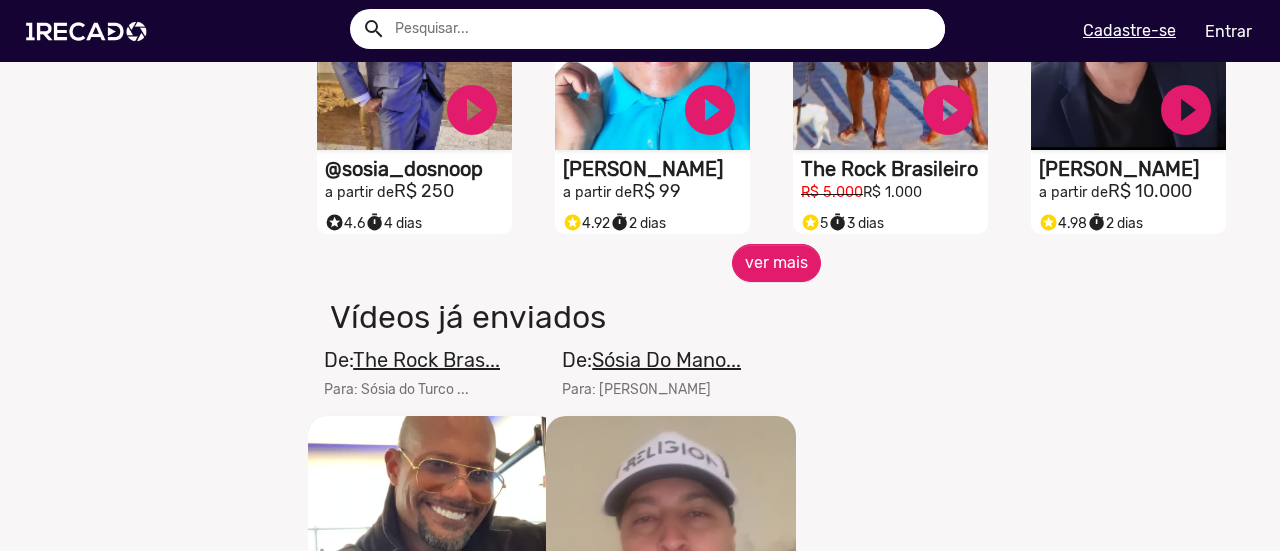 scroll, scrollTop: 3649, scrollLeft: 0, axis: vertical 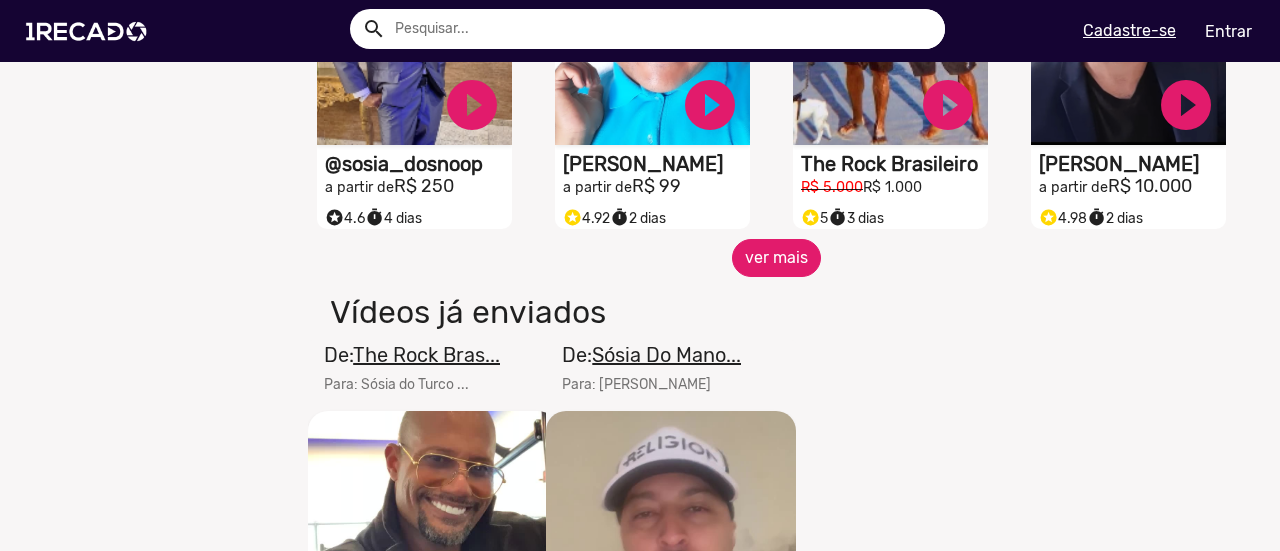 click on "ver mais" 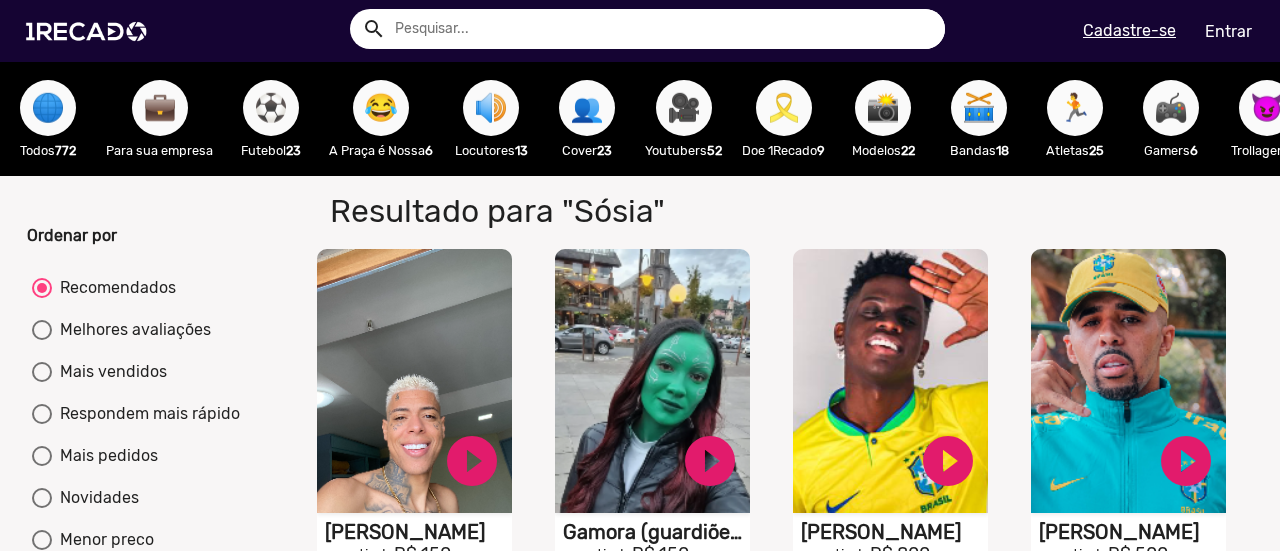 scroll, scrollTop: 0, scrollLeft: 0, axis: both 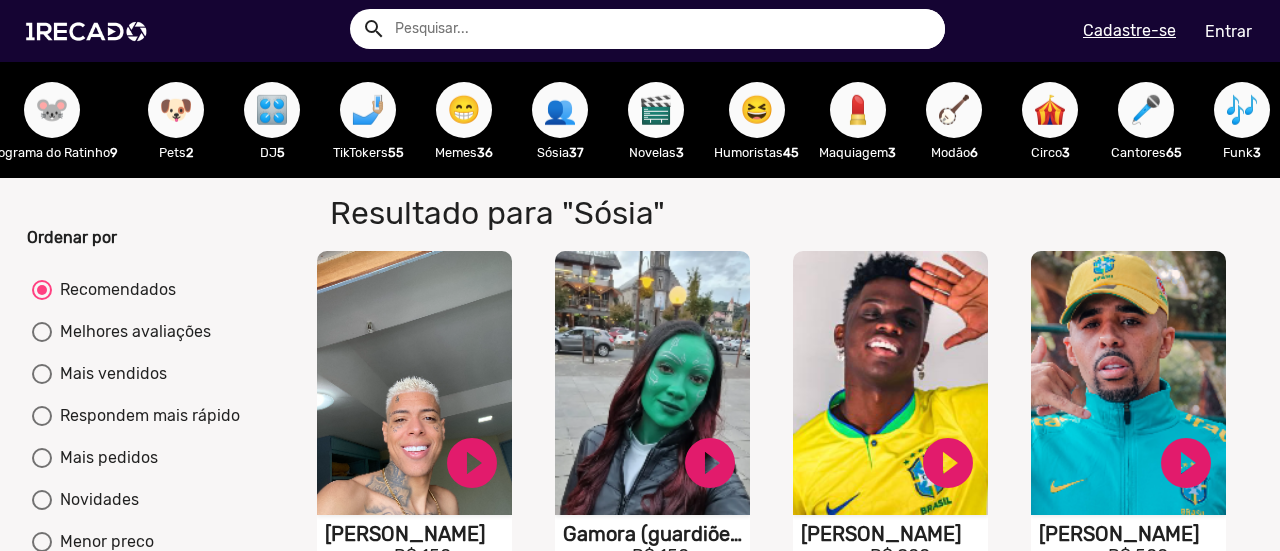 click on "🎬" at bounding box center (656, 110) 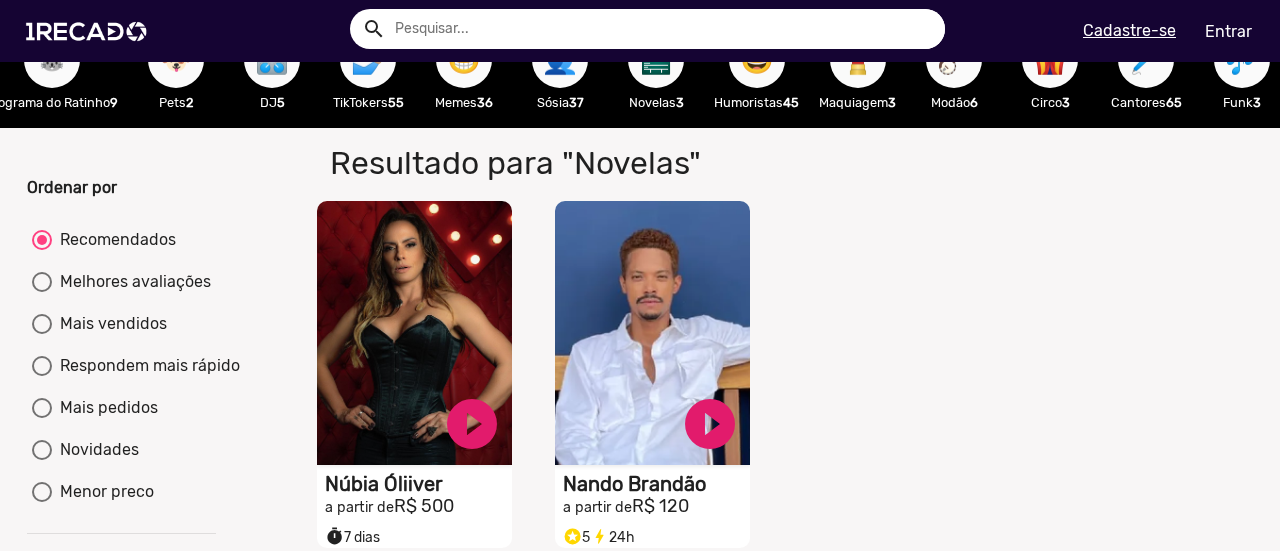scroll, scrollTop: 0, scrollLeft: 0, axis: both 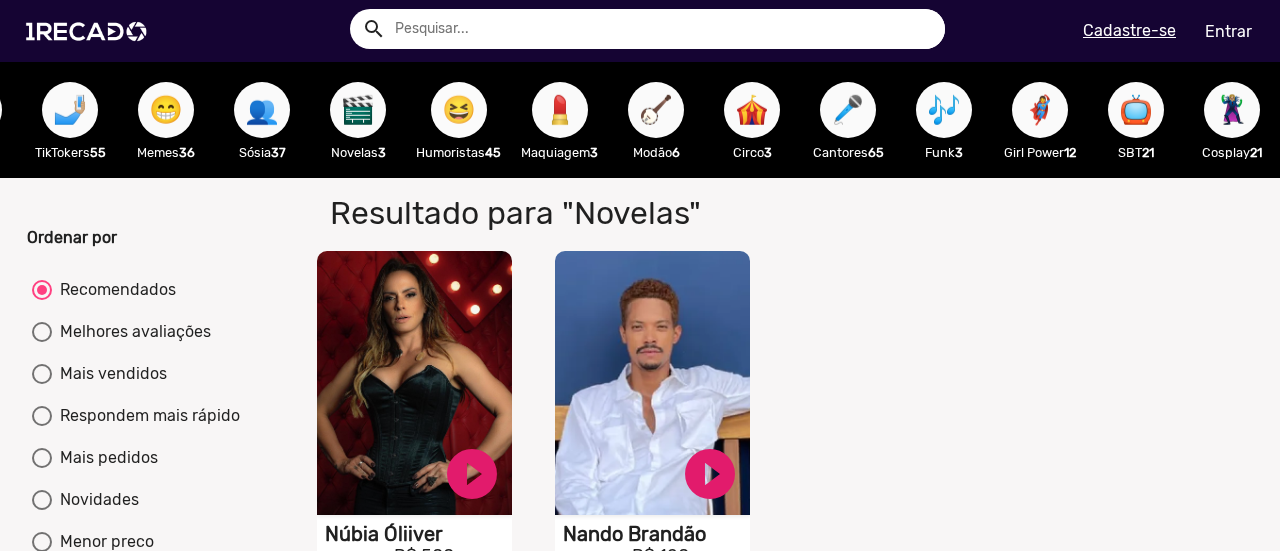 click on "😆" at bounding box center (459, 110) 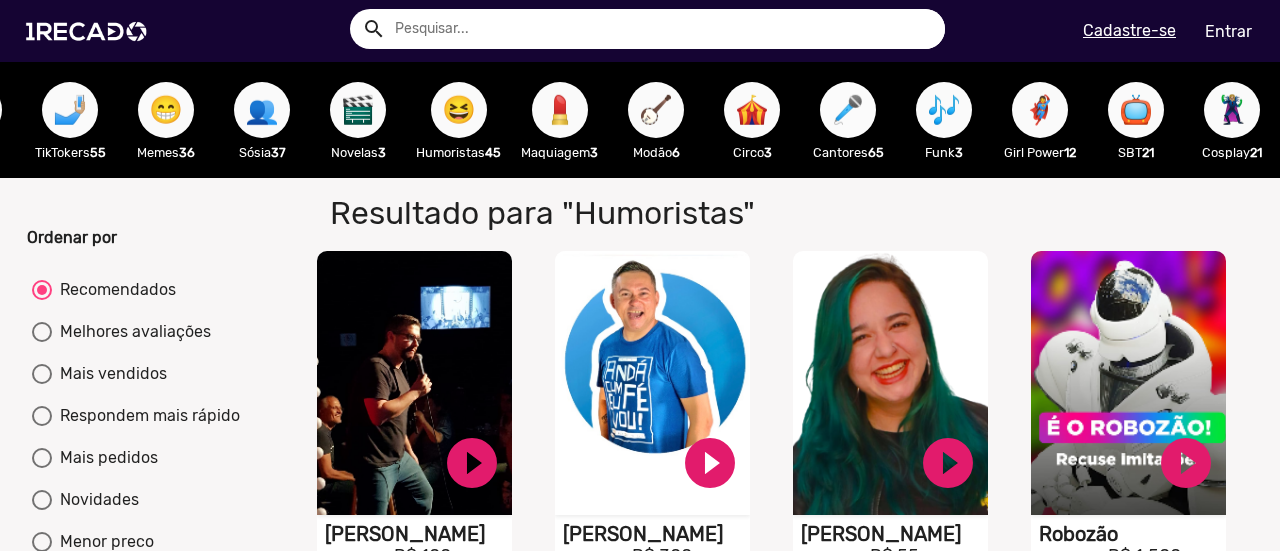 click on "🎤" at bounding box center [848, 110] 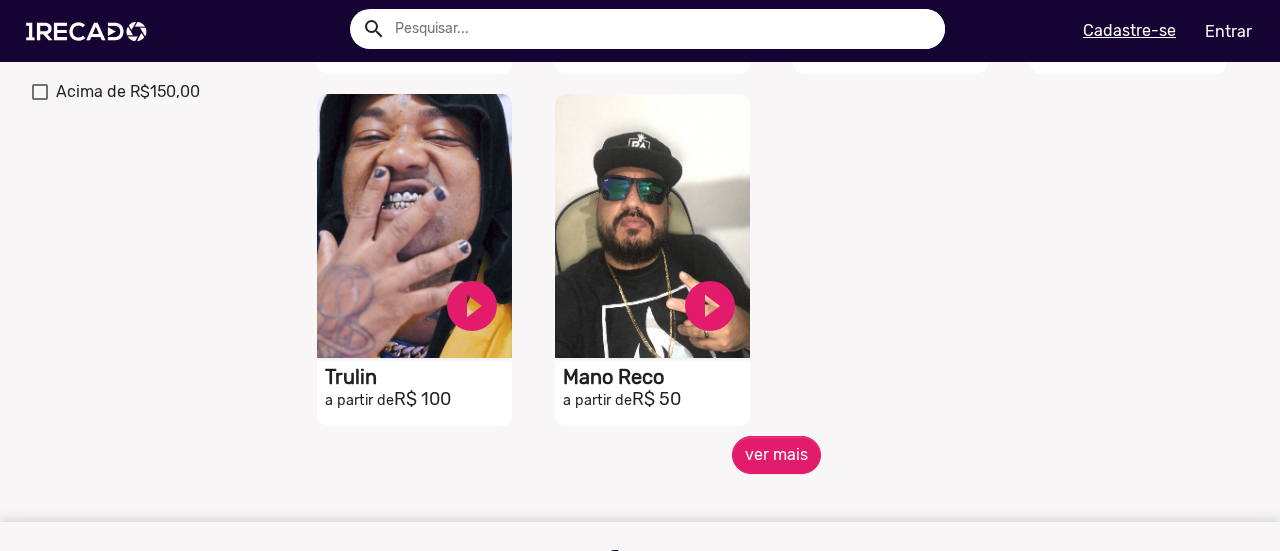 scroll, scrollTop: 864, scrollLeft: 0, axis: vertical 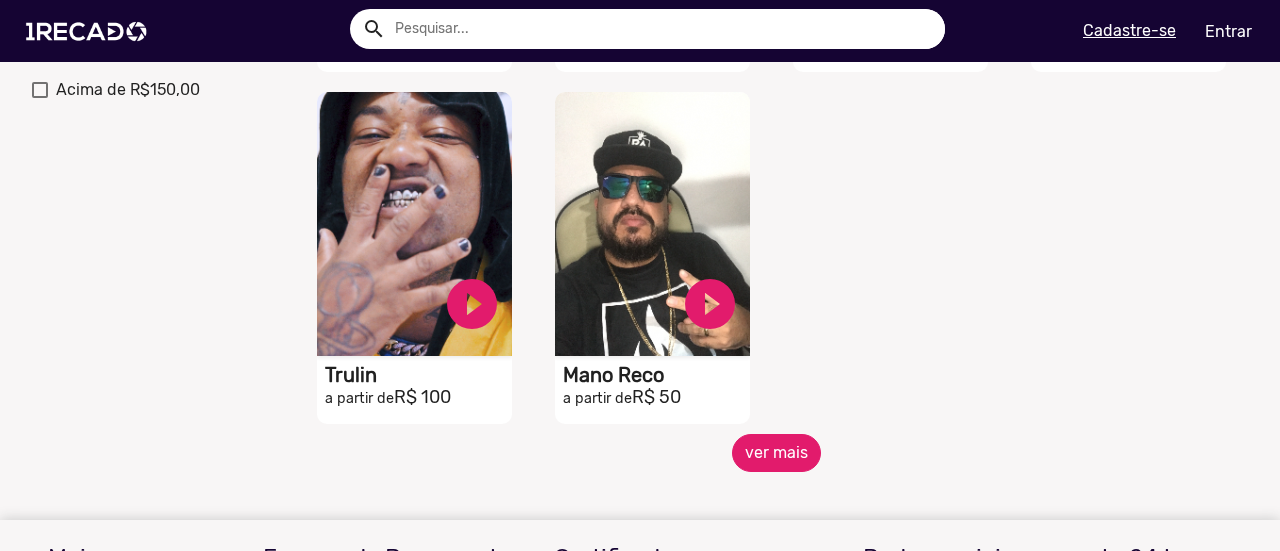 click on "ver mais" 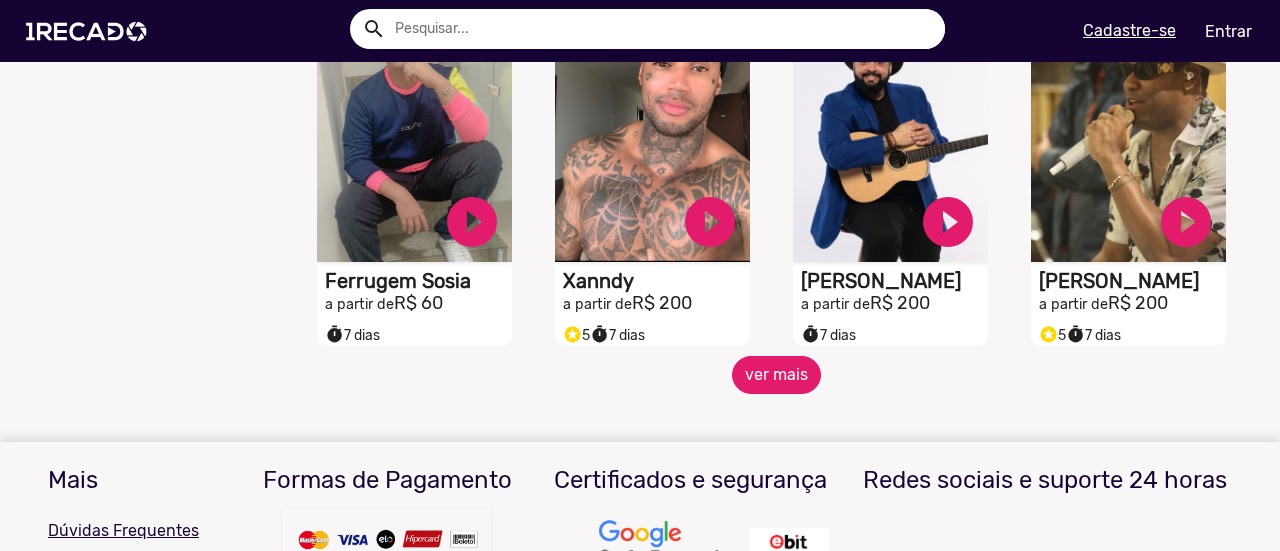 scroll, scrollTop: 1699, scrollLeft: 0, axis: vertical 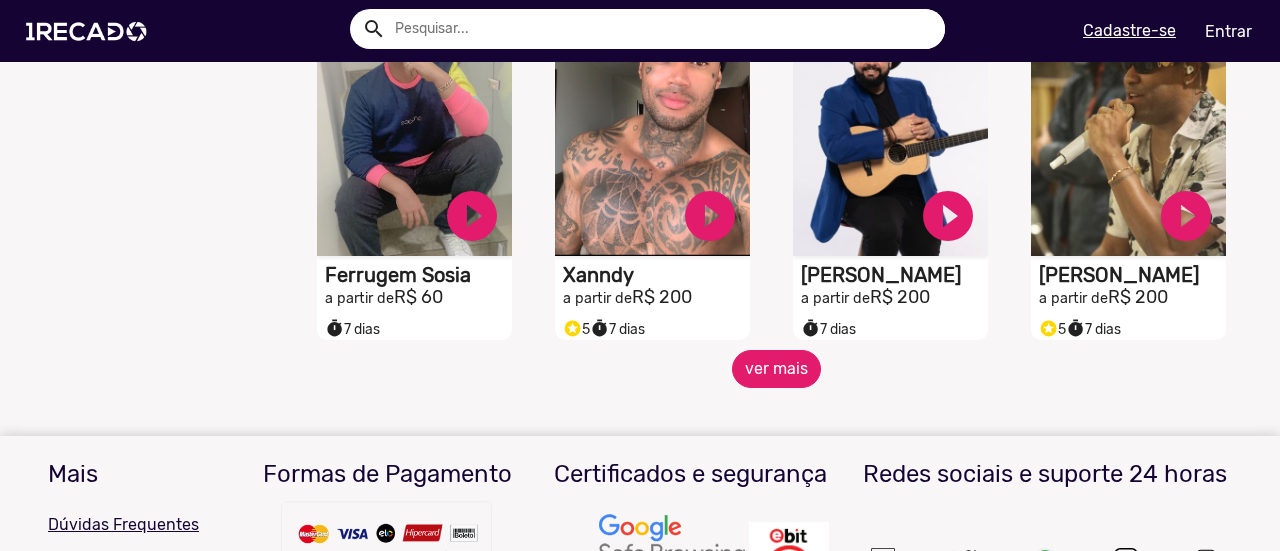 click on "ver mais" 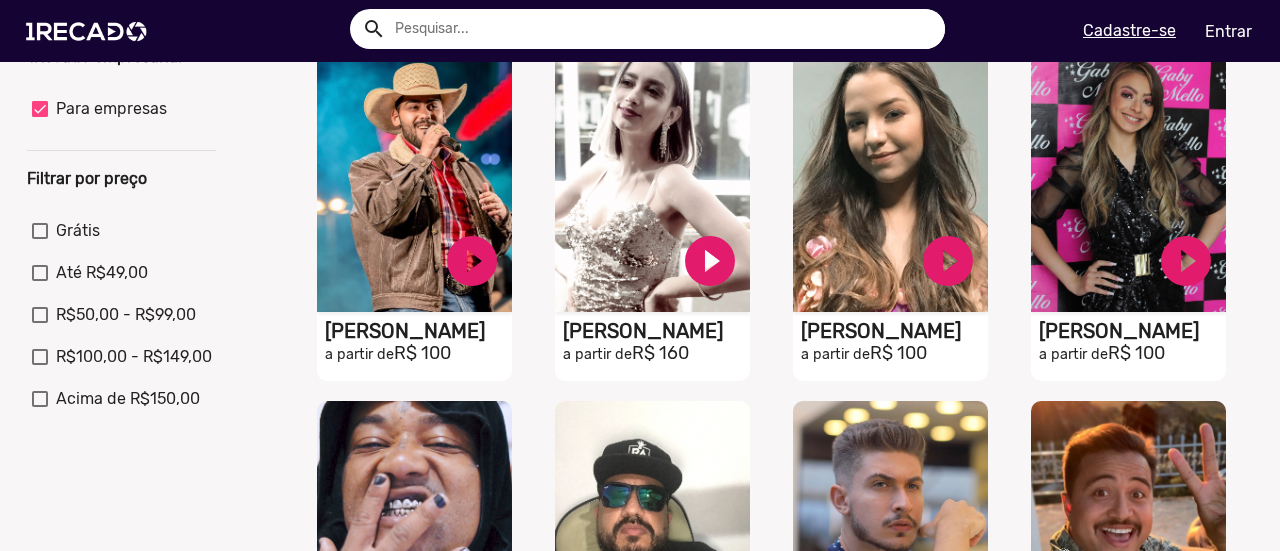 scroll, scrollTop: 552, scrollLeft: 0, axis: vertical 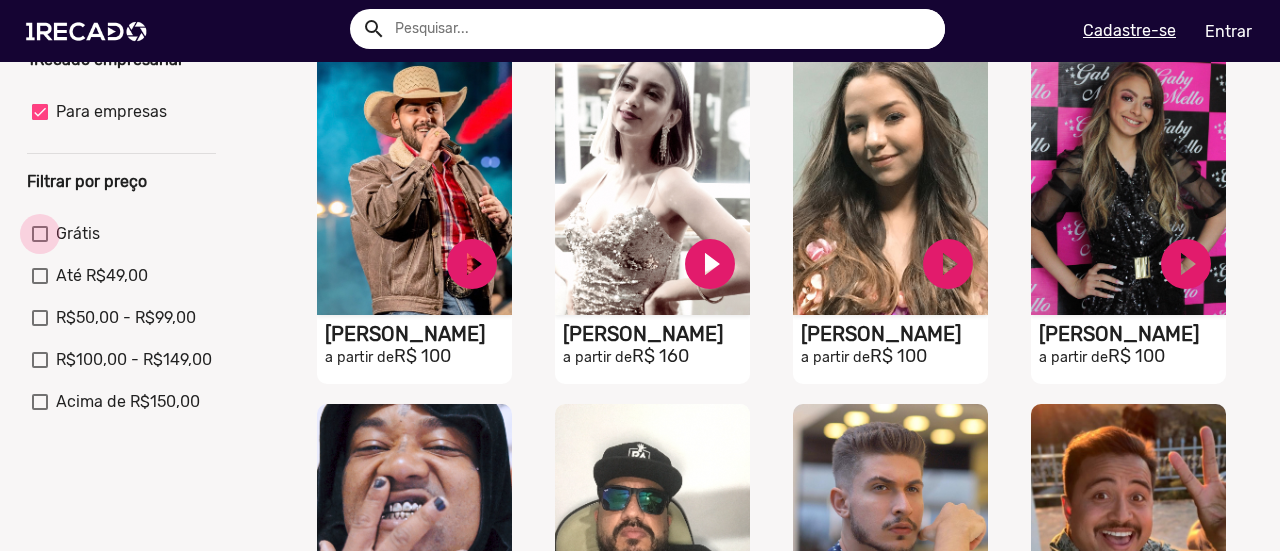 click at bounding box center (40, 234) 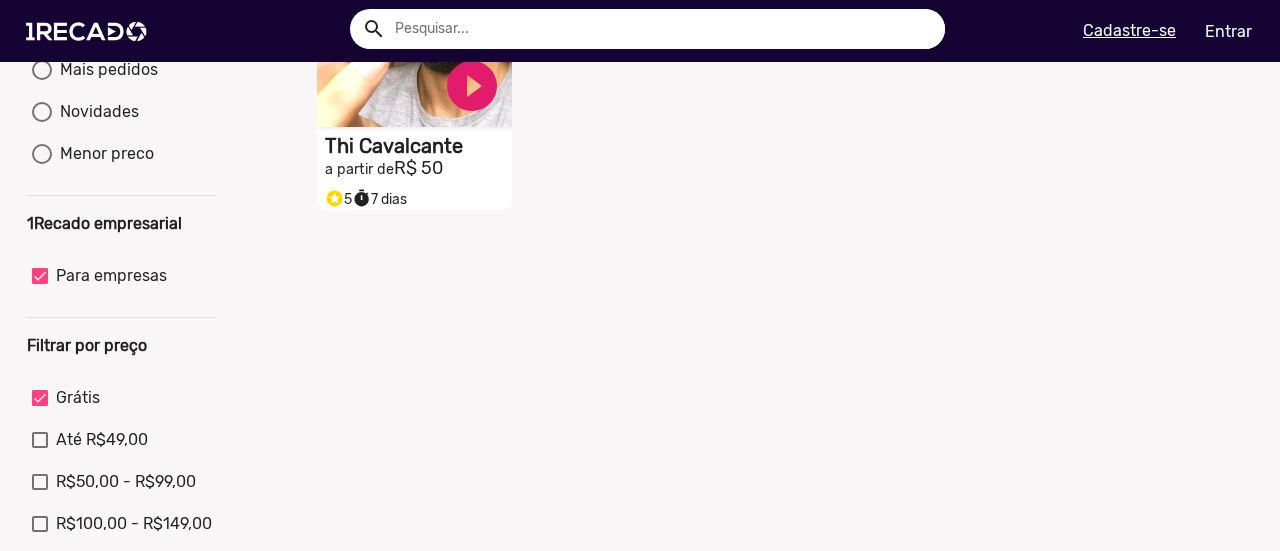 scroll, scrollTop: 389, scrollLeft: 0, axis: vertical 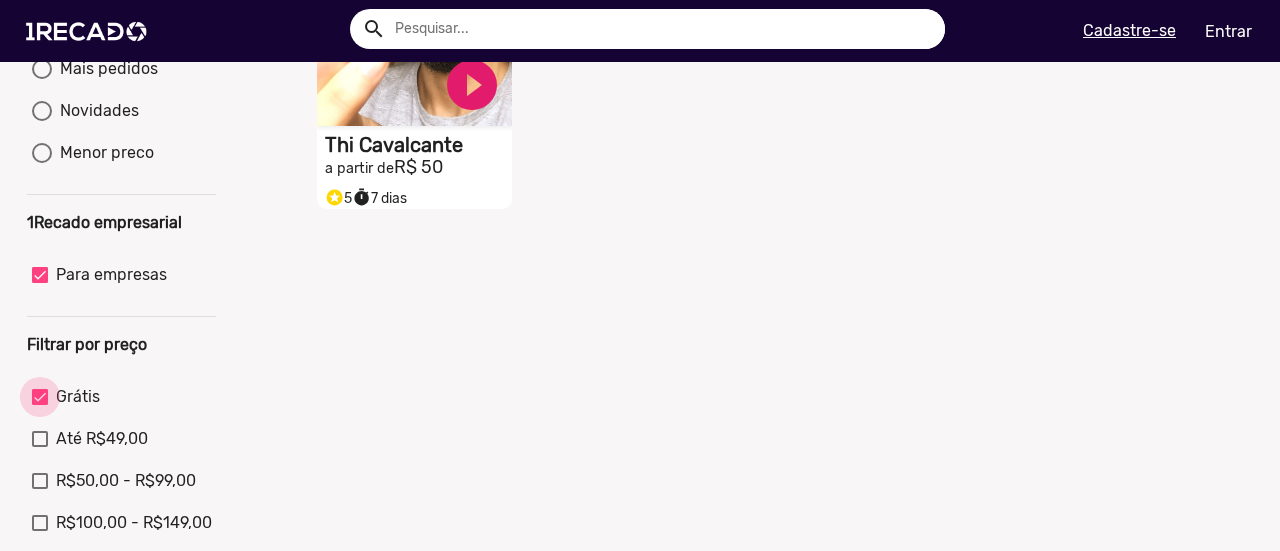 click at bounding box center [40, 397] 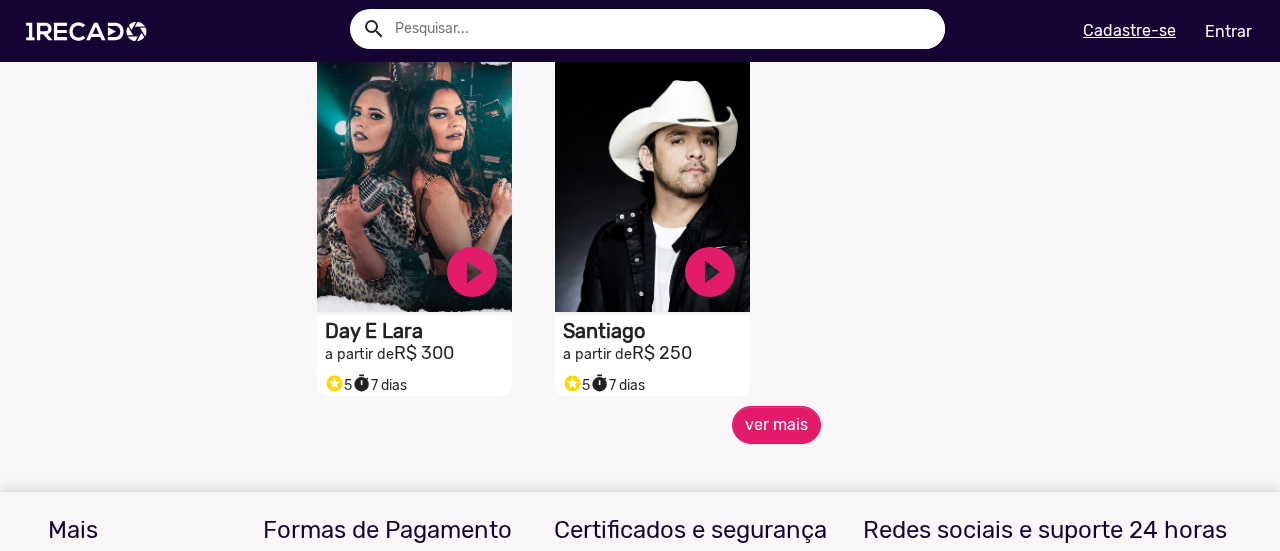 scroll, scrollTop: 4585, scrollLeft: 0, axis: vertical 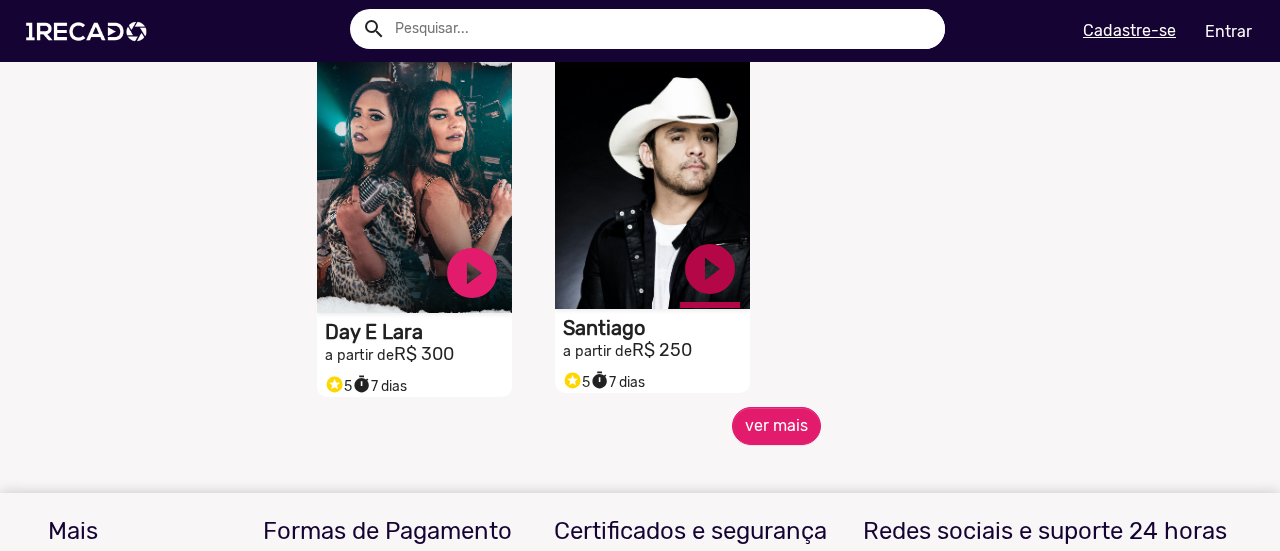 click on "play_circle_filled" at bounding box center [472, -4122] 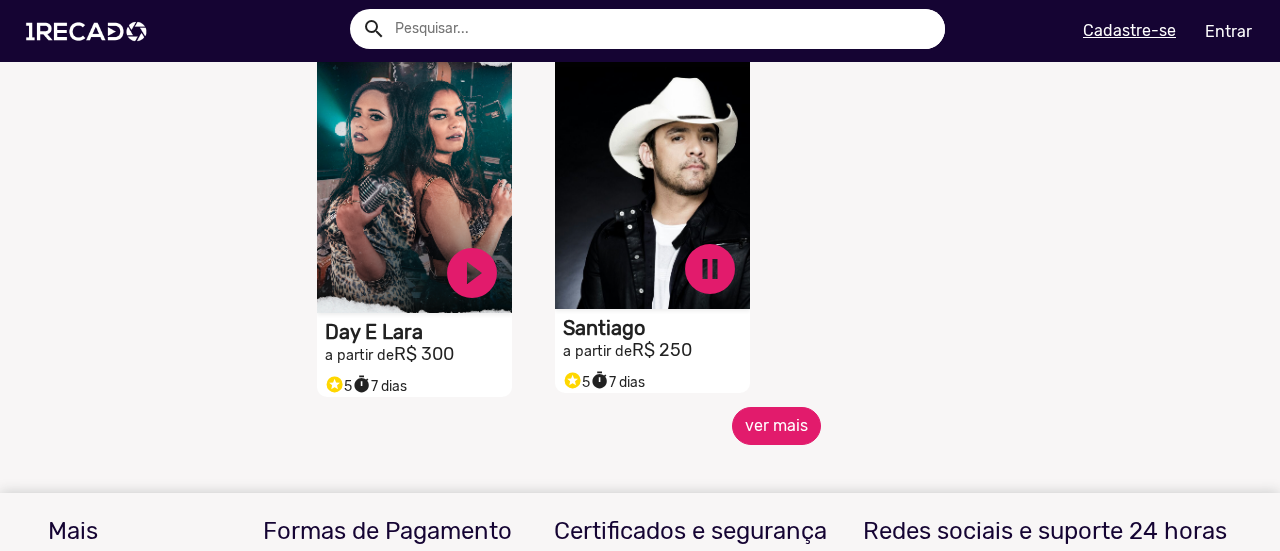 click on "ver mais" 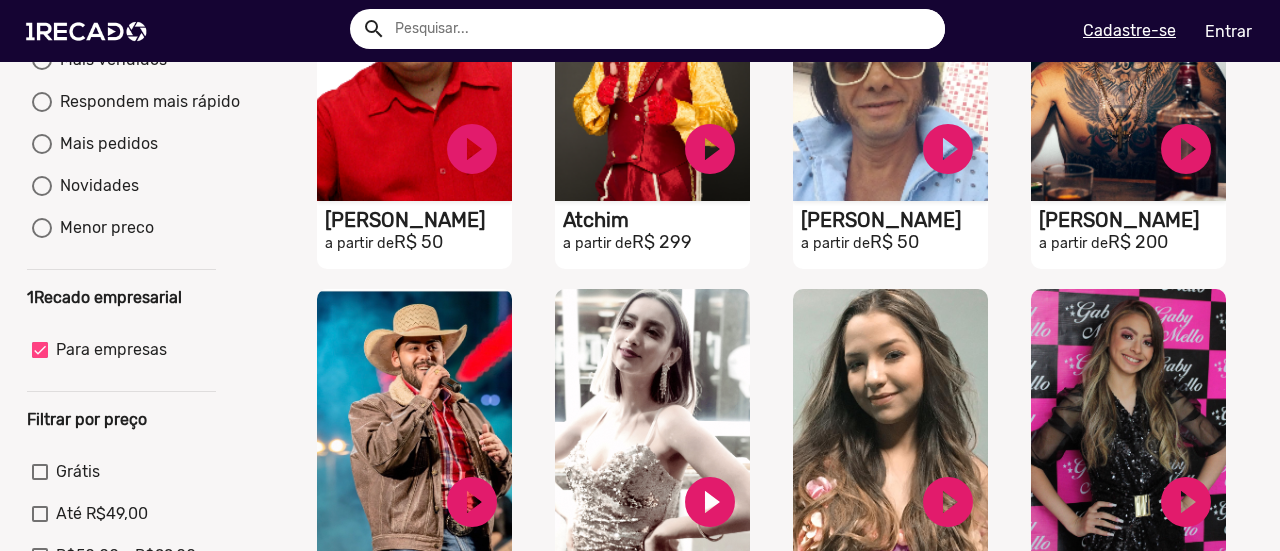 scroll, scrollTop: 0, scrollLeft: 0, axis: both 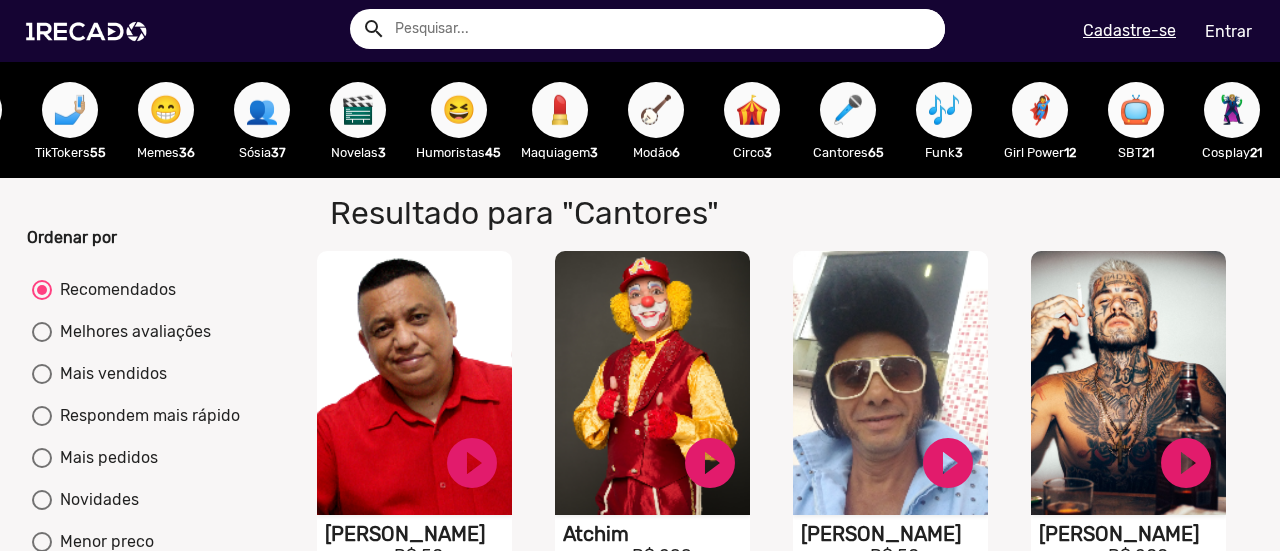 click on "📺" at bounding box center (1136, 110) 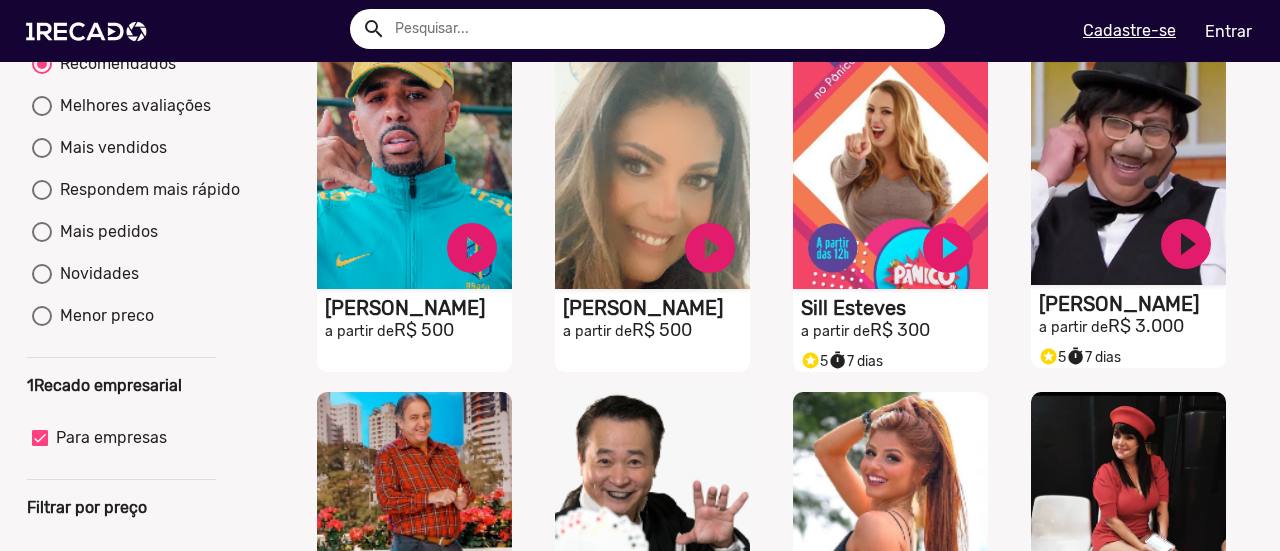 scroll, scrollTop: 228, scrollLeft: 0, axis: vertical 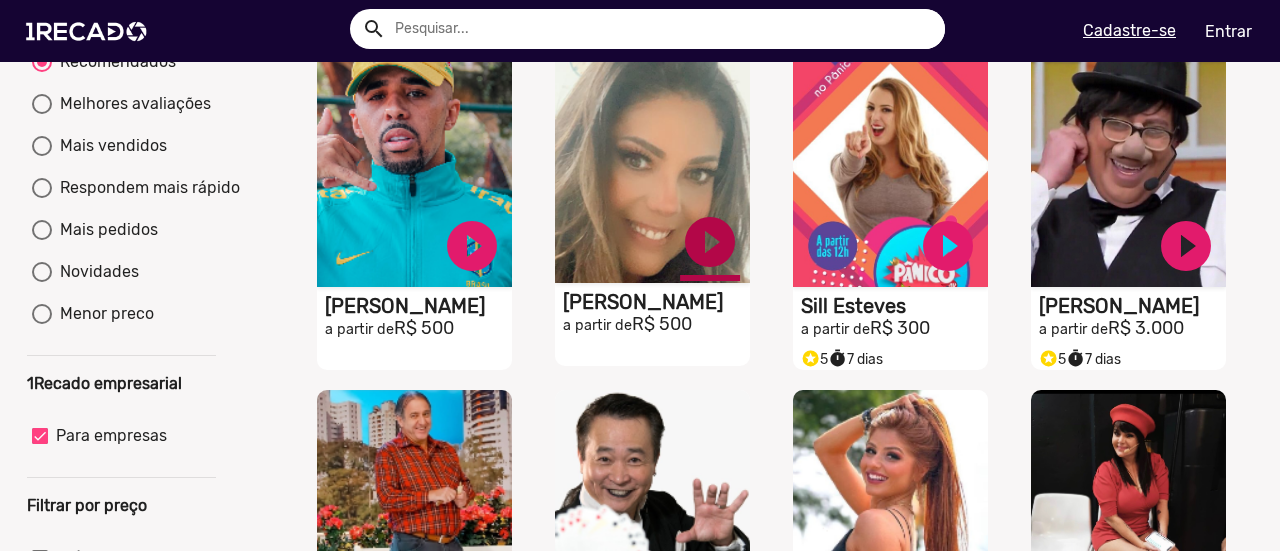 click on "play_circle_filled" at bounding box center (472, 246) 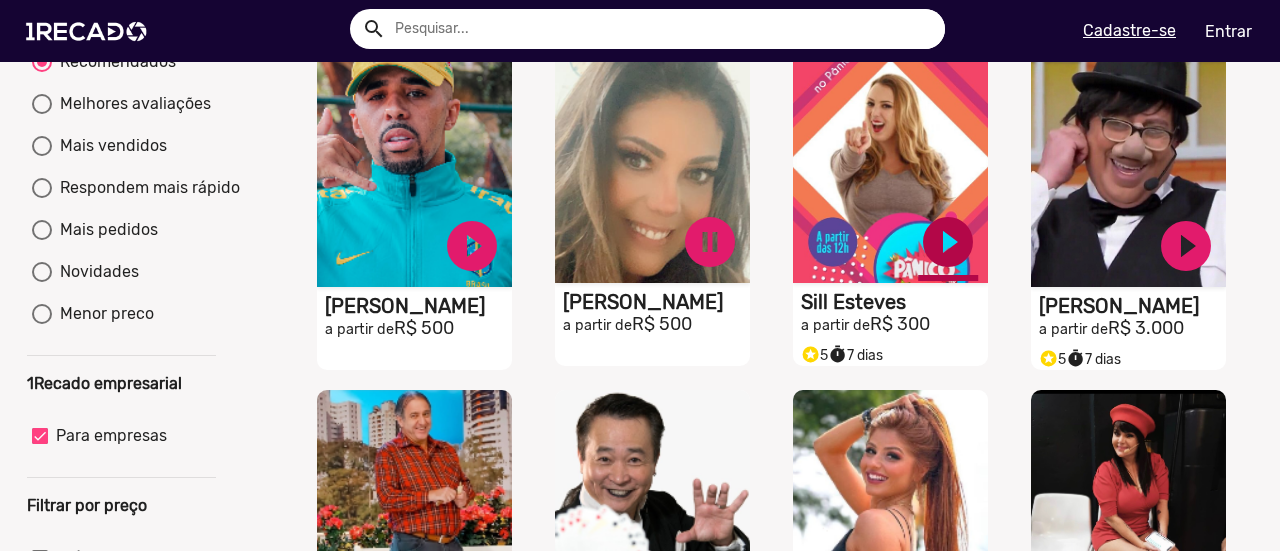click on "play_circle_filled" at bounding box center [472, 246] 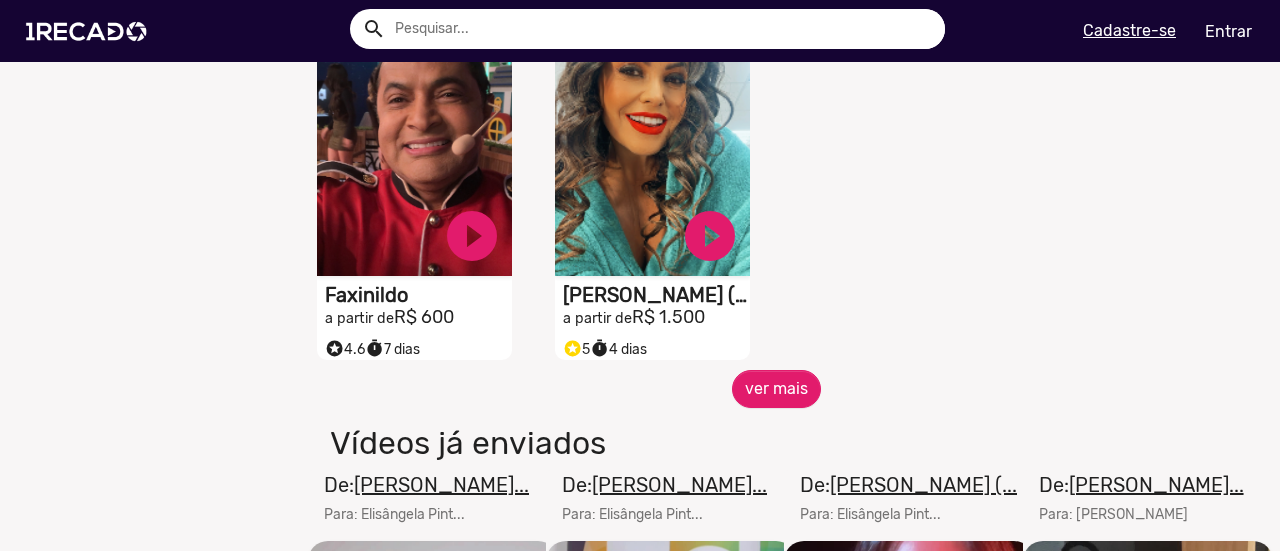 scroll, scrollTop: 975, scrollLeft: 0, axis: vertical 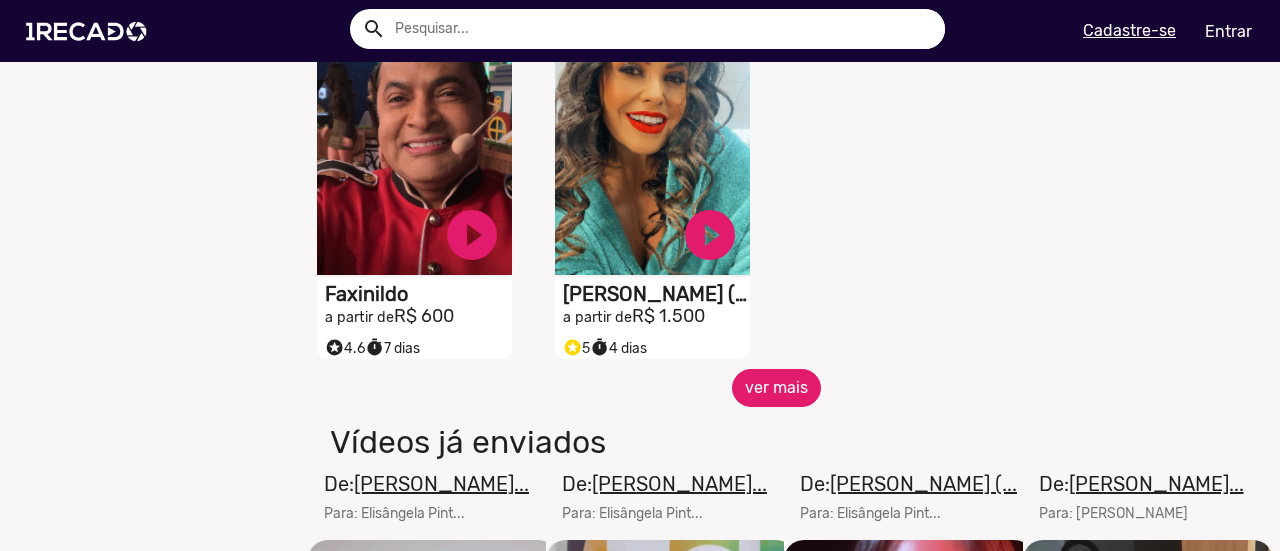 click on "ver mais" 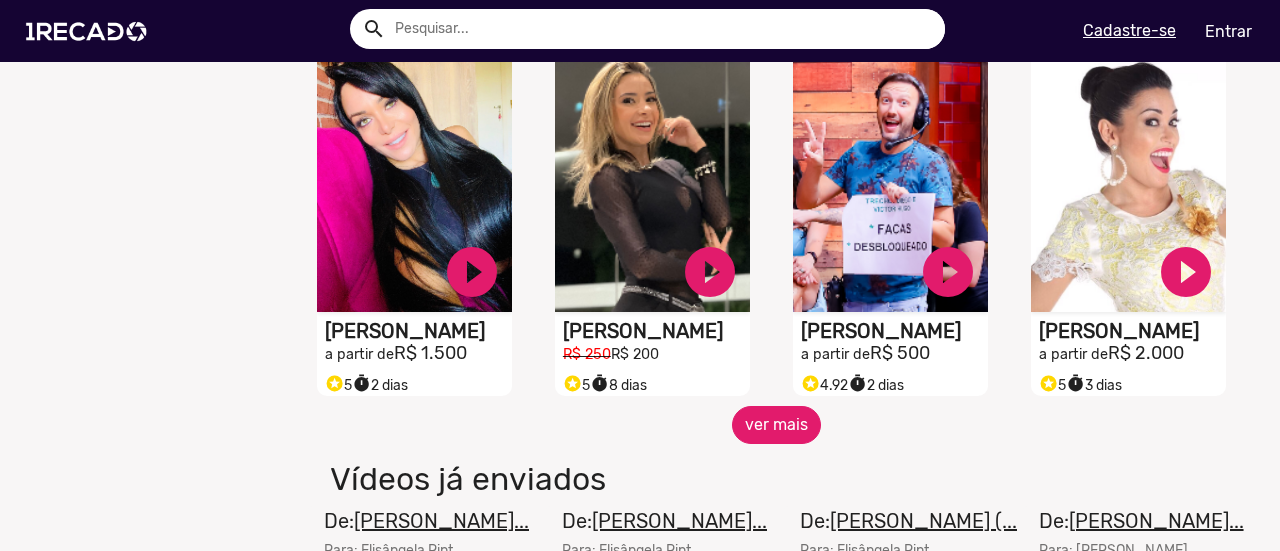 scroll, scrollTop: 1682, scrollLeft: 0, axis: vertical 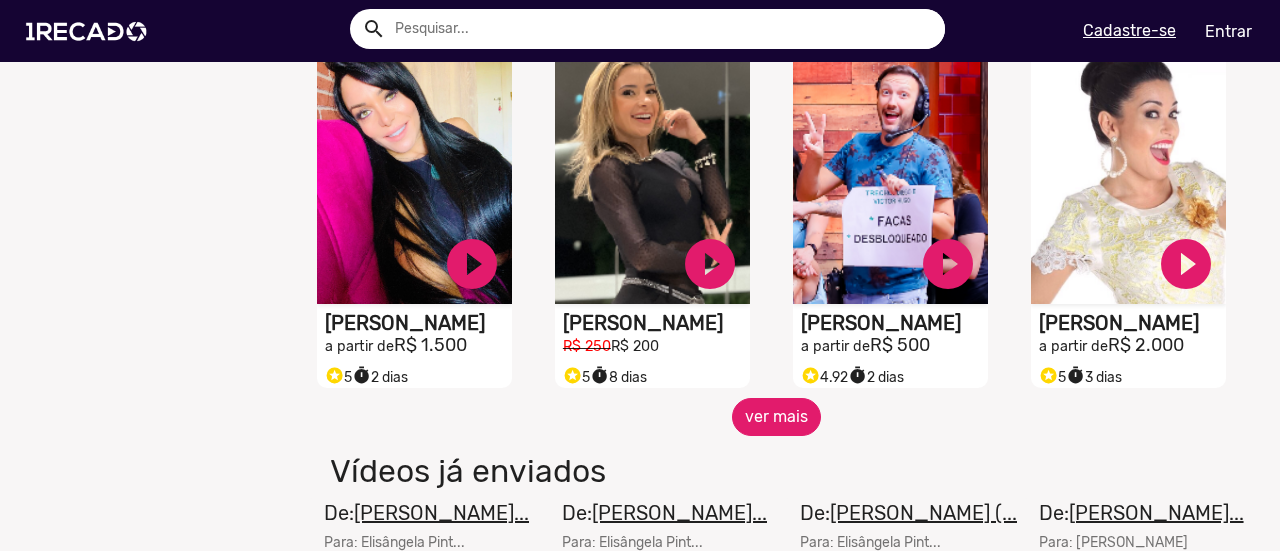 click on "ver mais" 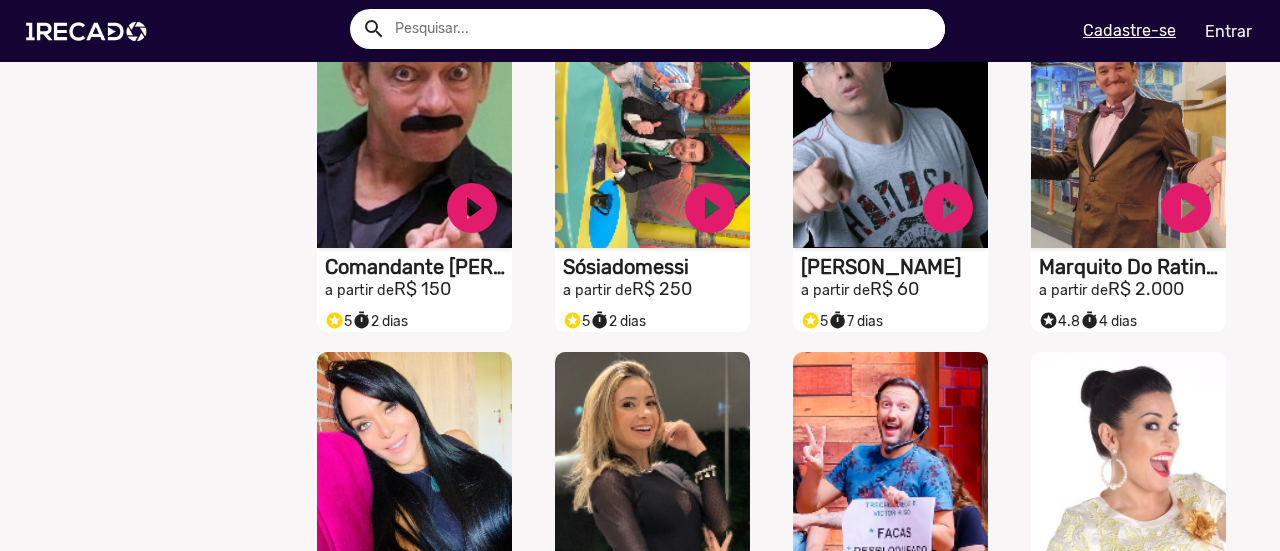 scroll, scrollTop: 1363, scrollLeft: 0, axis: vertical 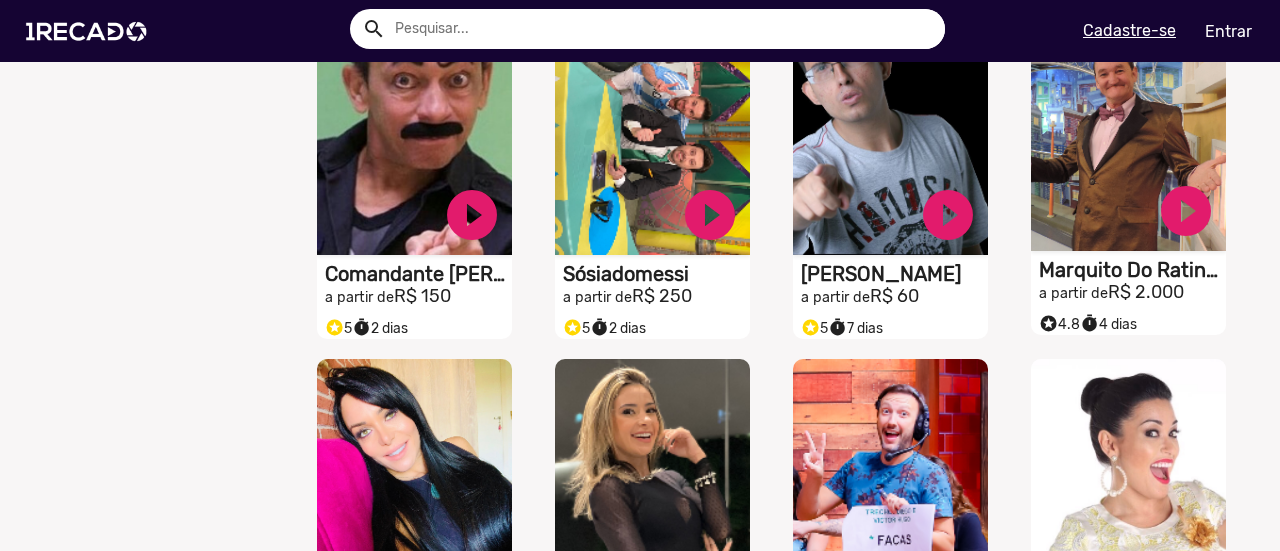 click on "S1RECADO vídeos dedicados para fãs e empresas" at bounding box center (414, -980) 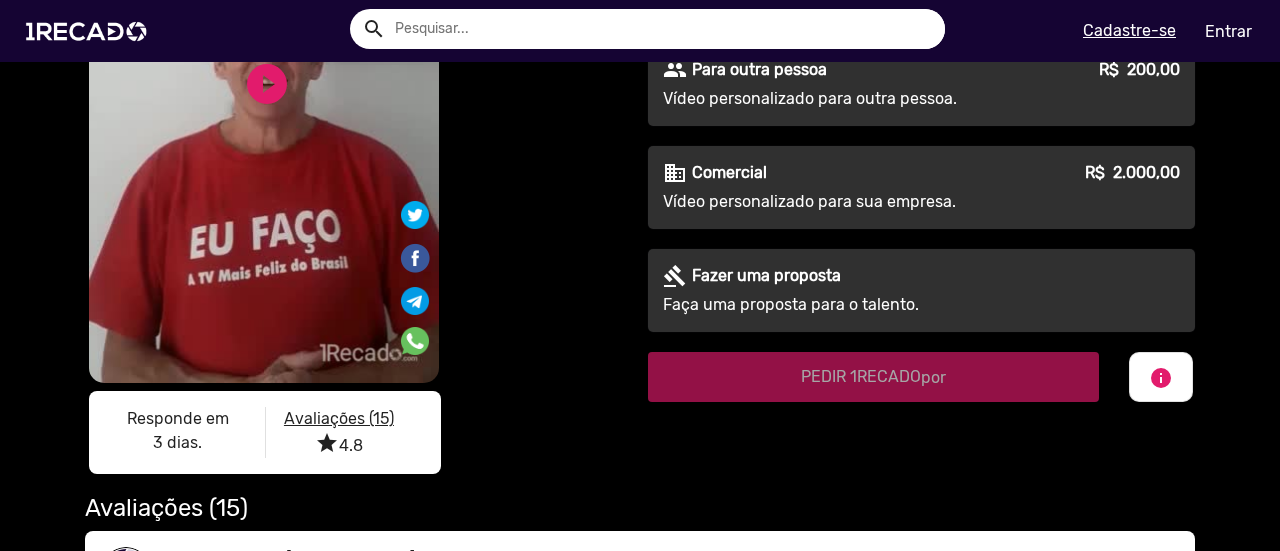 scroll, scrollTop: 341, scrollLeft: 0, axis: vertical 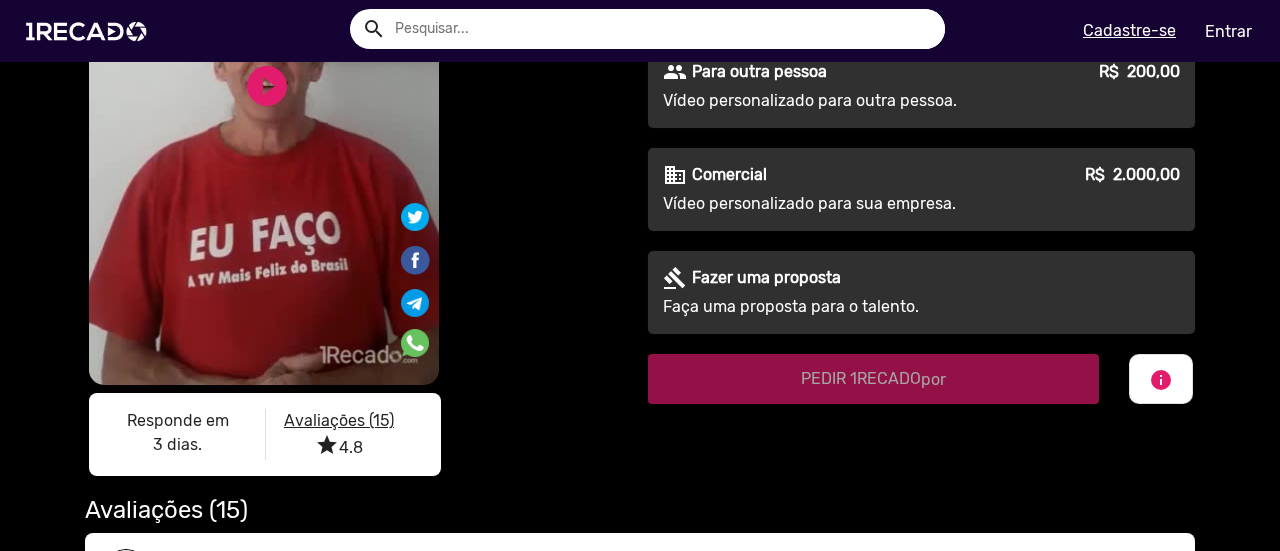click on "gavel Fazer uma proposta" 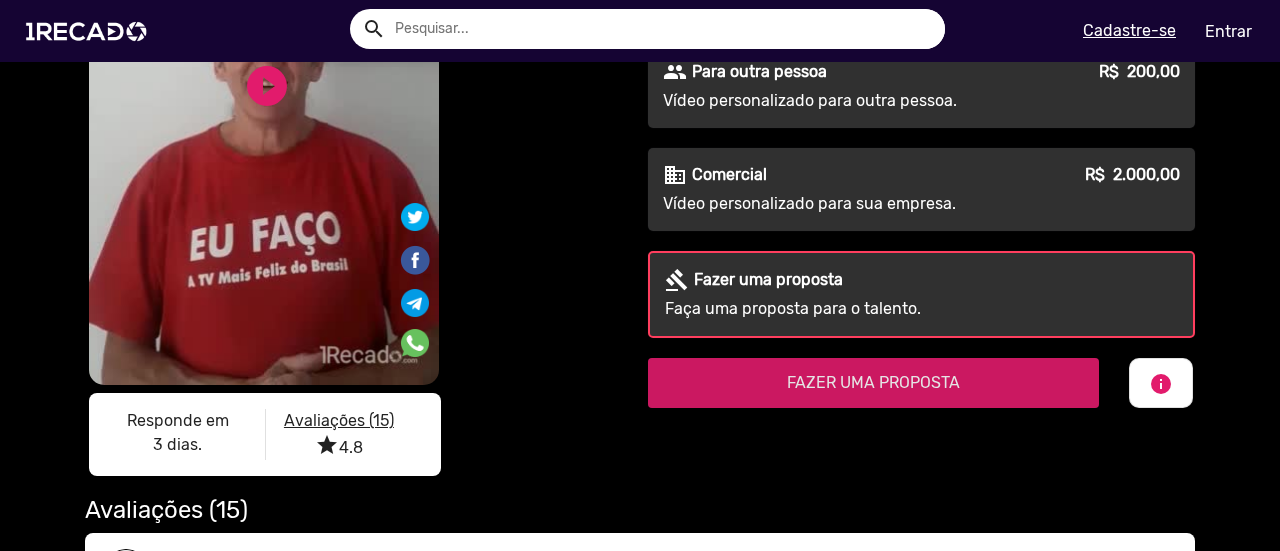 click on "FAZER UMA PROPOSTA" at bounding box center [873, 382] 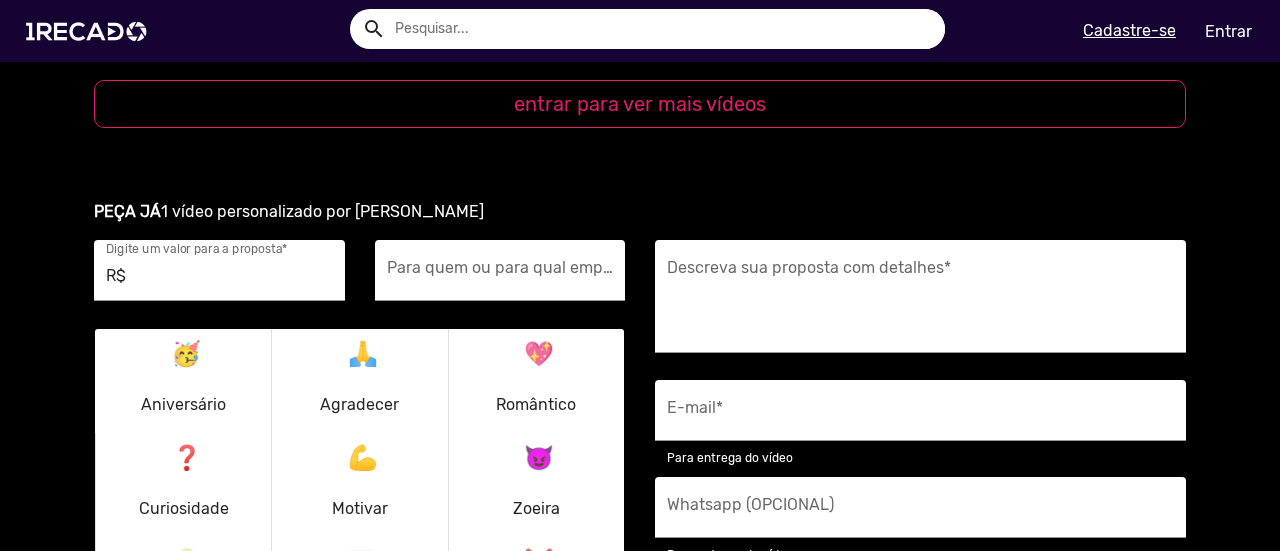 scroll, scrollTop: 2456, scrollLeft: 0, axis: vertical 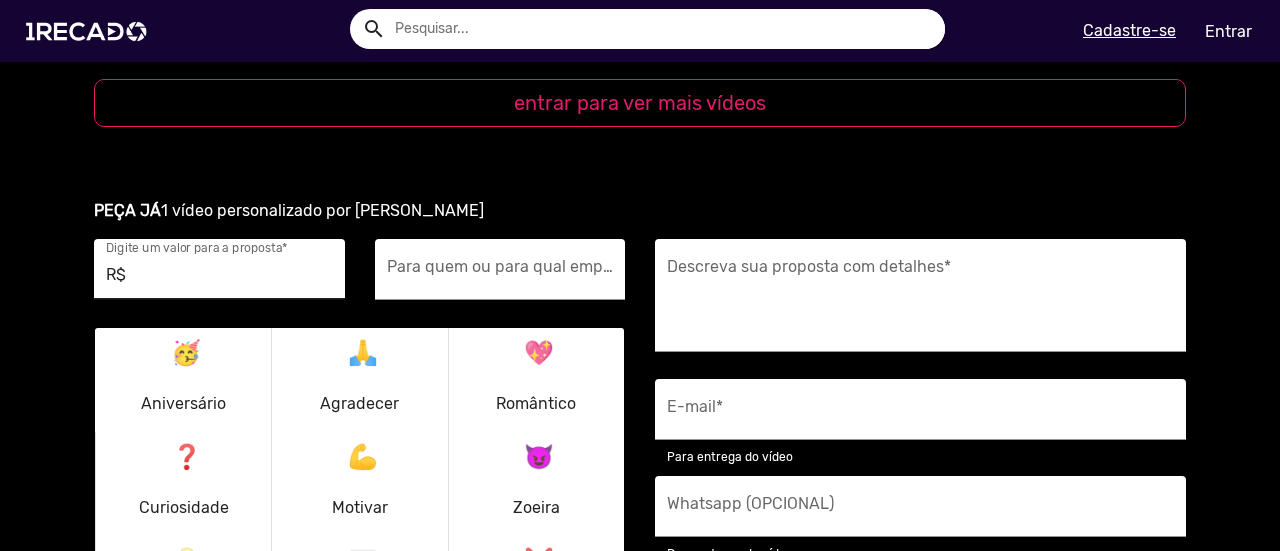 click on "R$ Digite um valor para a proposta  *" at bounding box center (219, 269) 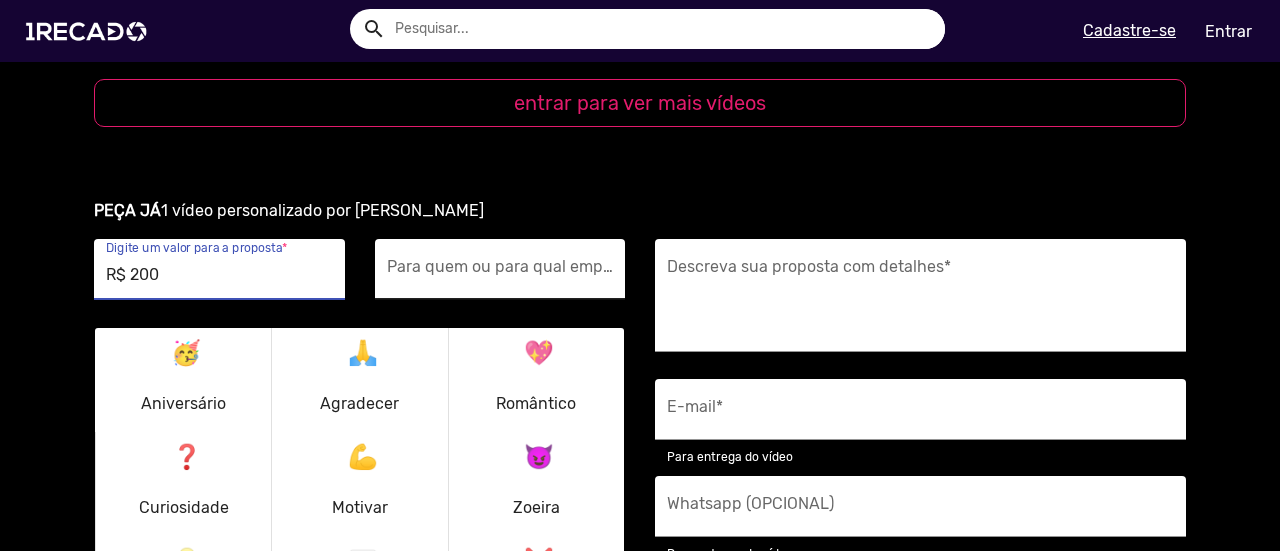 type on "R$ 200" 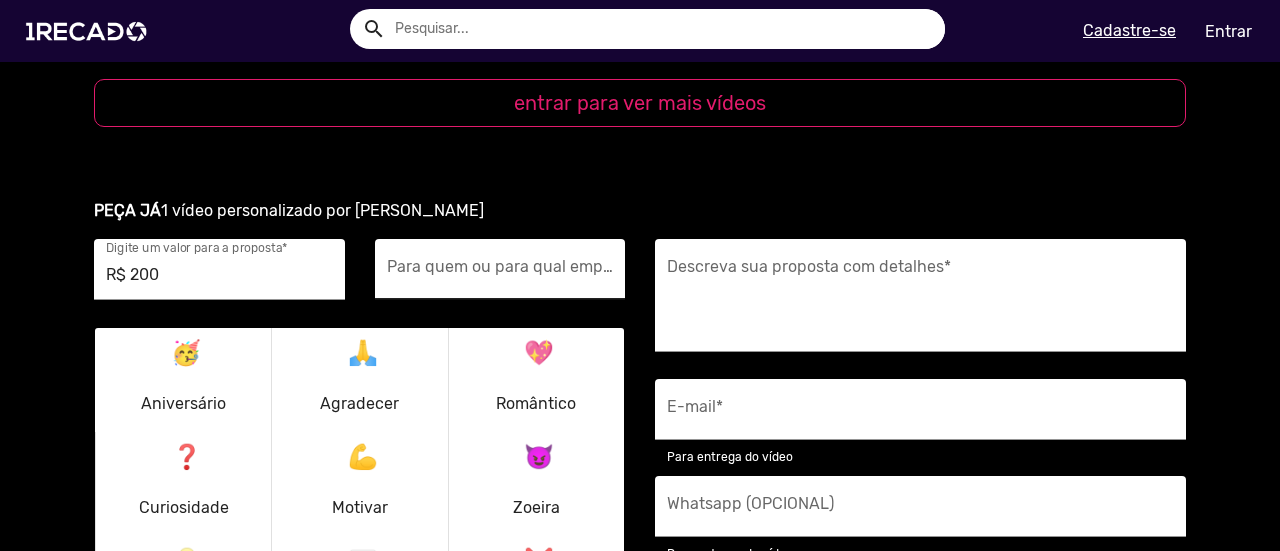 click on "Para quem ou para qual empresa é o vídeo?   *" at bounding box center (500, 269) 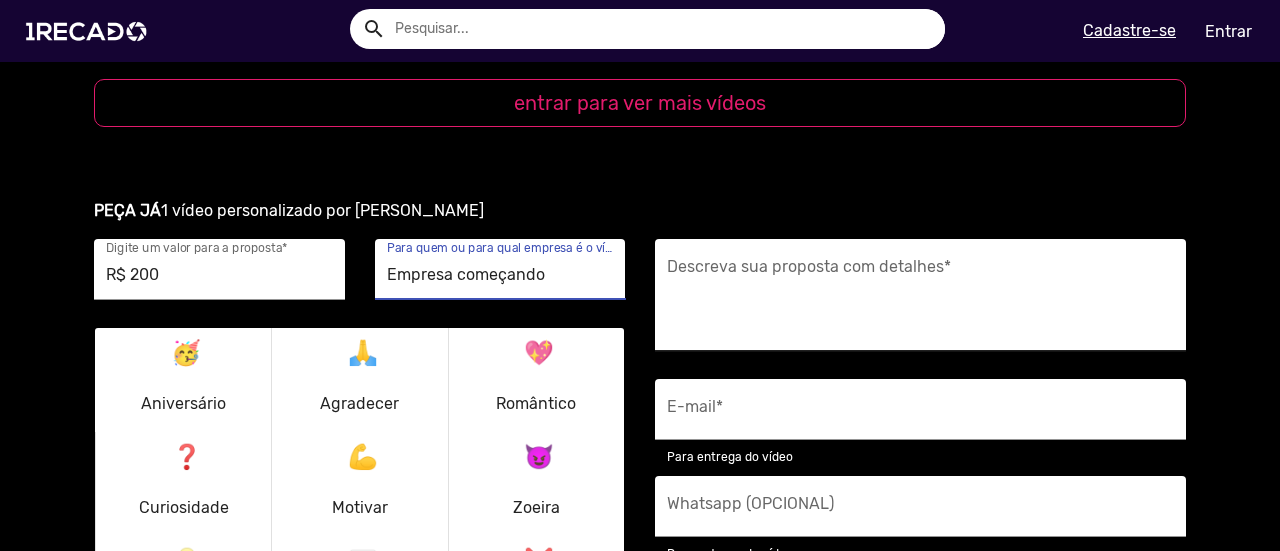 type on "Empresa começando" 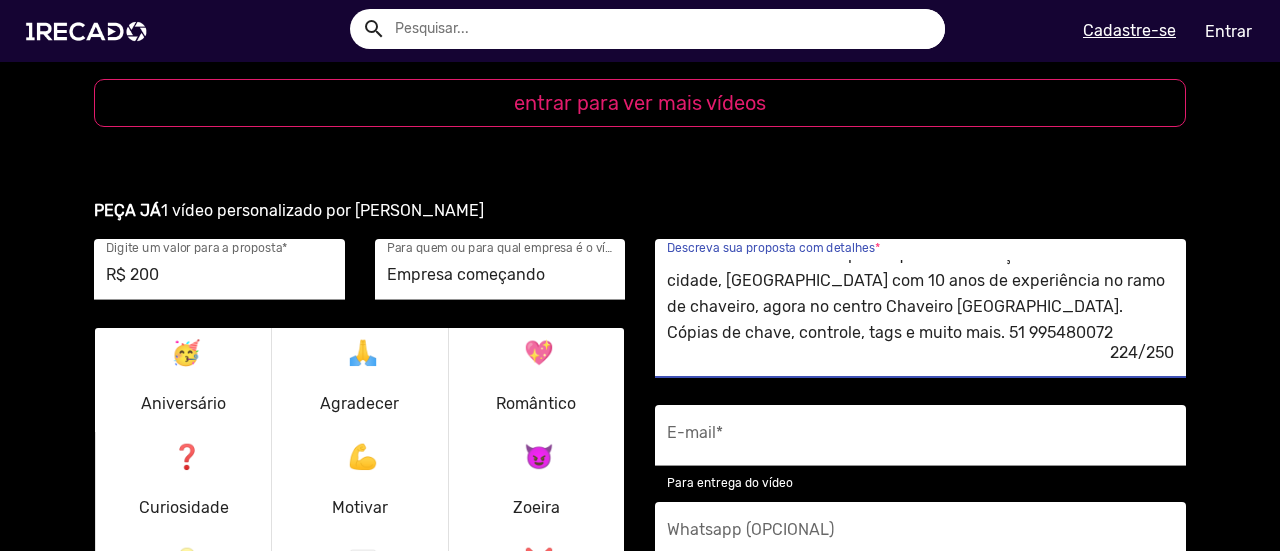scroll, scrollTop: 0, scrollLeft: 0, axis: both 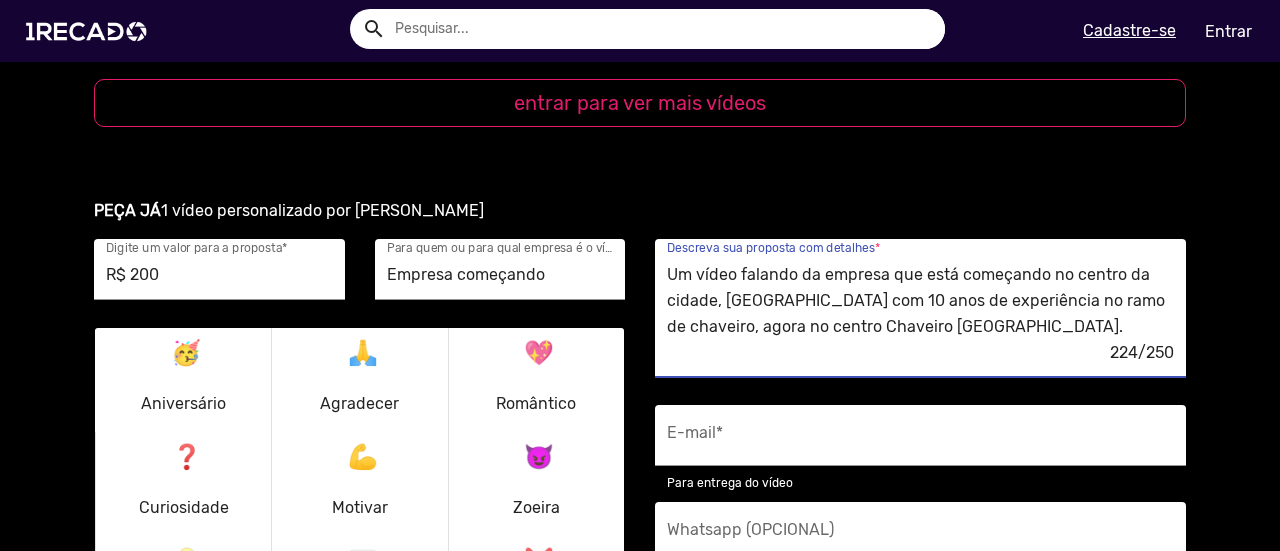 click on "Um vídeo falando da empresa que está começando no centro da cidade, [GEOGRAPHIC_DATA] com 10 anos de experiência no ramo de chaveiro, agora no centro Chaveiro [GEOGRAPHIC_DATA]. Cópias de chave, controle, tags e muito mais. 51 995480072" at bounding box center (920, 301) 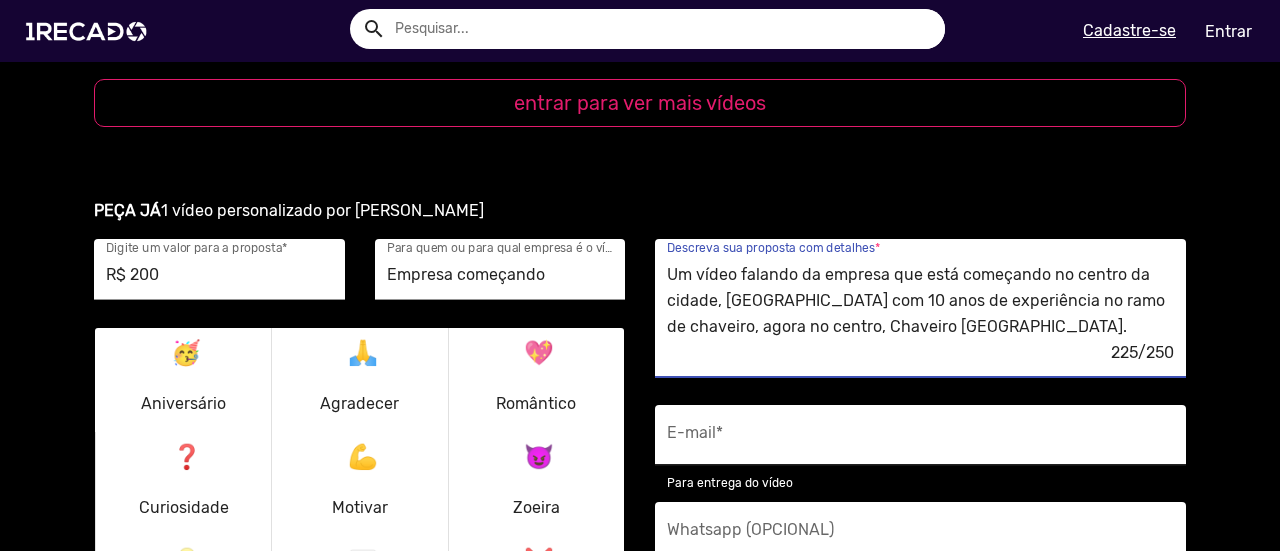 type on "Um vídeo falando da empresa que está começando no centro da cidade, [GEOGRAPHIC_DATA] com 10 anos de experiência no ramo de chaveiro, agora no centro, Chaveiro [GEOGRAPHIC_DATA]. Cópias de chave, controle, tags e muito mais. 51 995480072" 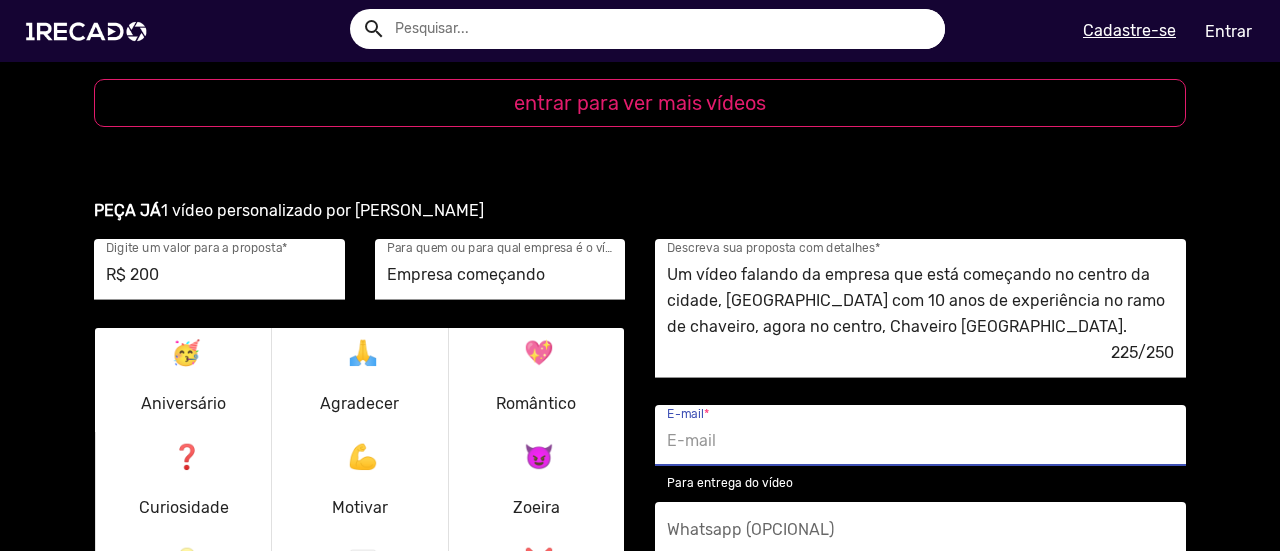 click on "E-mail  *" at bounding box center (920, 441) 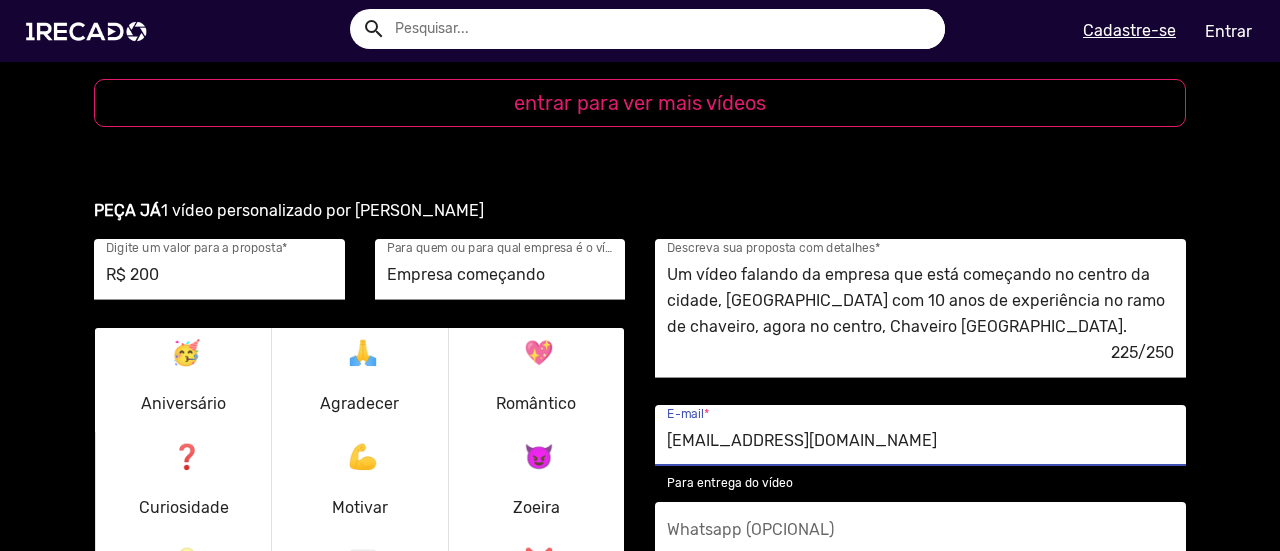 type on "[PHONE_NUMBER]" 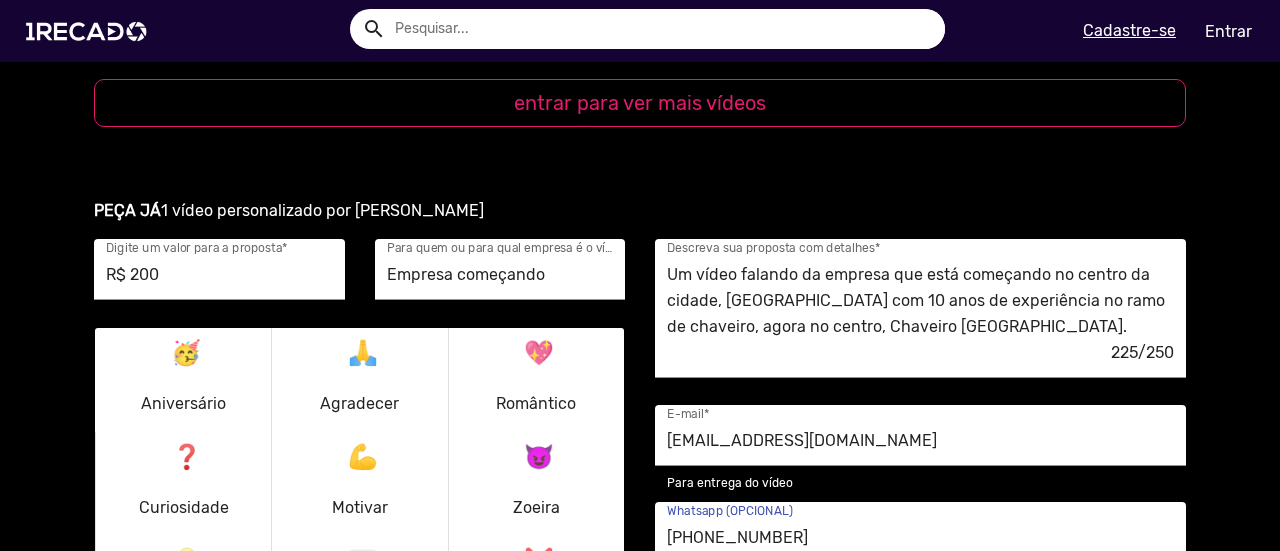 click on "[PHONE_NUMBER]" at bounding box center (920, 538) 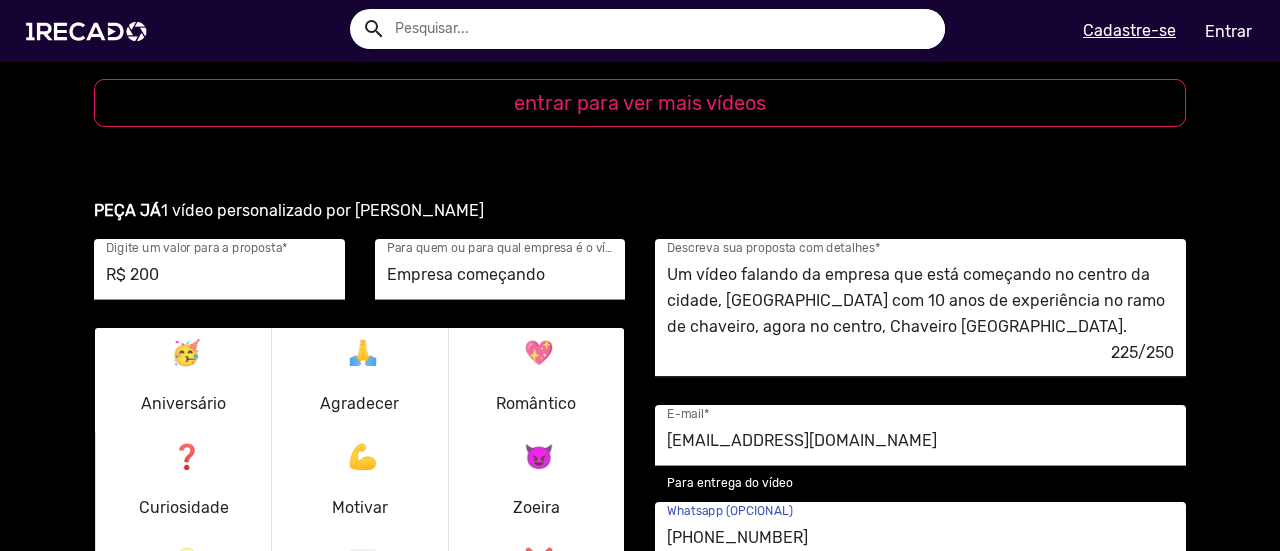 click on "Um vídeo falando da empresa que está começando no centro da cidade, [GEOGRAPHIC_DATA] com 10 anos de experiência no ramo de chaveiro, agora no centro, Chaveiro [GEOGRAPHIC_DATA]. Cópias de chave, controle, tags e muito mais. 51 995480072" at bounding box center [920, 301] 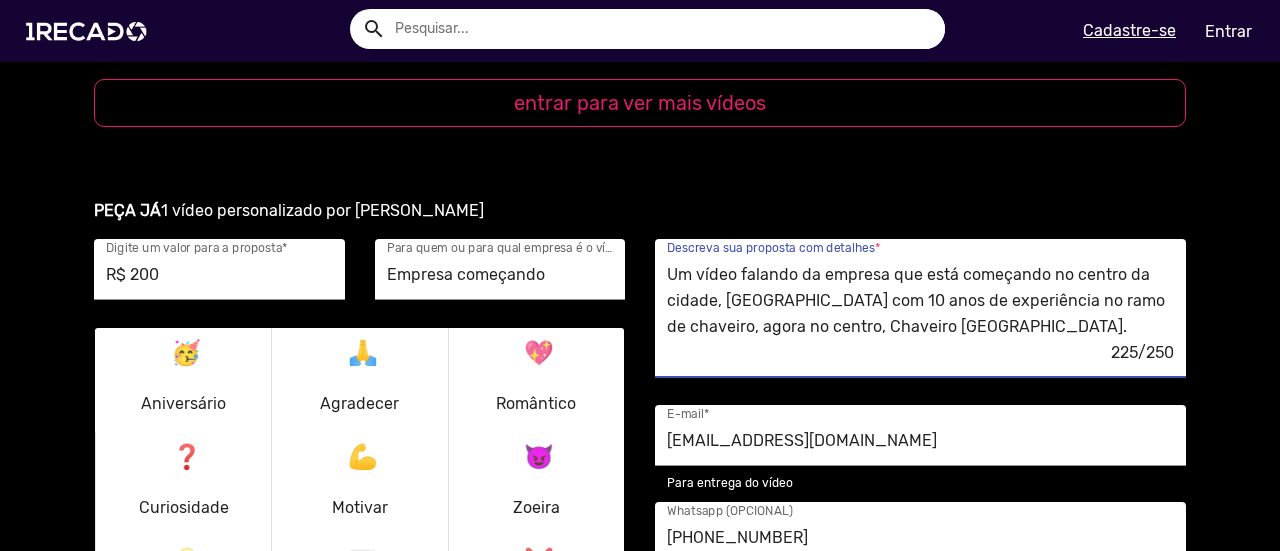 scroll, scrollTop: 26, scrollLeft: 0, axis: vertical 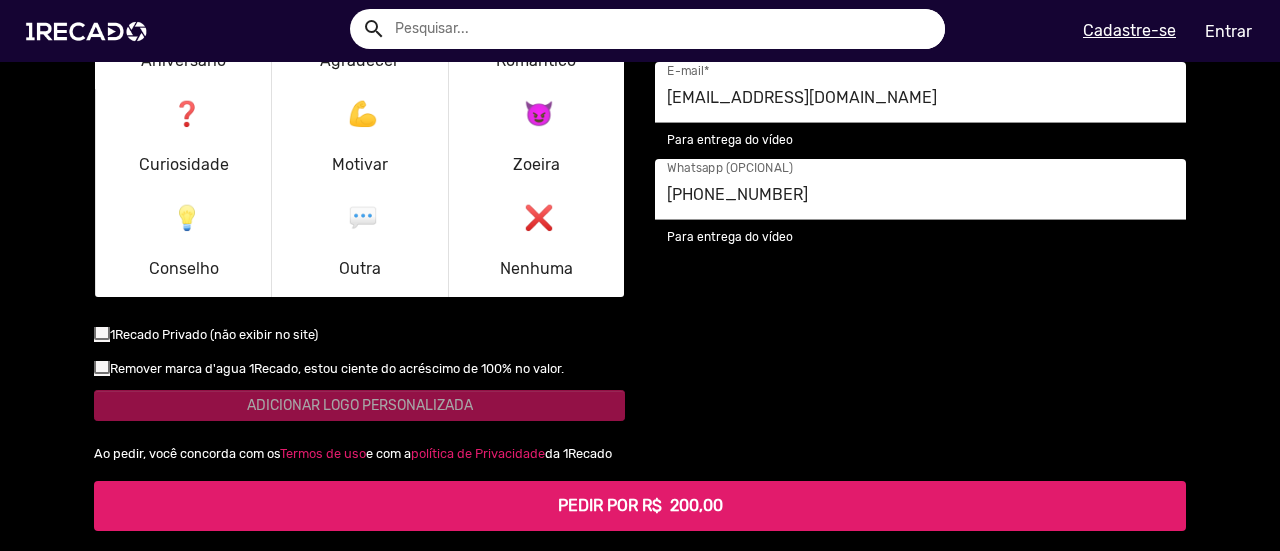 click on "PEDIR POR R$  200,00" at bounding box center (640, 505) 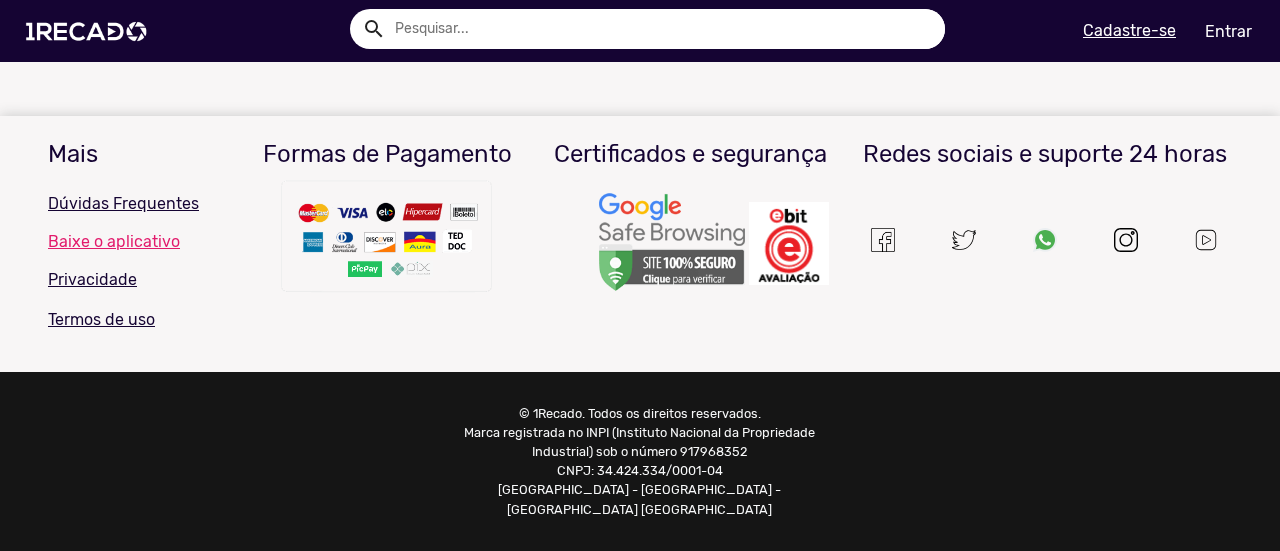 scroll, scrollTop: 0, scrollLeft: 0, axis: both 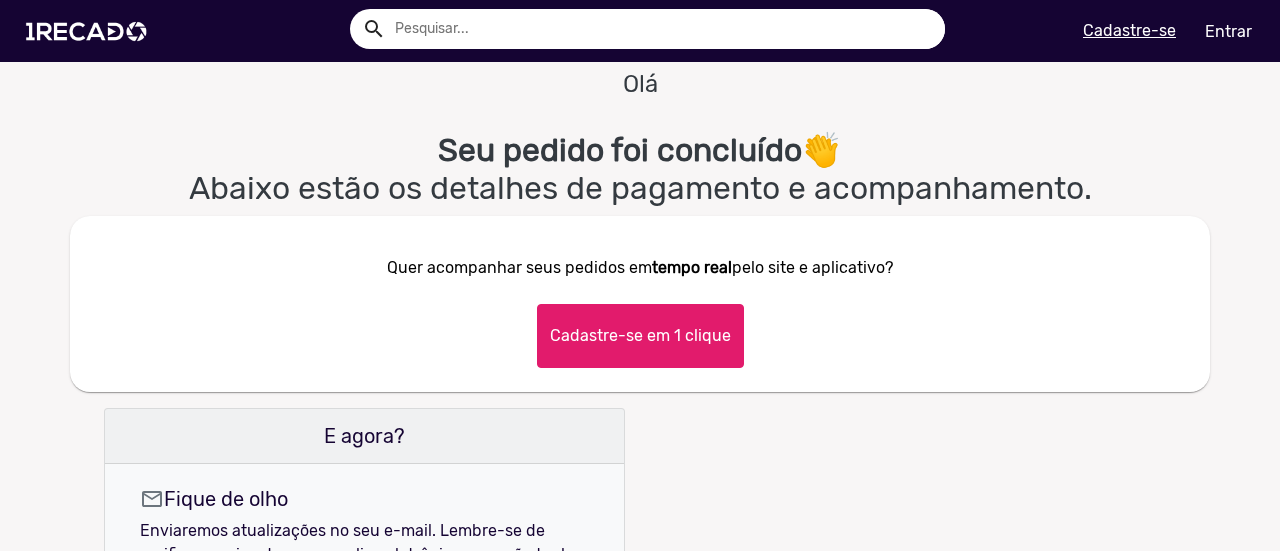 click on "Cadastre-se em 1 clique" 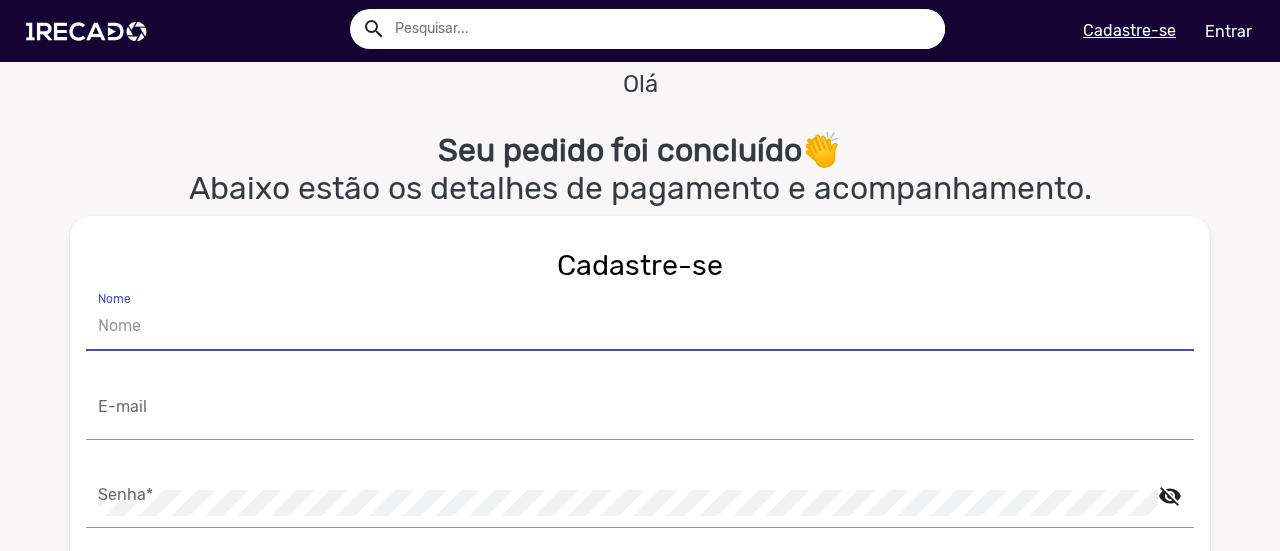 click on "Nome" at bounding box center [640, 326] 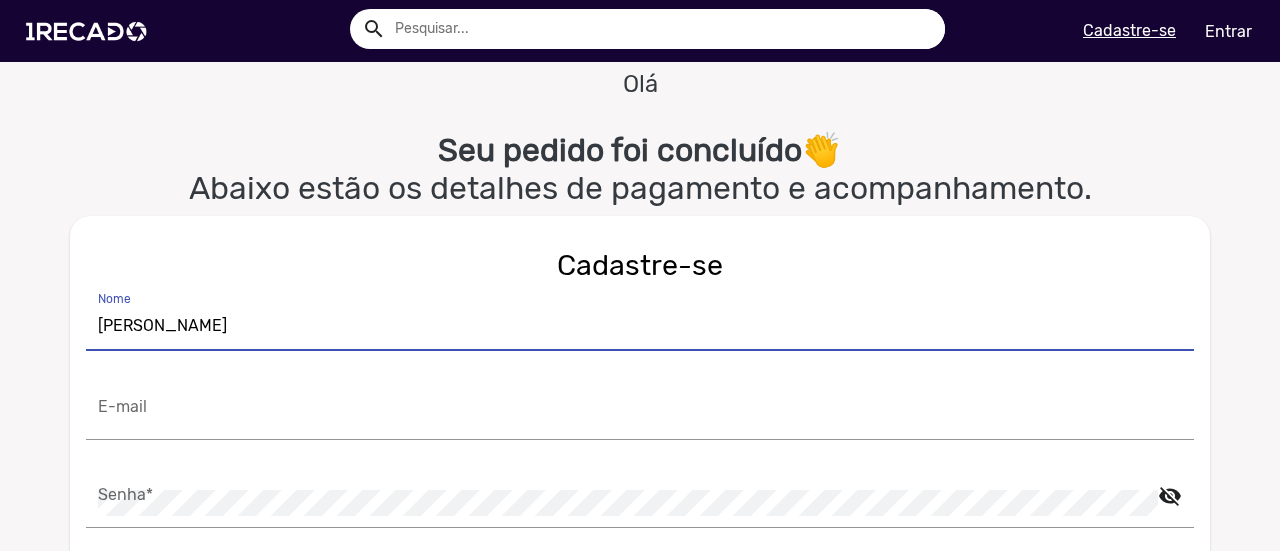 type on "[PERSON_NAME]" 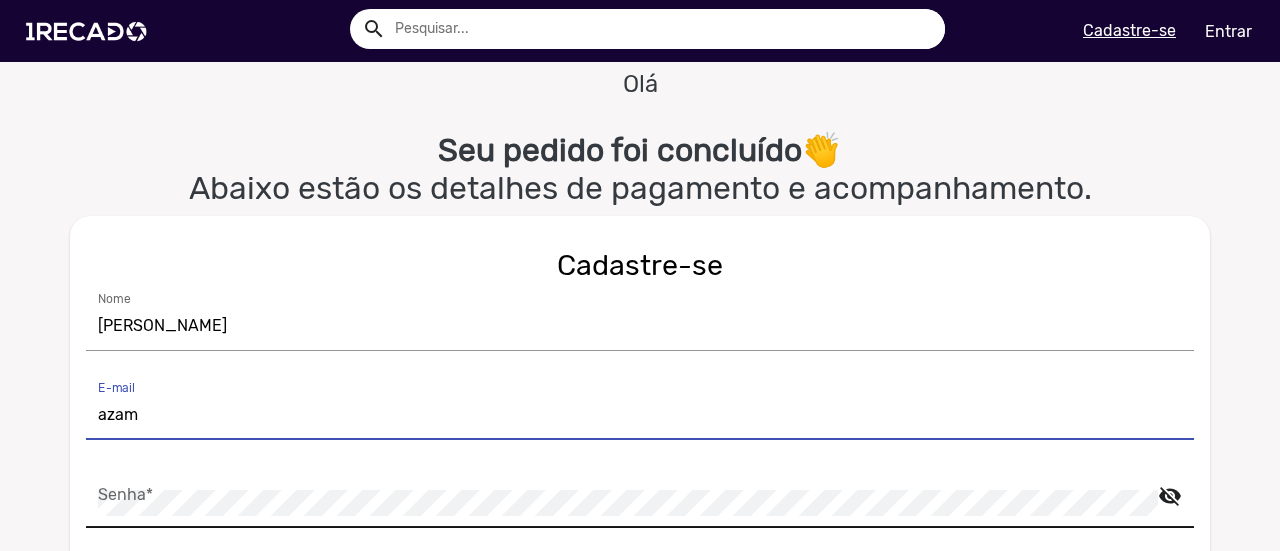type on "[EMAIL_ADDRESS][DOMAIN_NAME]" 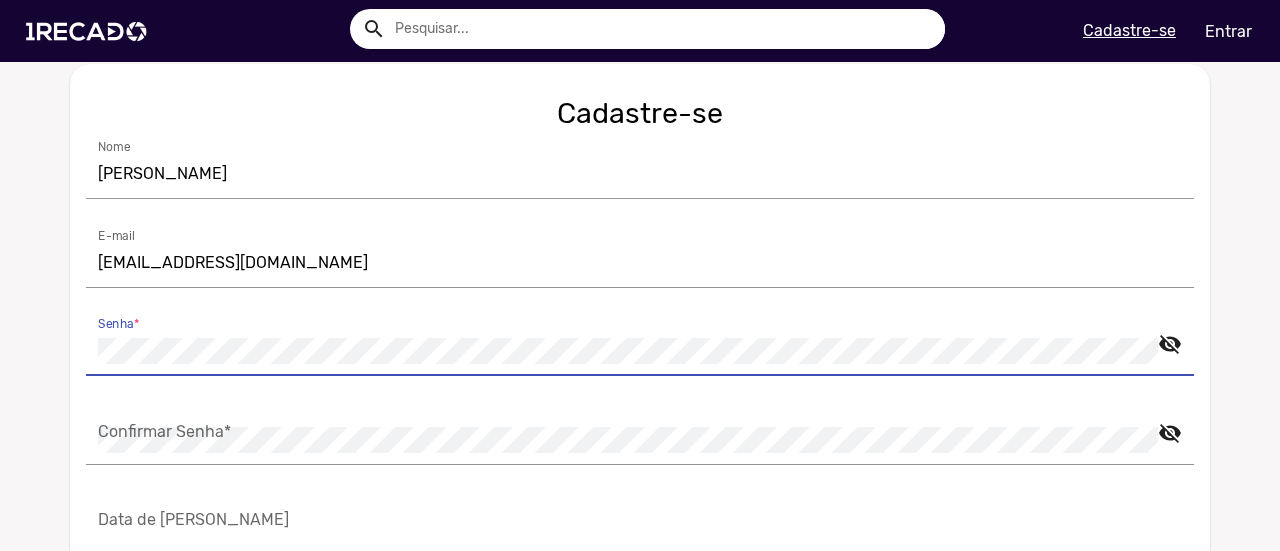 scroll, scrollTop: 153, scrollLeft: 0, axis: vertical 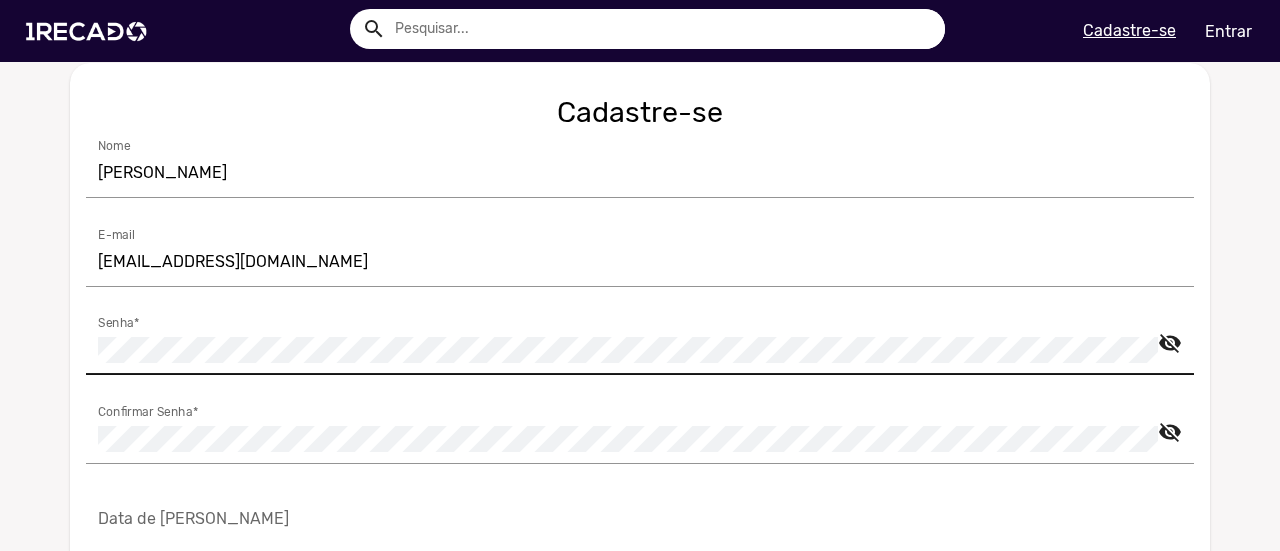 click on "visibility_off" 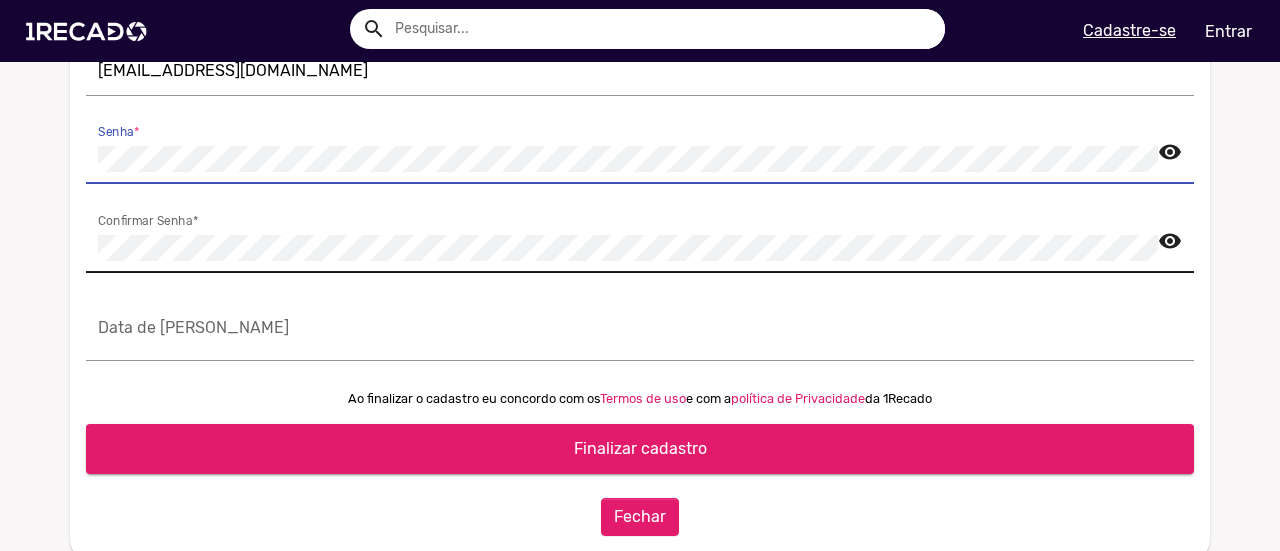 scroll, scrollTop: 345, scrollLeft: 0, axis: vertical 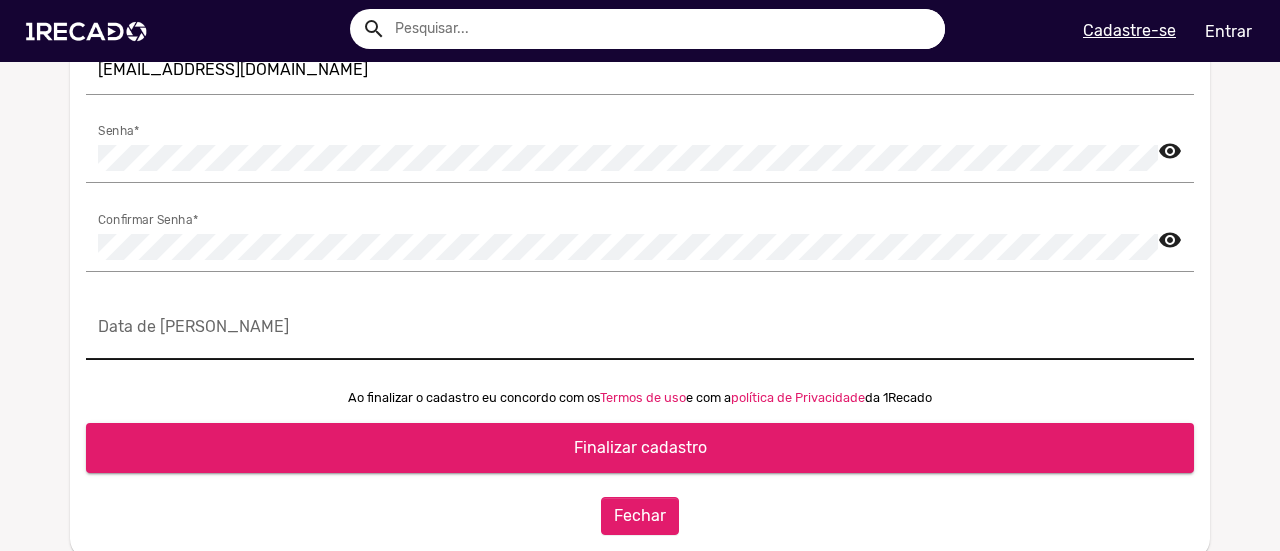 click on "Data de [PERSON_NAME]" 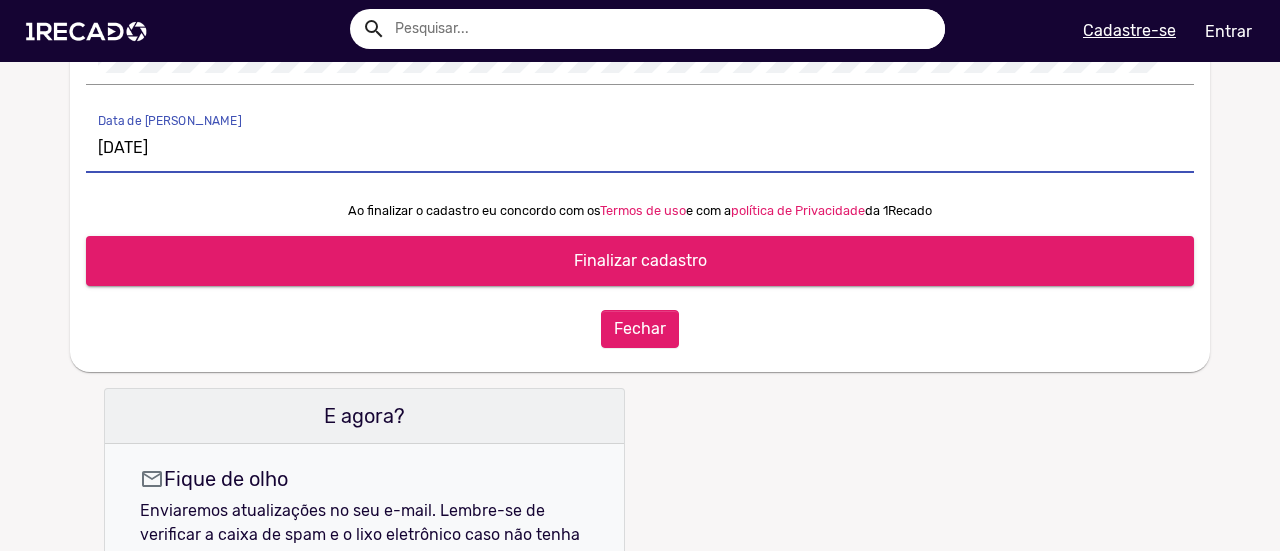 scroll, scrollTop: 533, scrollLeft: 0, axis: vertical 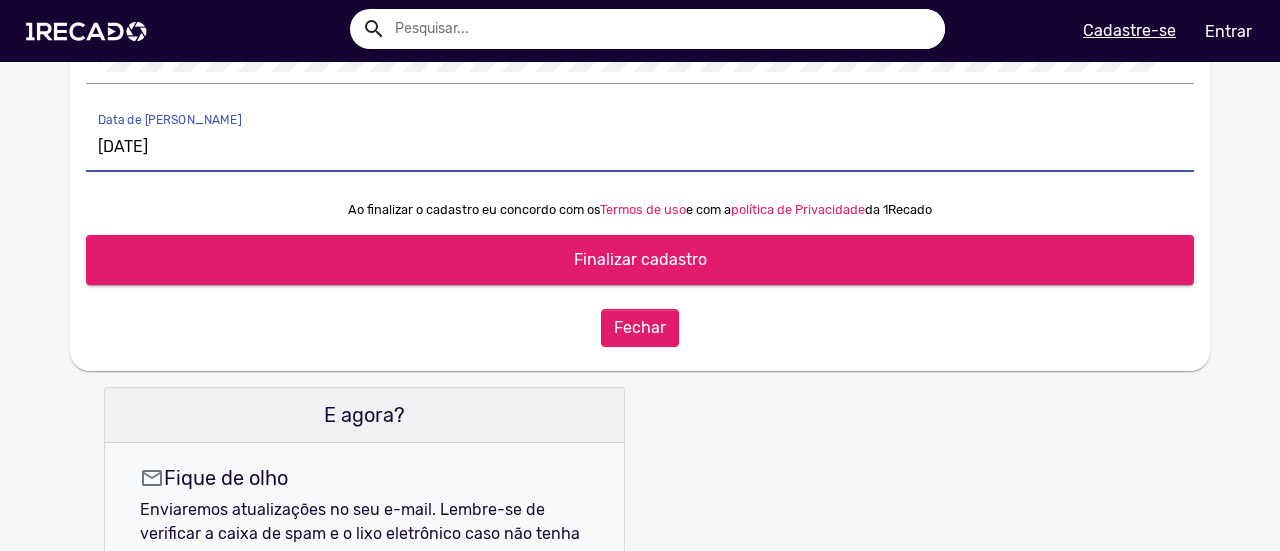 type on "[DATE]" 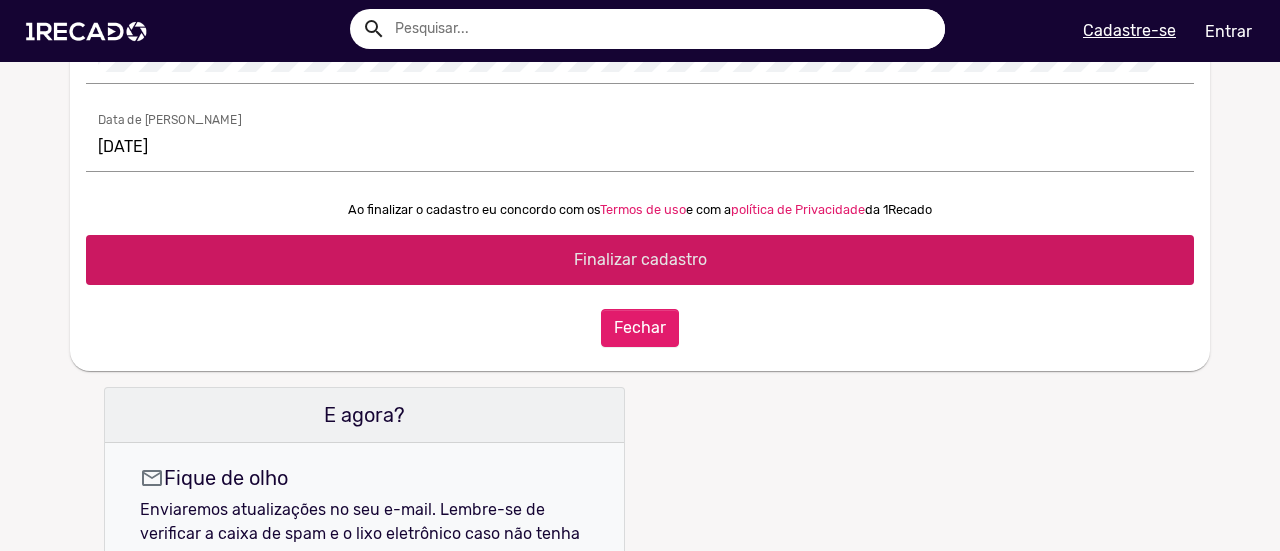 click on "Finalizar cadastro" 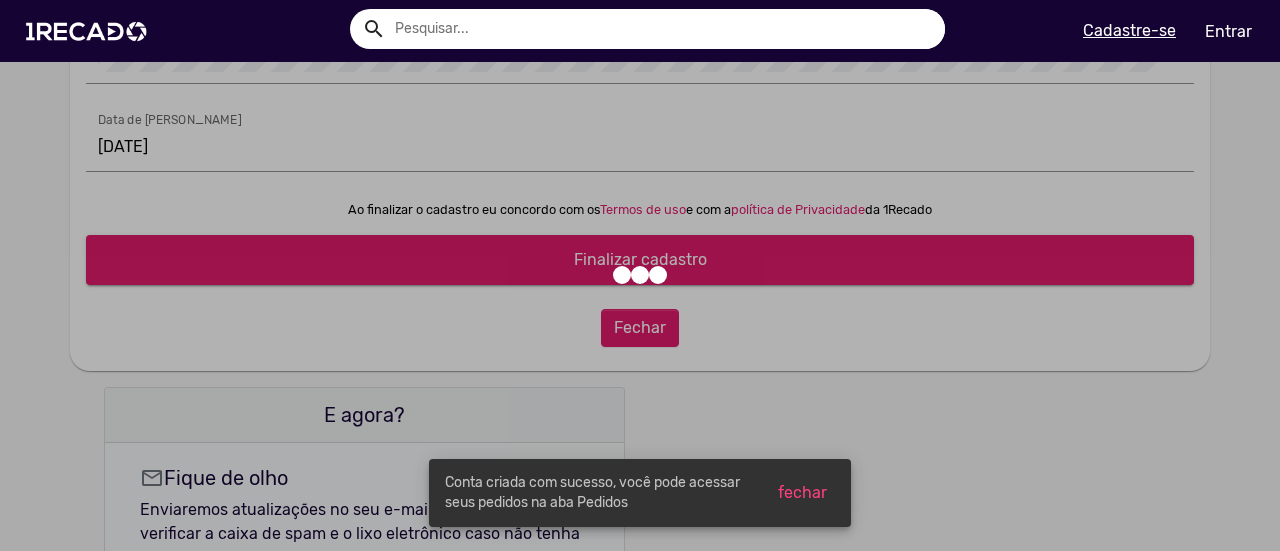 scroll, scrollTop: 0, scrollLeft: 0, axis: both 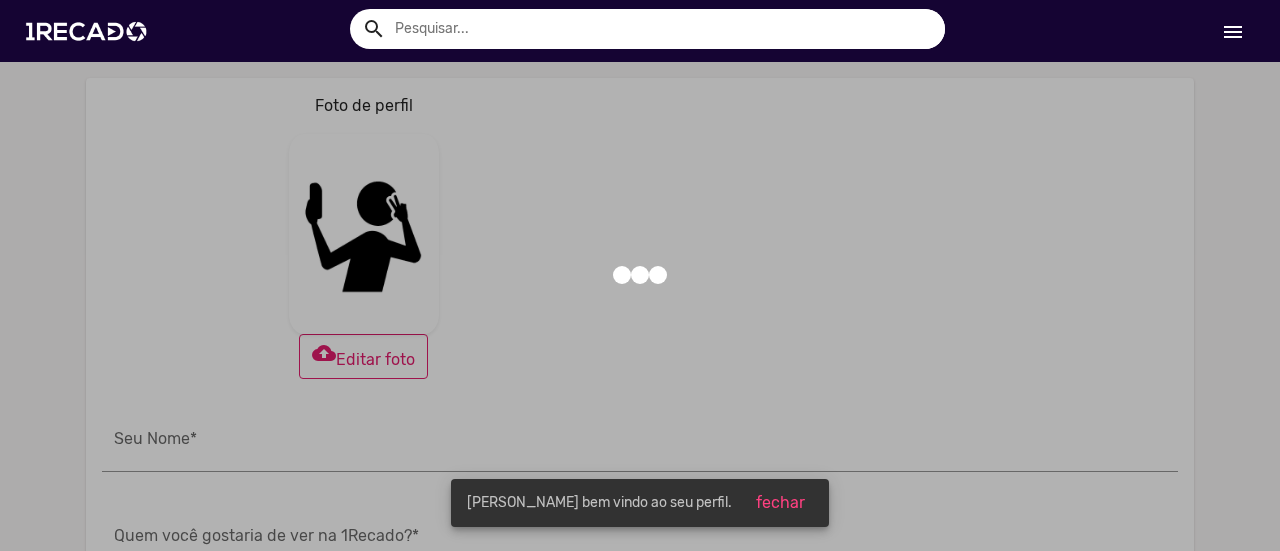 type on "[PERSON_NAME]" 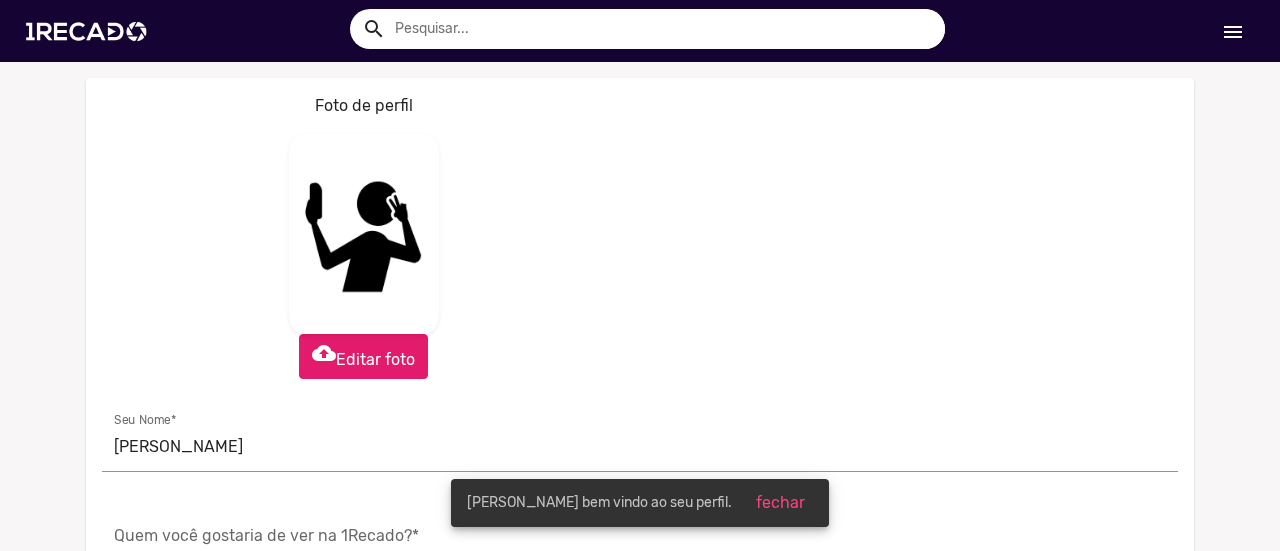 click on "cloud_upload  Editar foto" 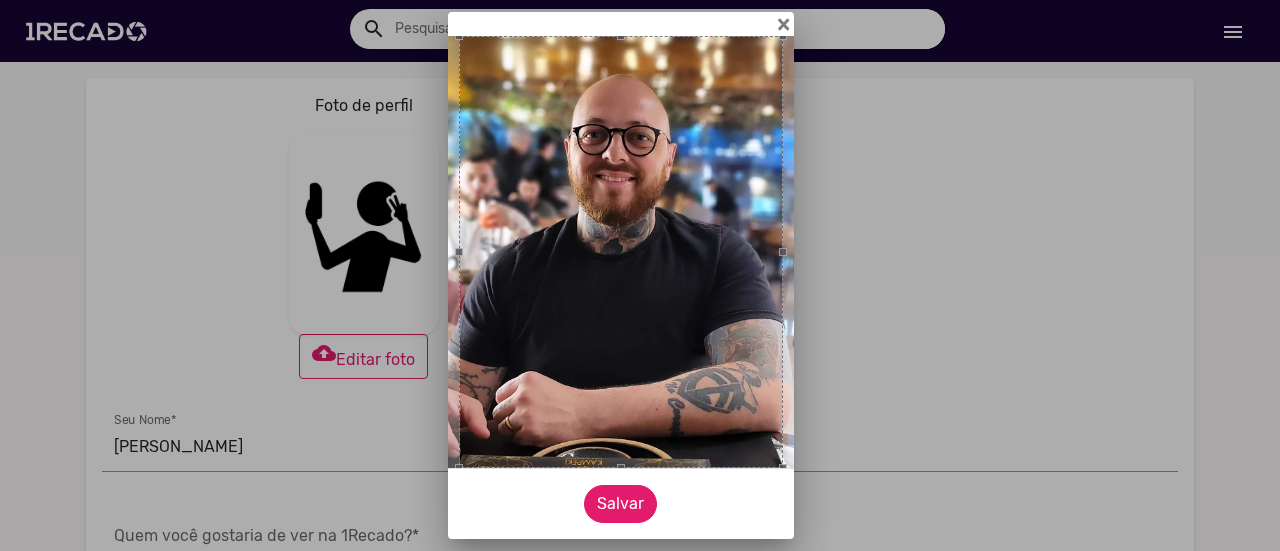 click on "Salvar" at bounding box center [620, 504] 